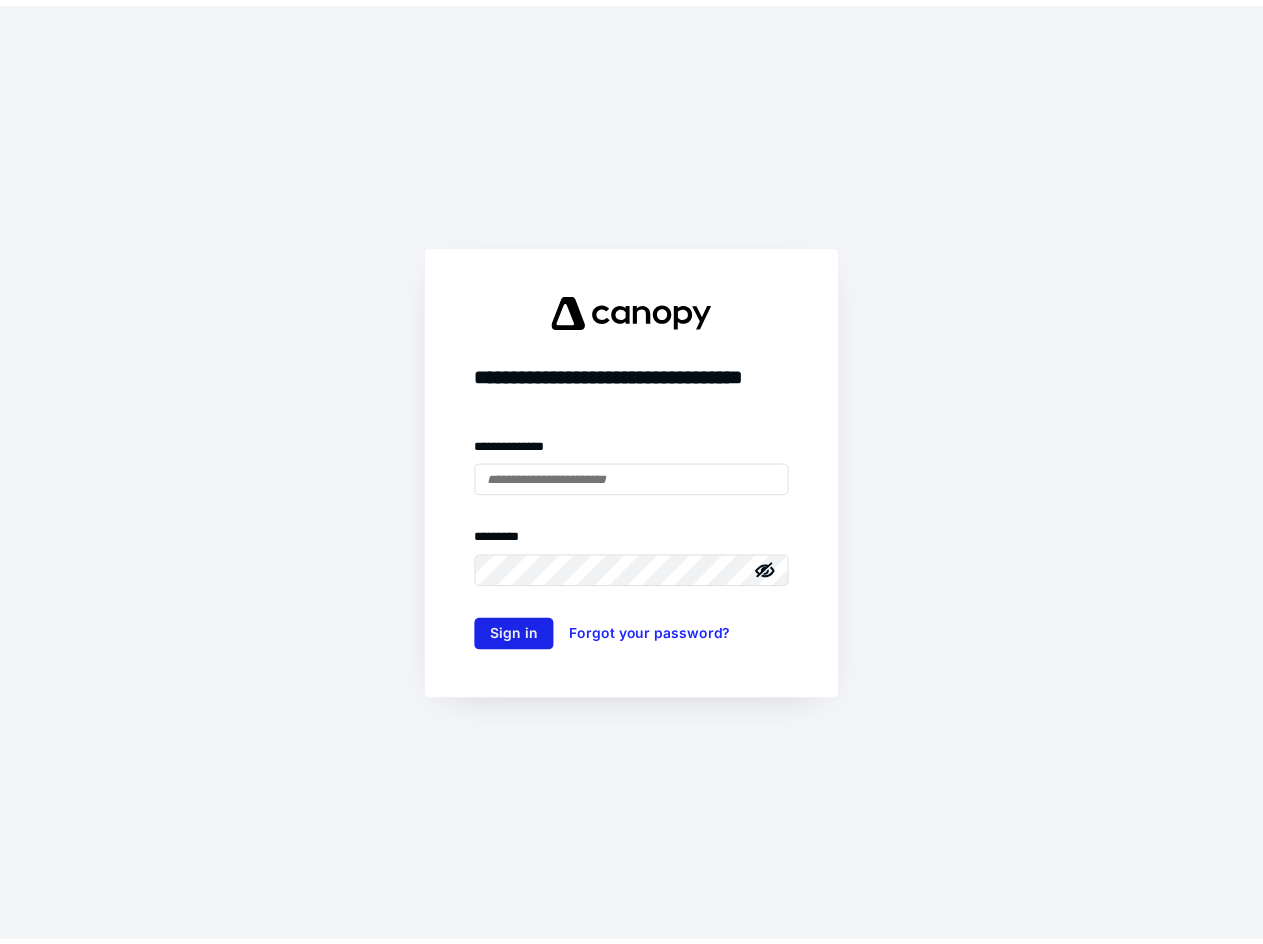 scroll, scrollTop: 0, scrollLeft: 0, axis: both 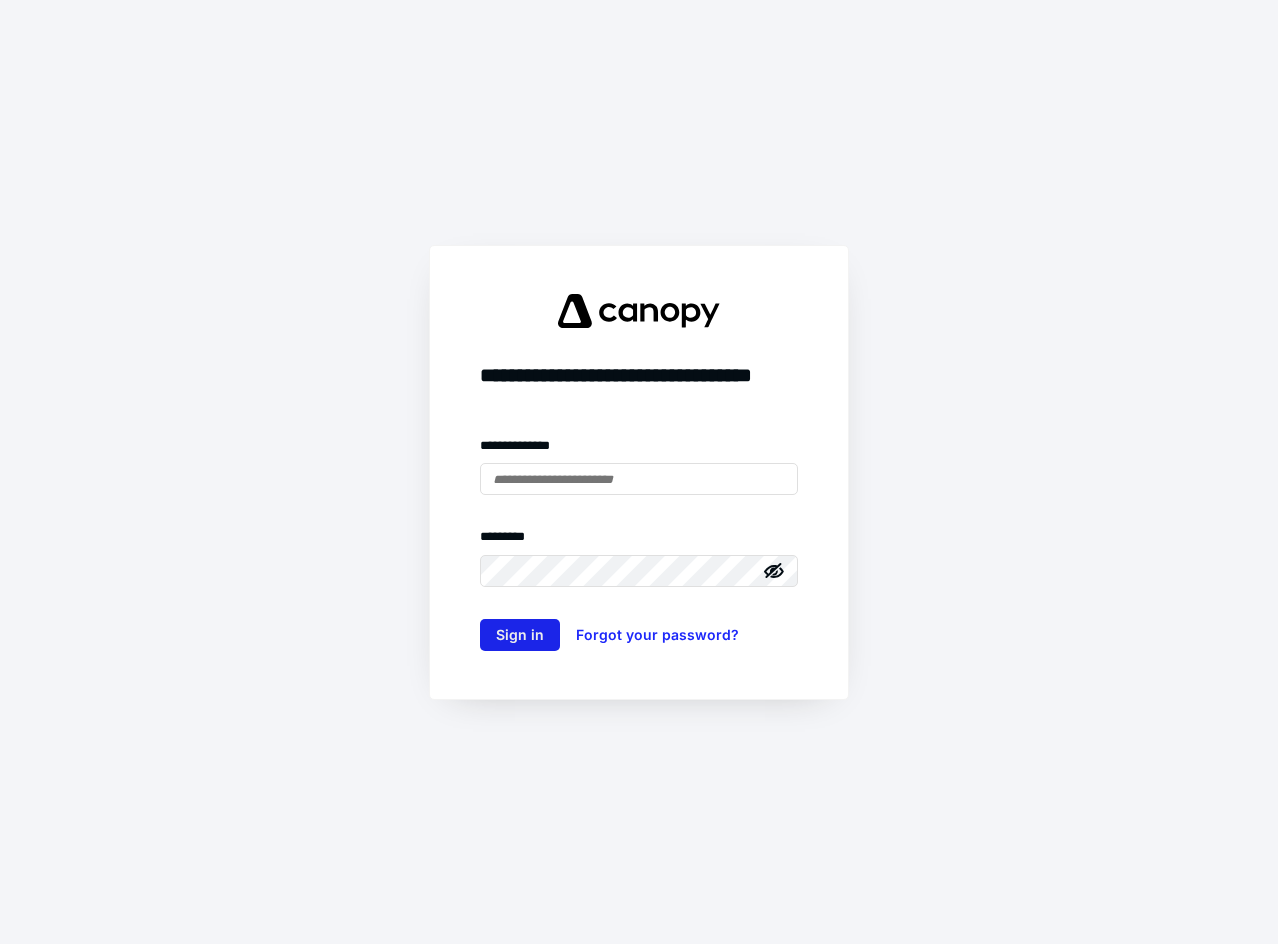 type on "**********" 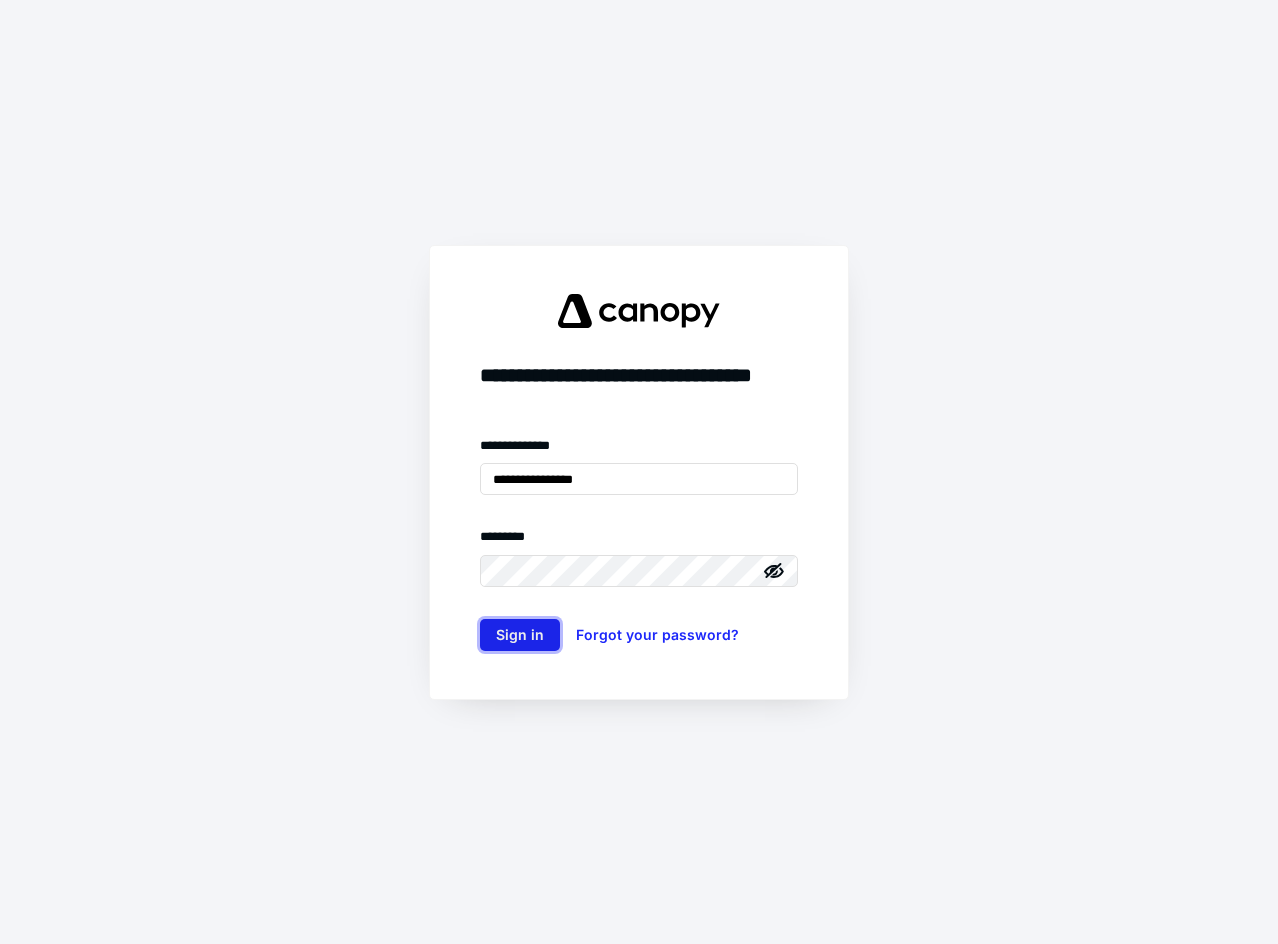 click on "Sign in" at bounding box center (520, 635) 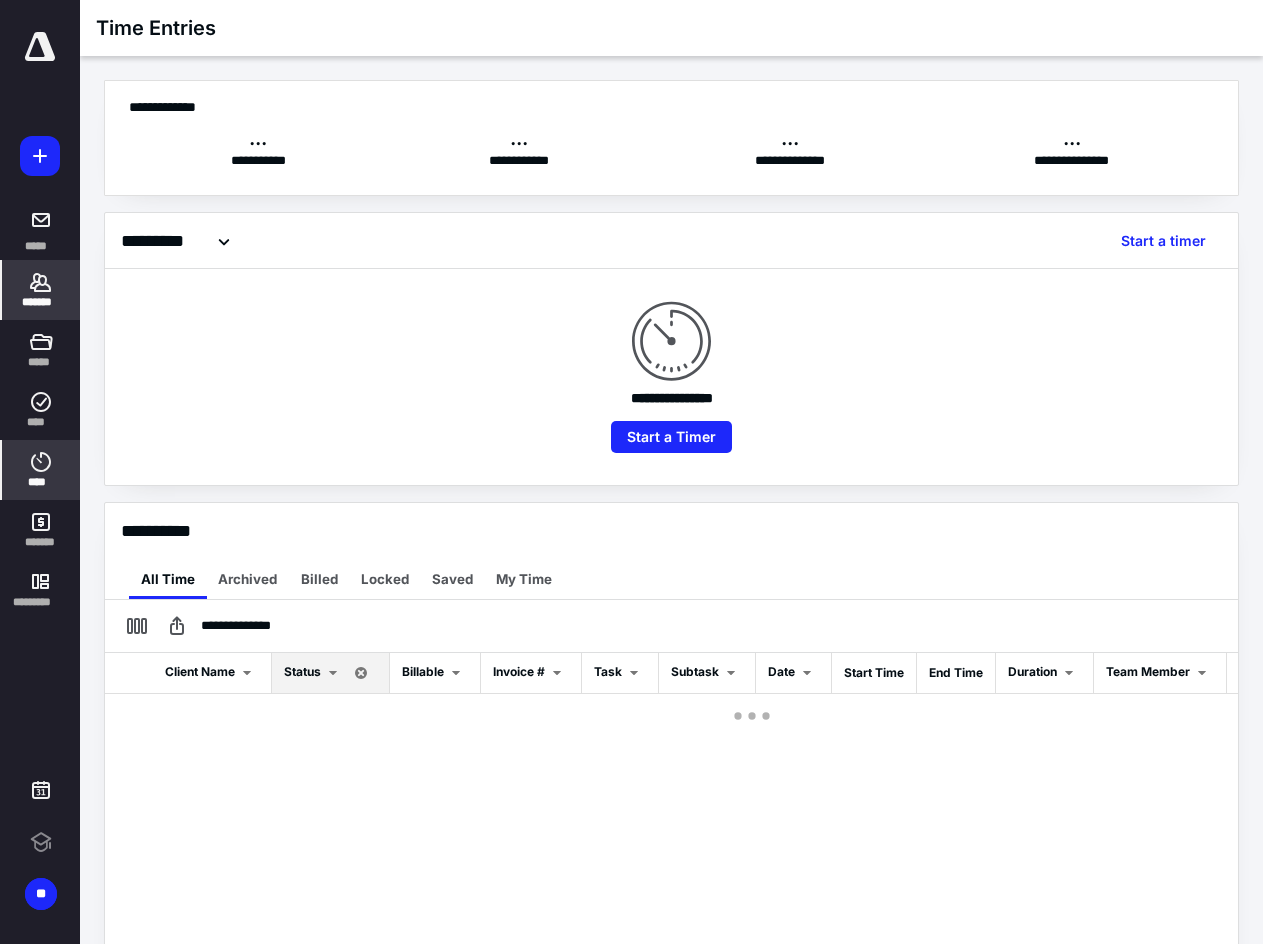 click 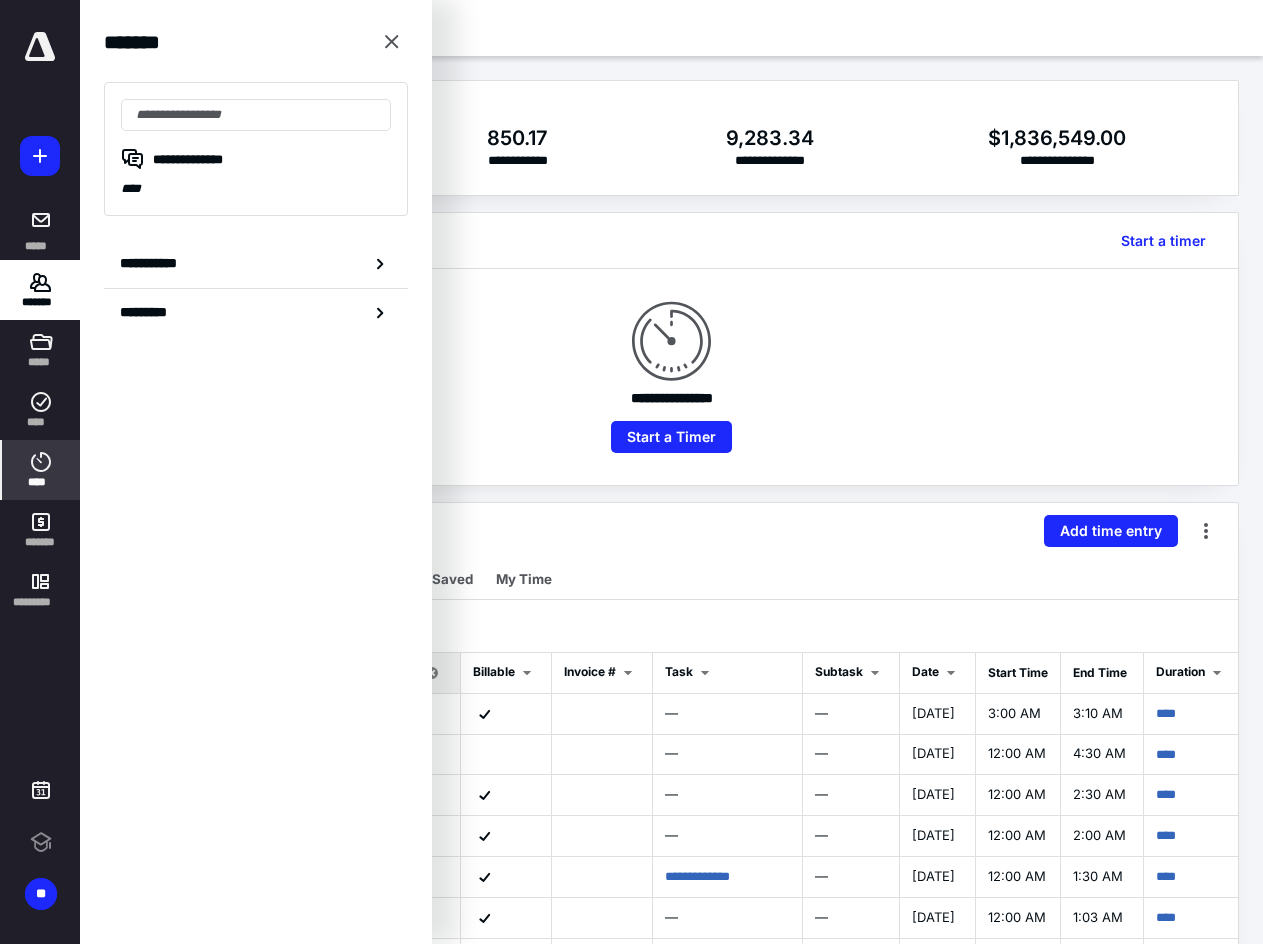 scroll, scrollTop: 0, scrollLeft: 0, axis: both 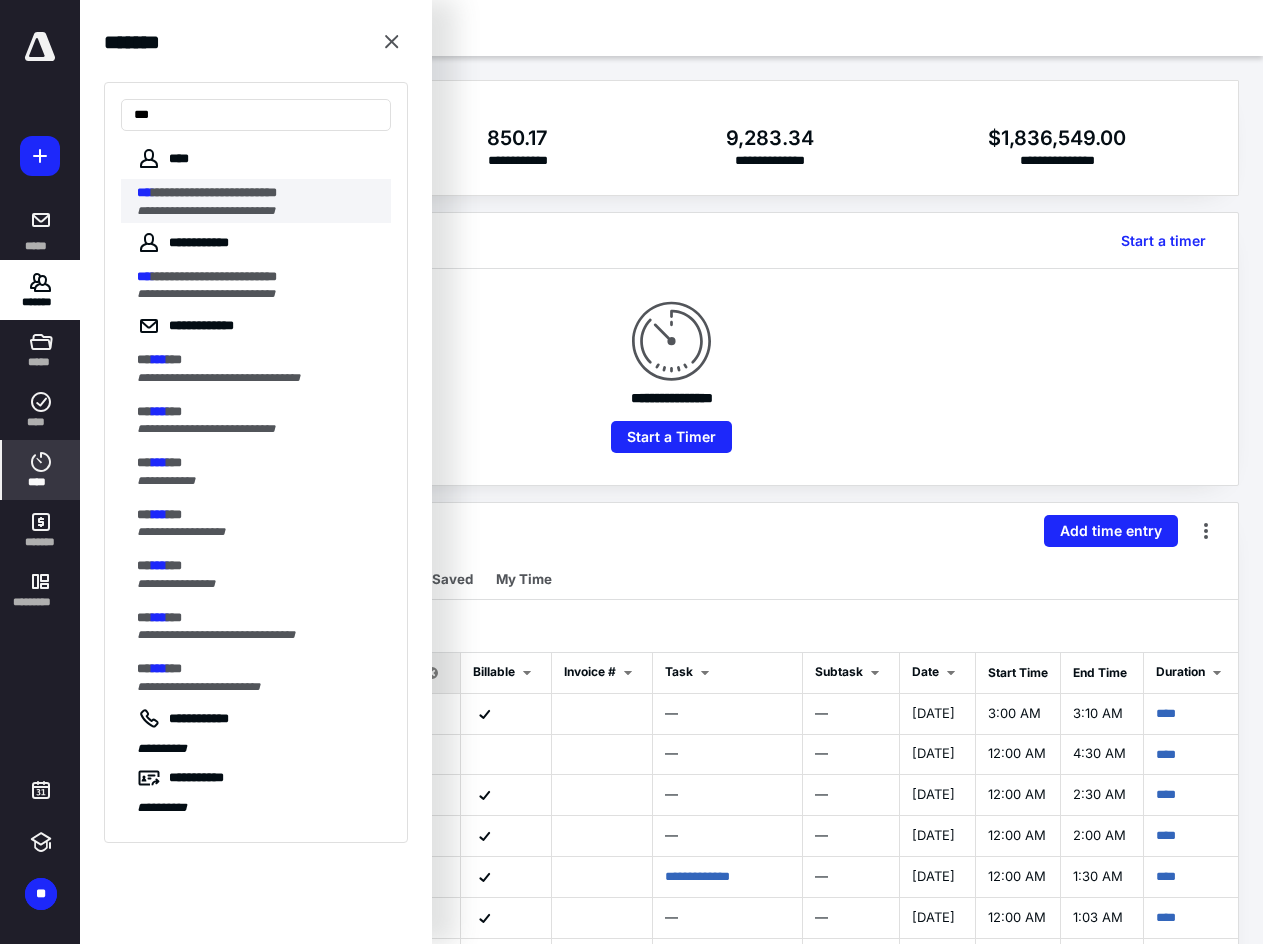 type on "***" 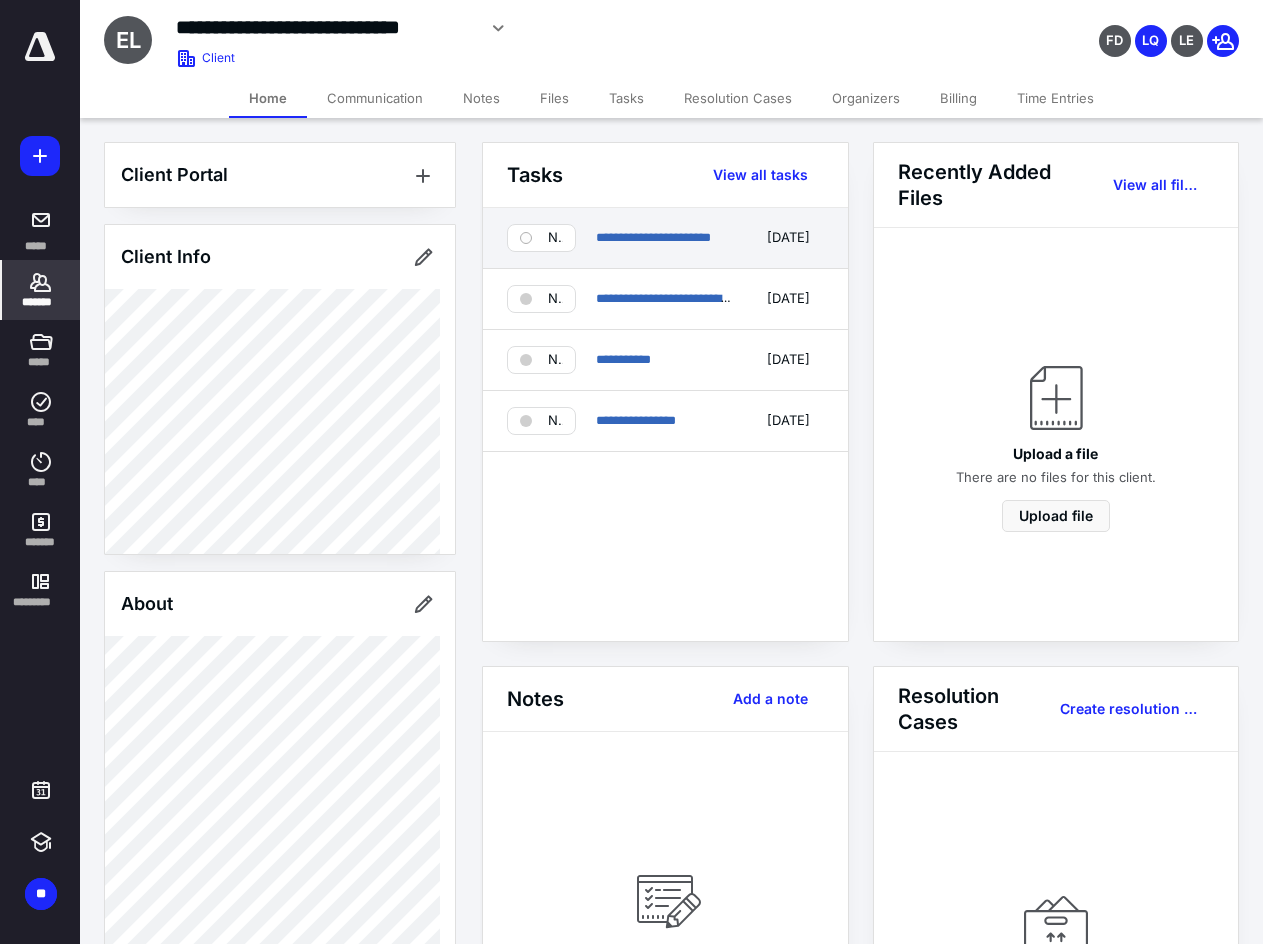 click on "**********" at bounding box center [665, 238] 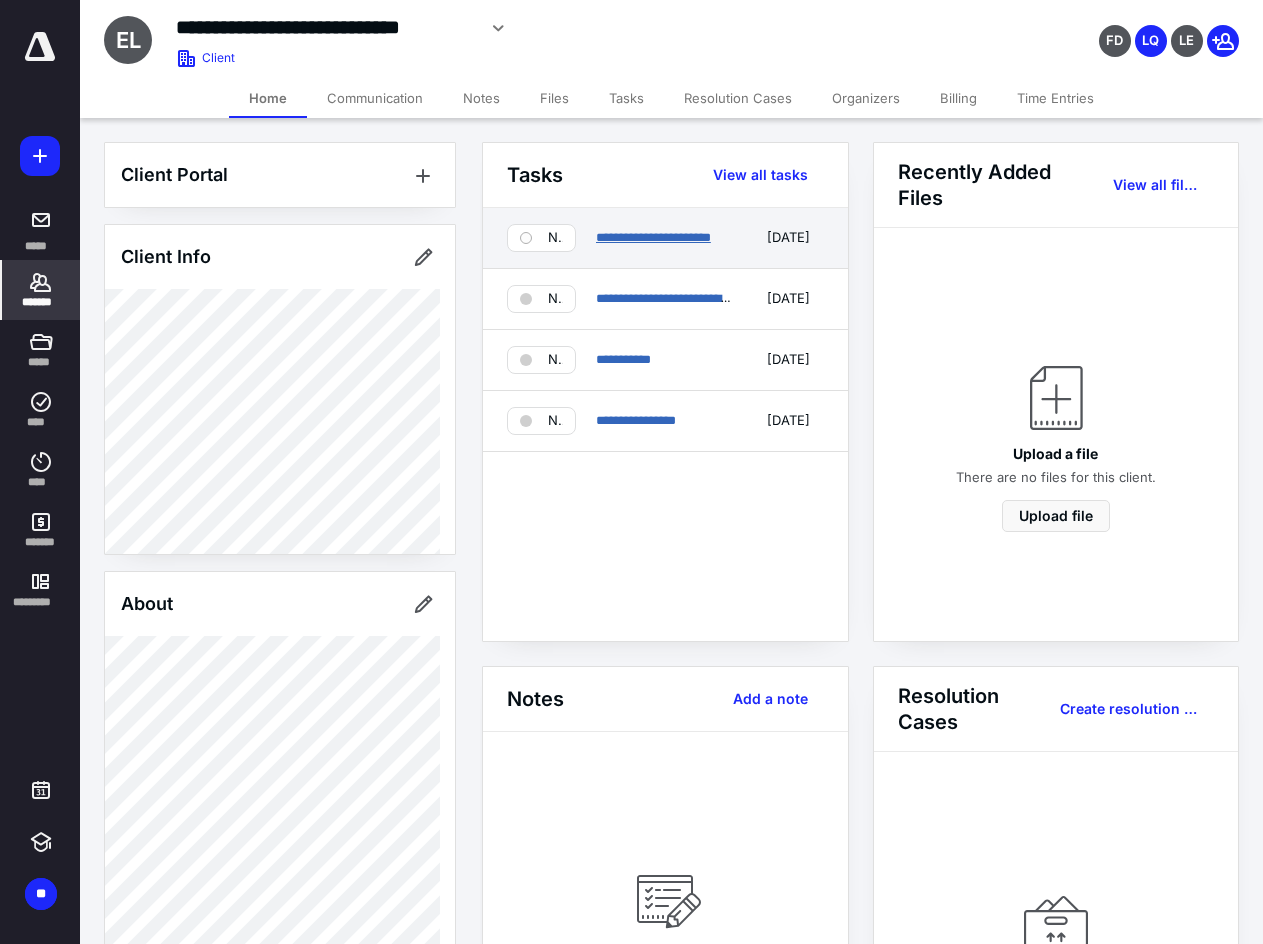 click on "**********" at bounding box center [653, 237] 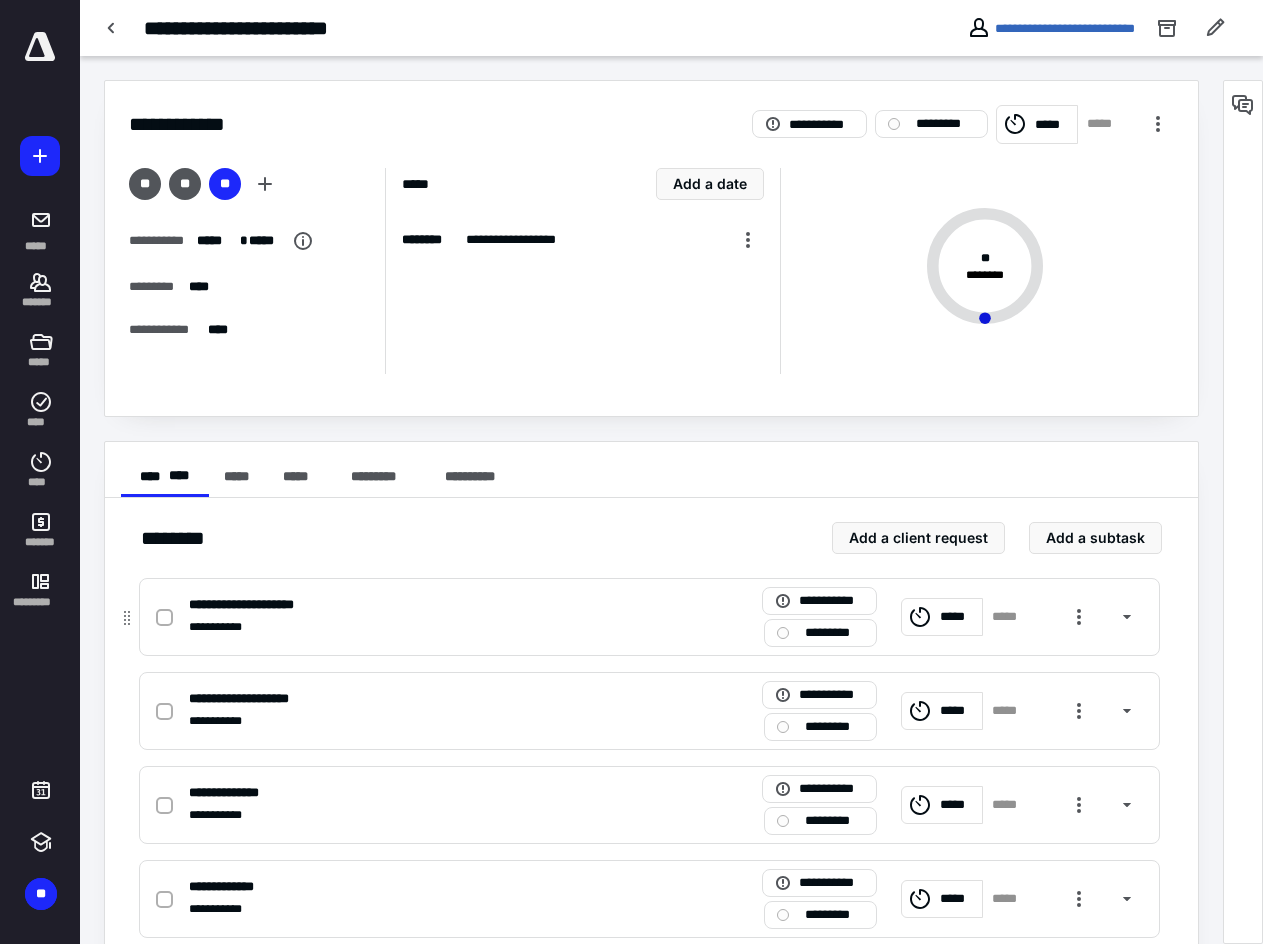 click 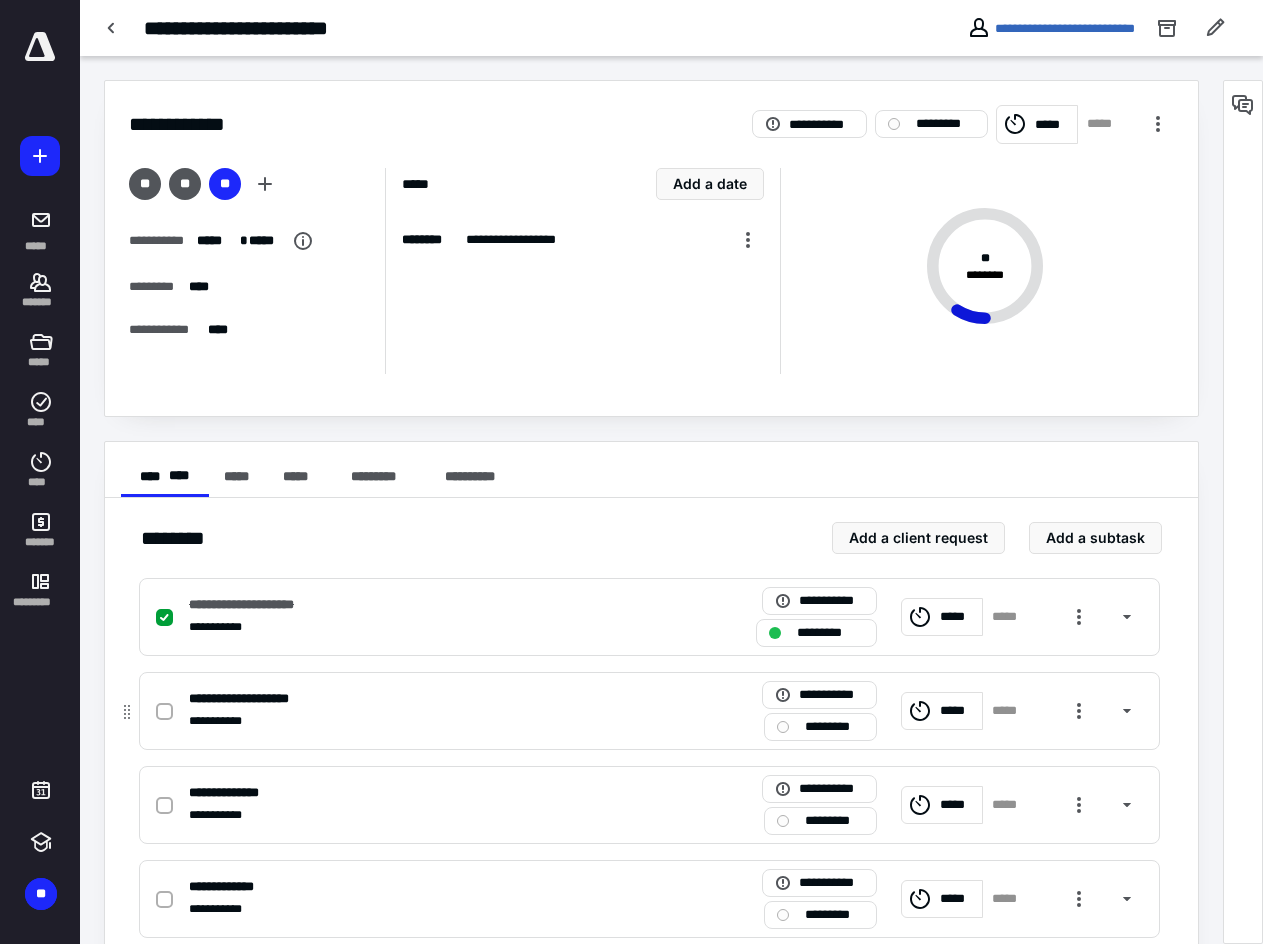 click 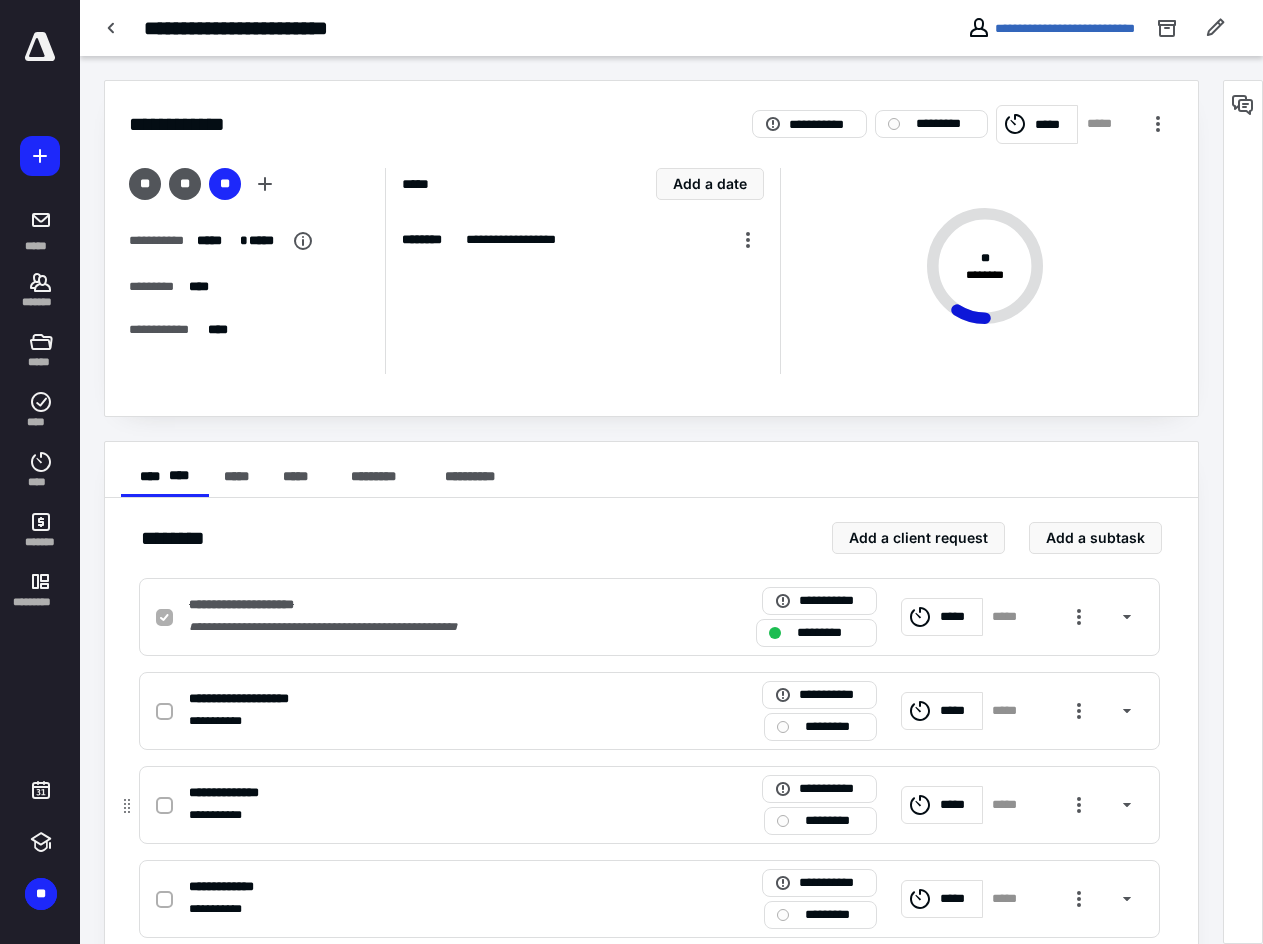 checkbox on "true" 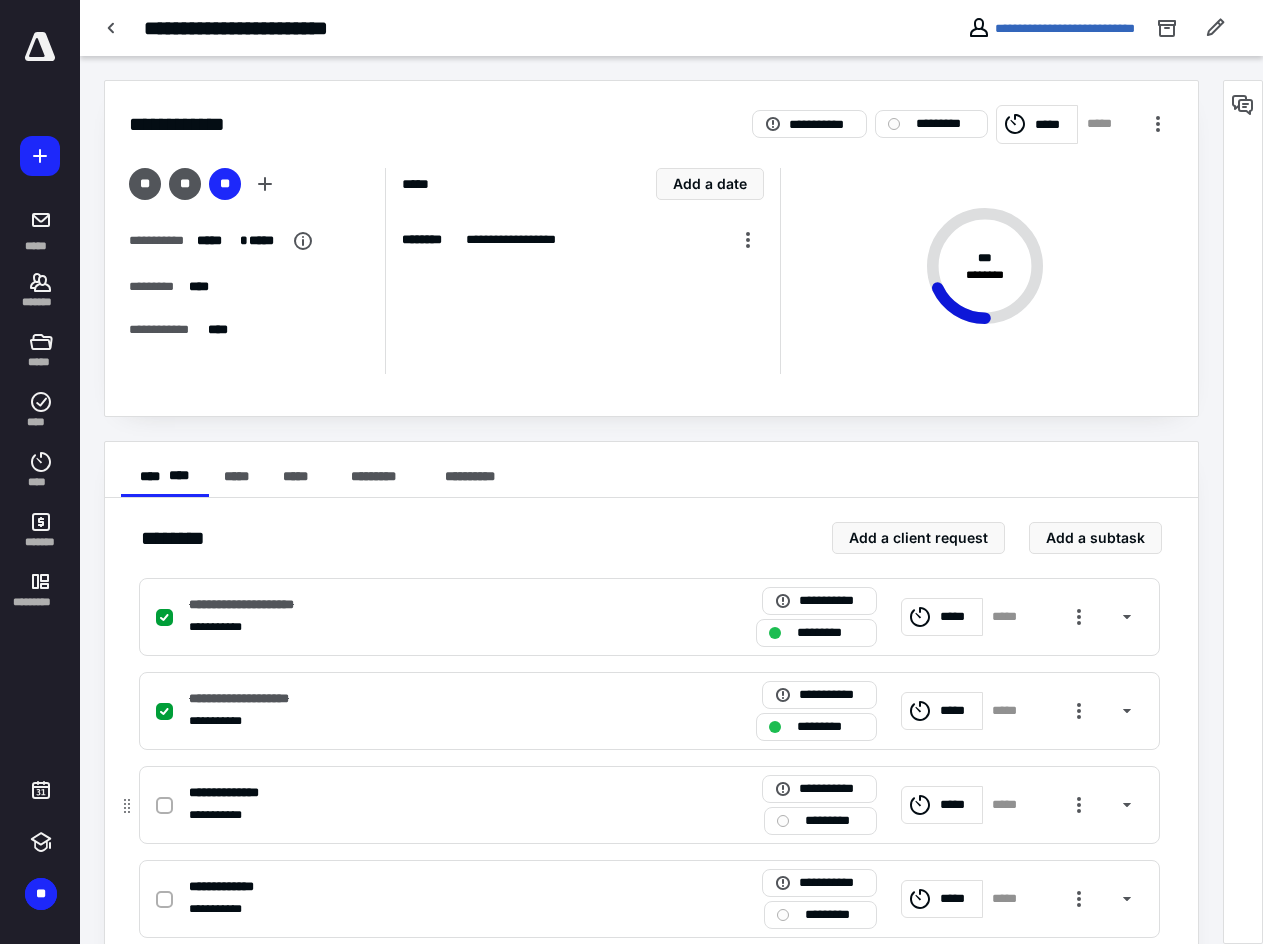 click 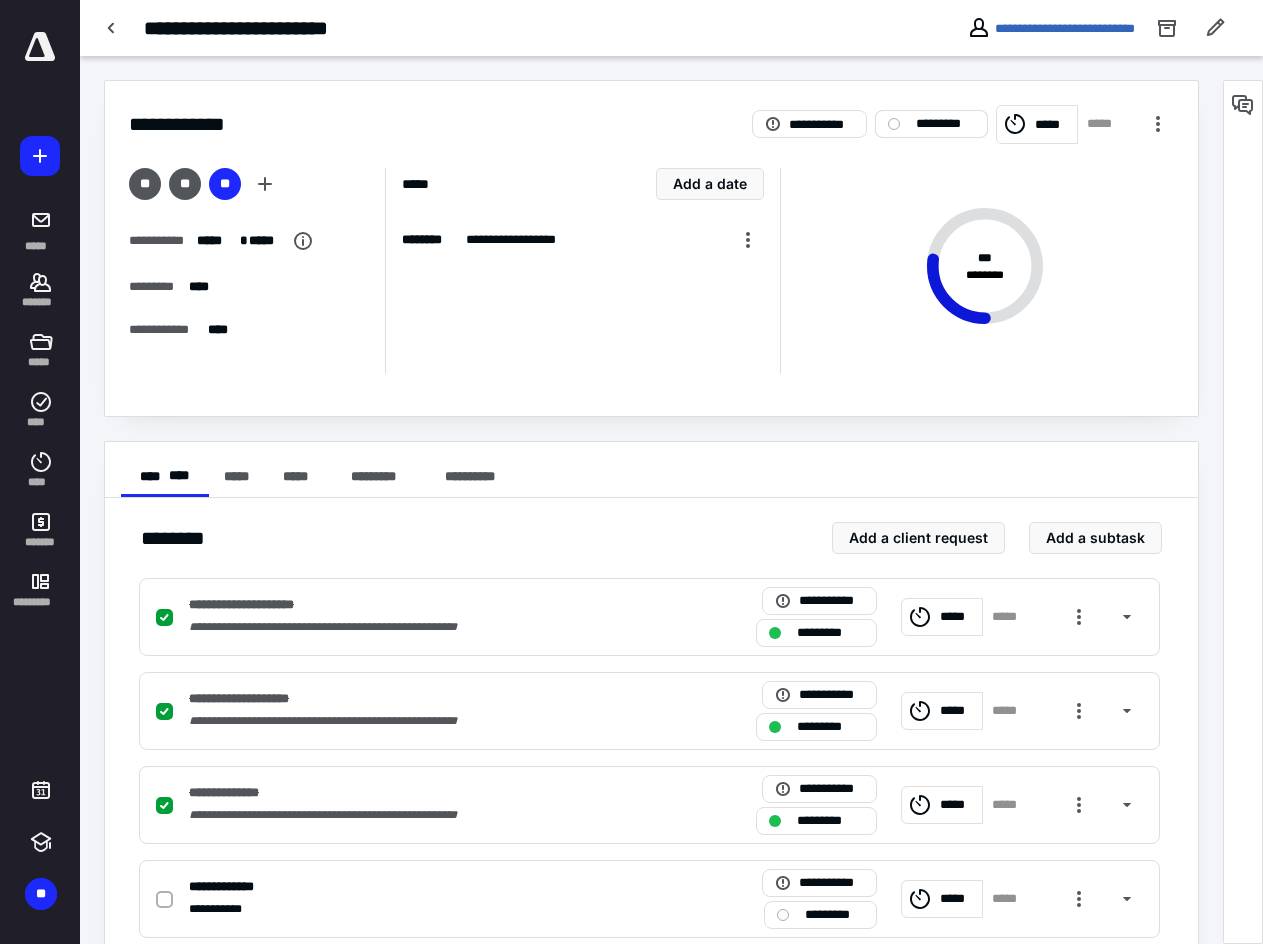 click on "*********" at bounding box center (945, 124) 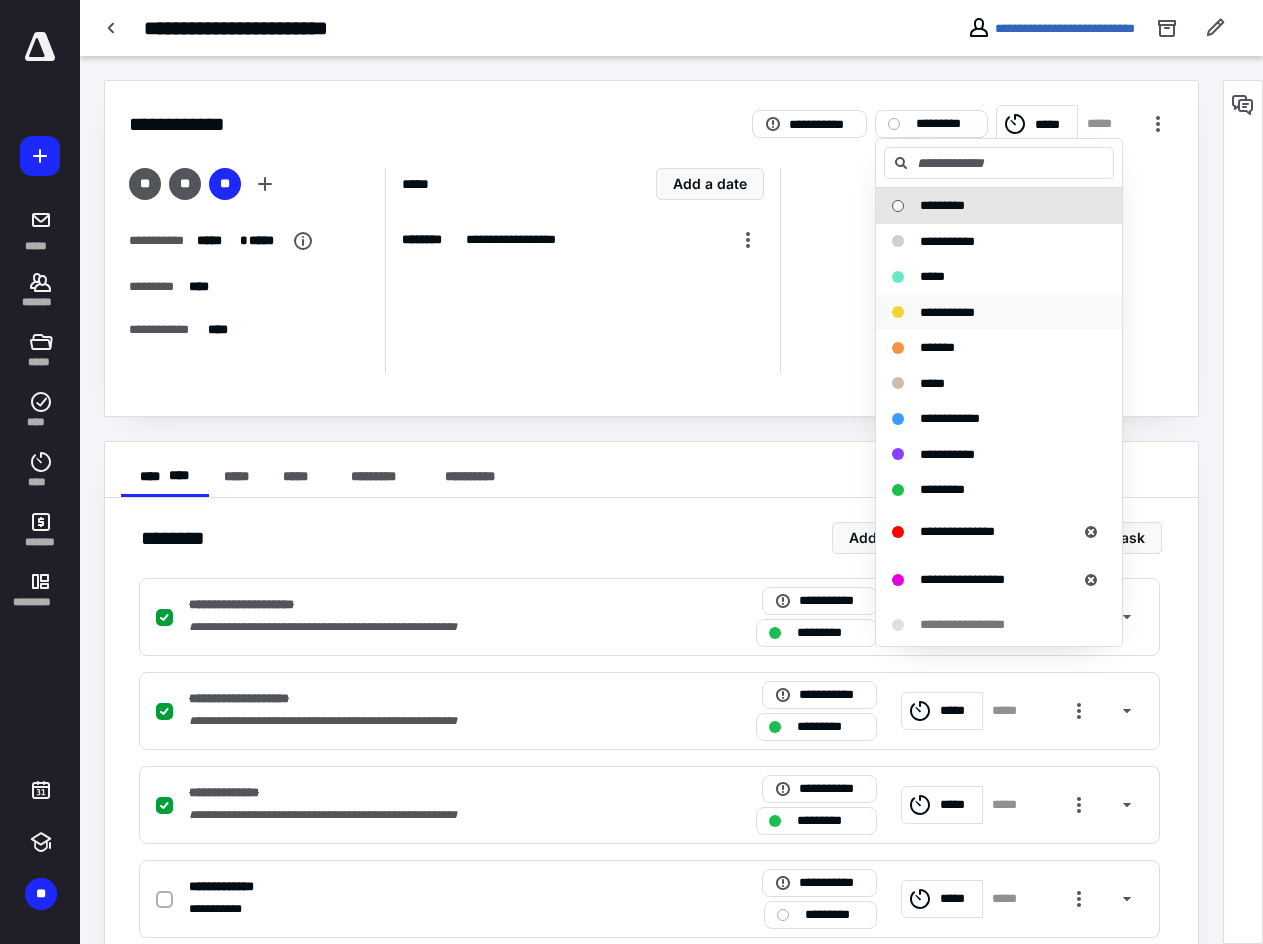 click on "**********" at bounding box center (947, 312) 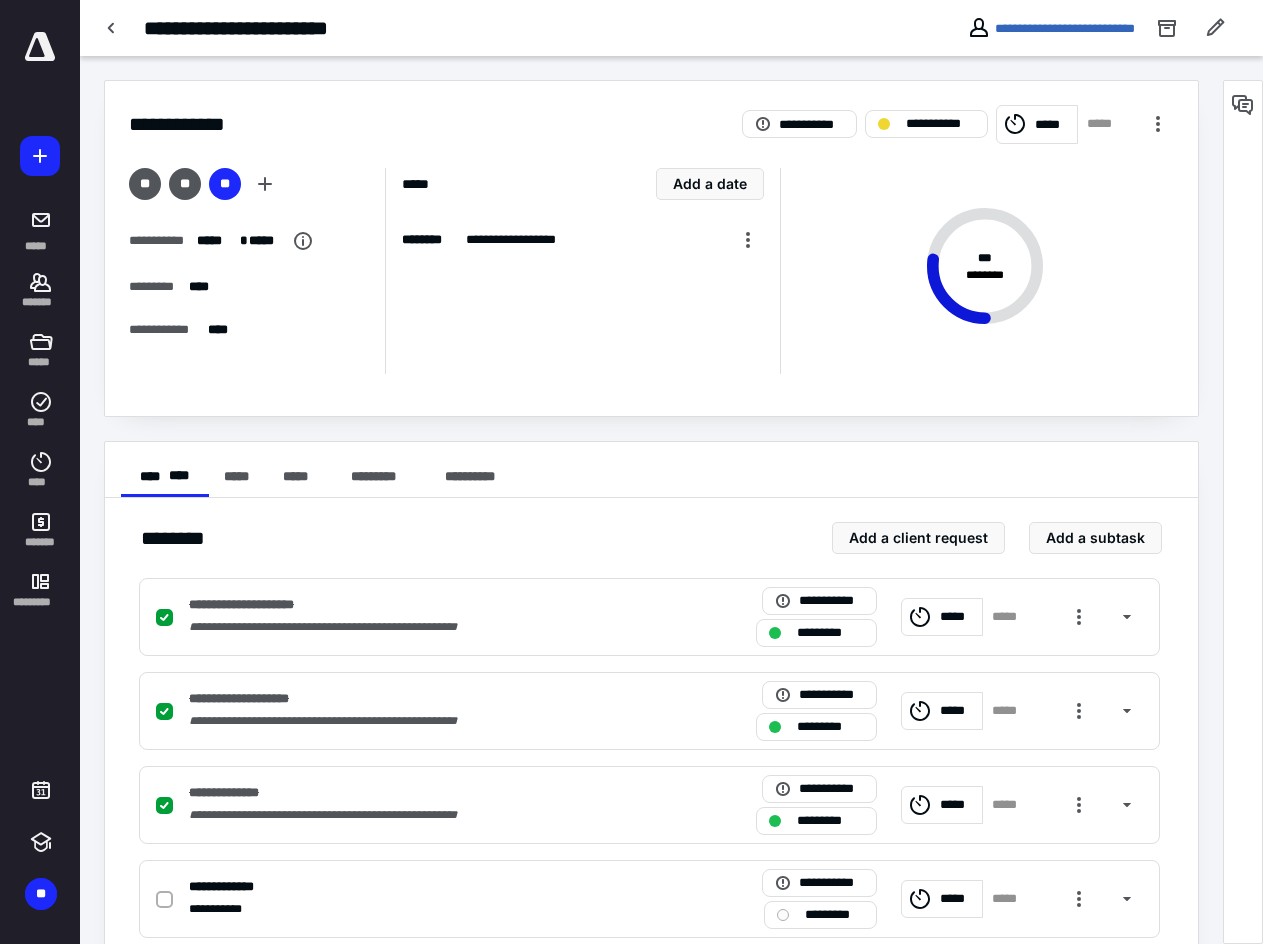 click on "**********" at bounding box center [466, 28] 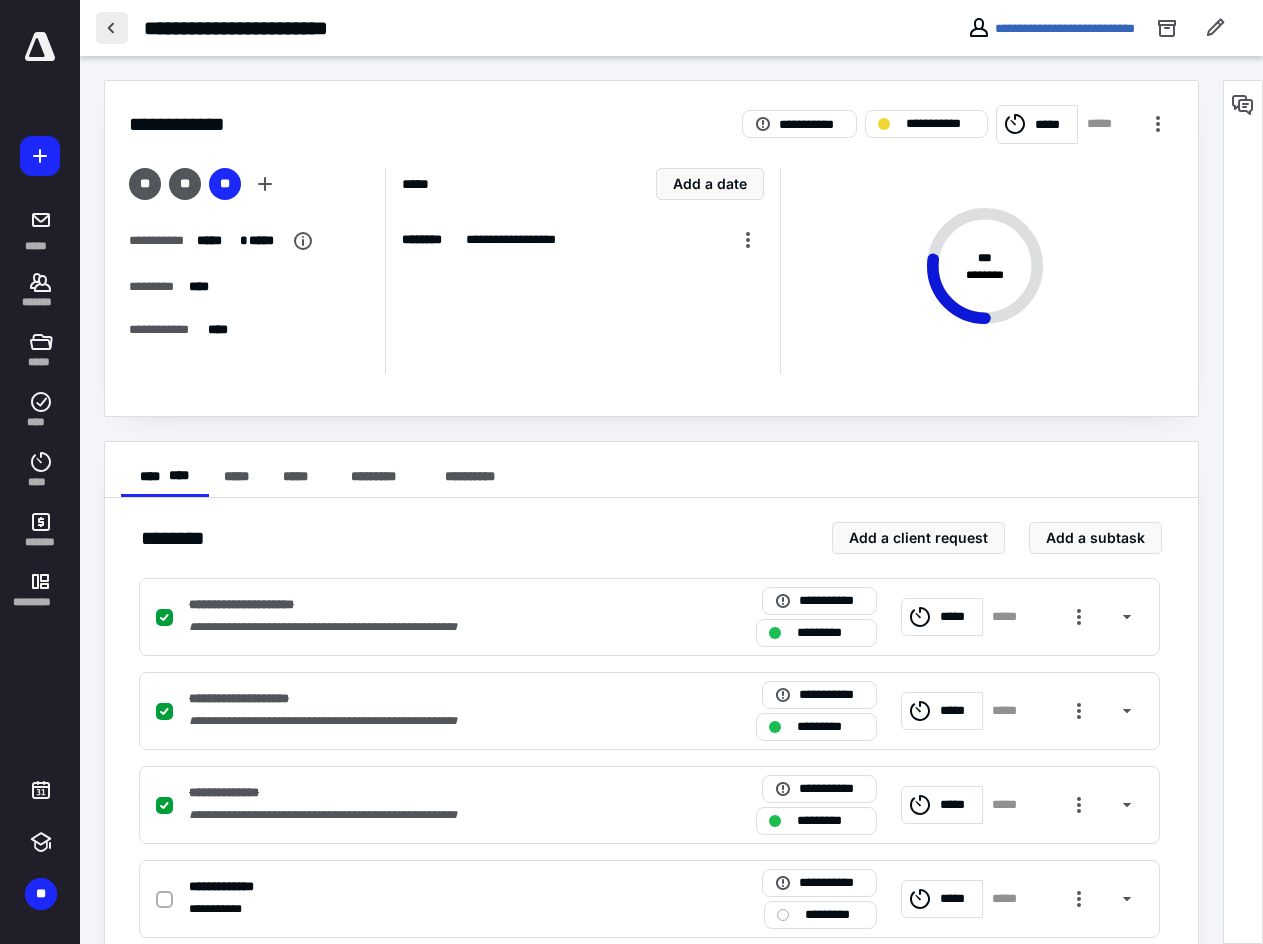 click at bounding box center [112, 28] 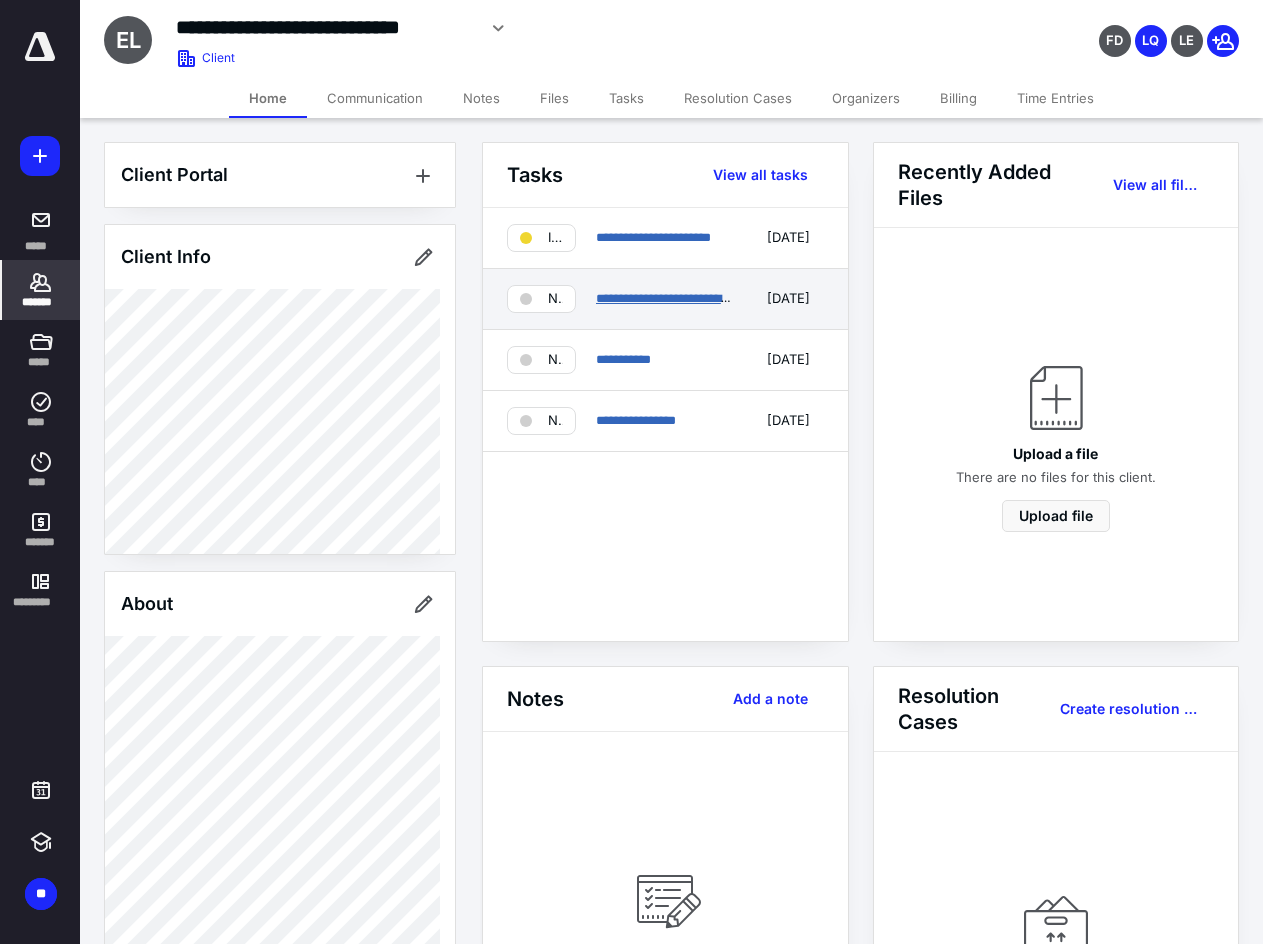 click on "**********" at bounding box center [666, 298] 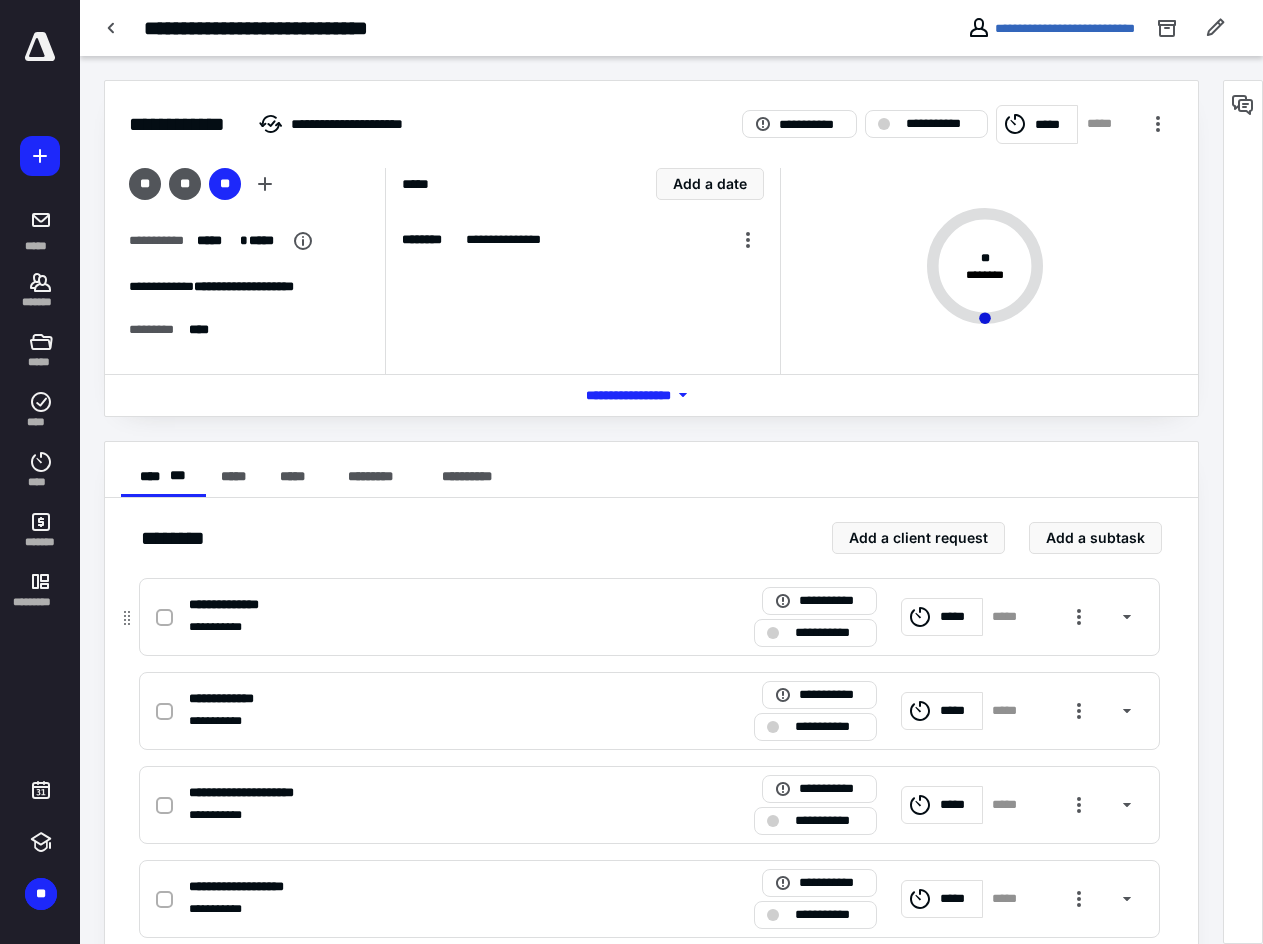 click on "**********" at bounding box center [649, 617] 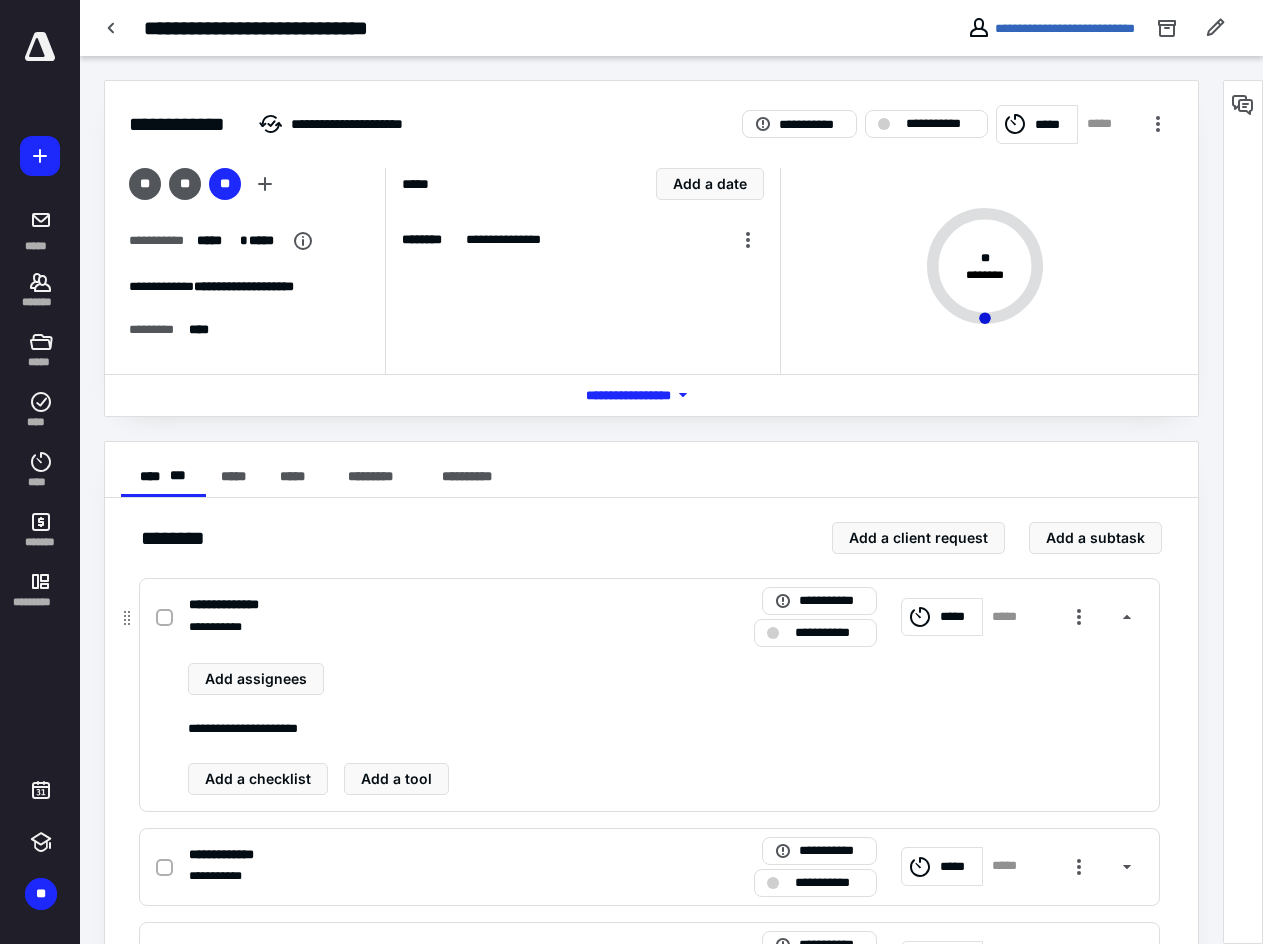 click at bounding box center (164, 618) 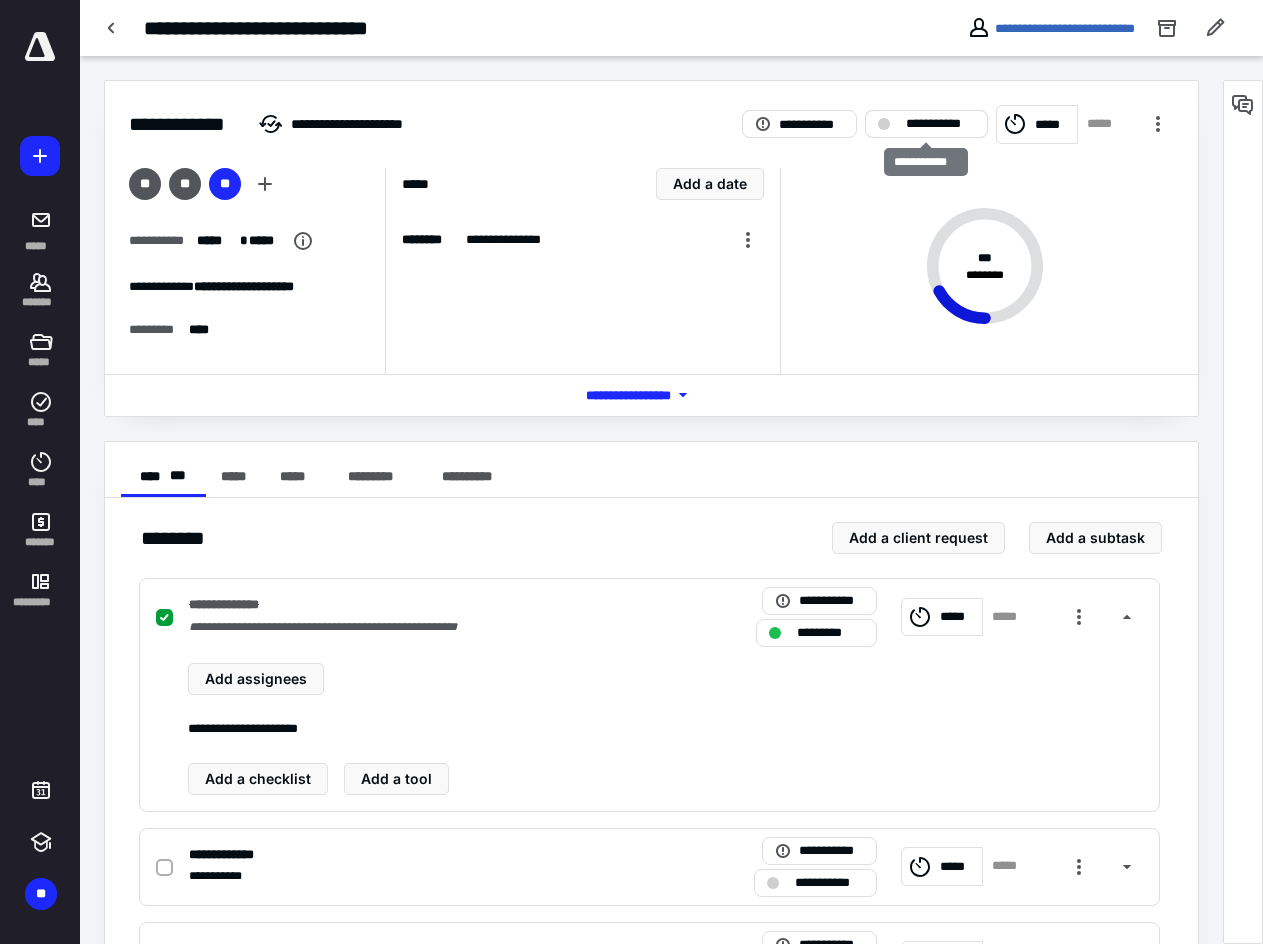 click on "**********" at bounding box center (940, 124) 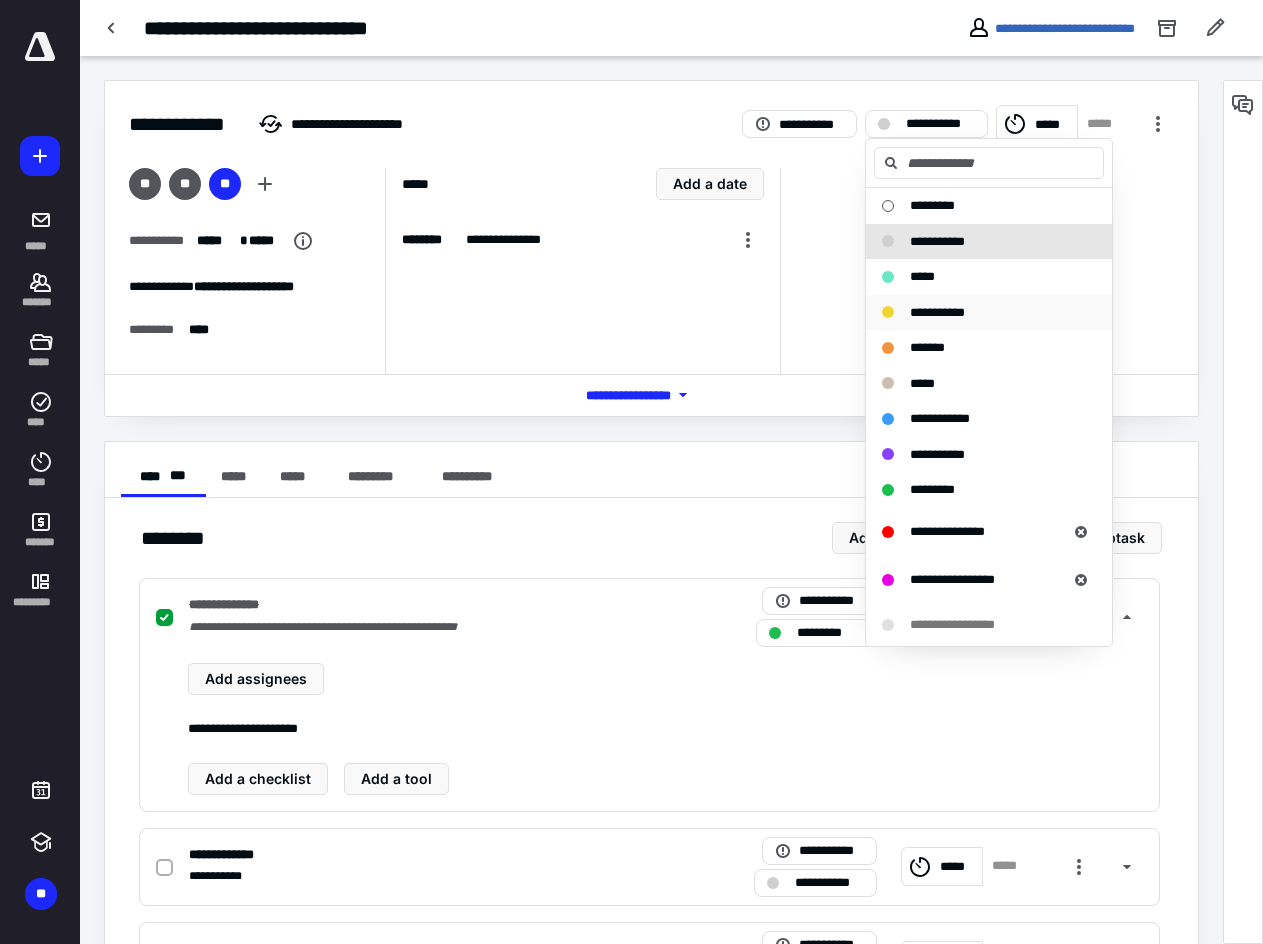 click on "**********" at bounding box center (937, 312) 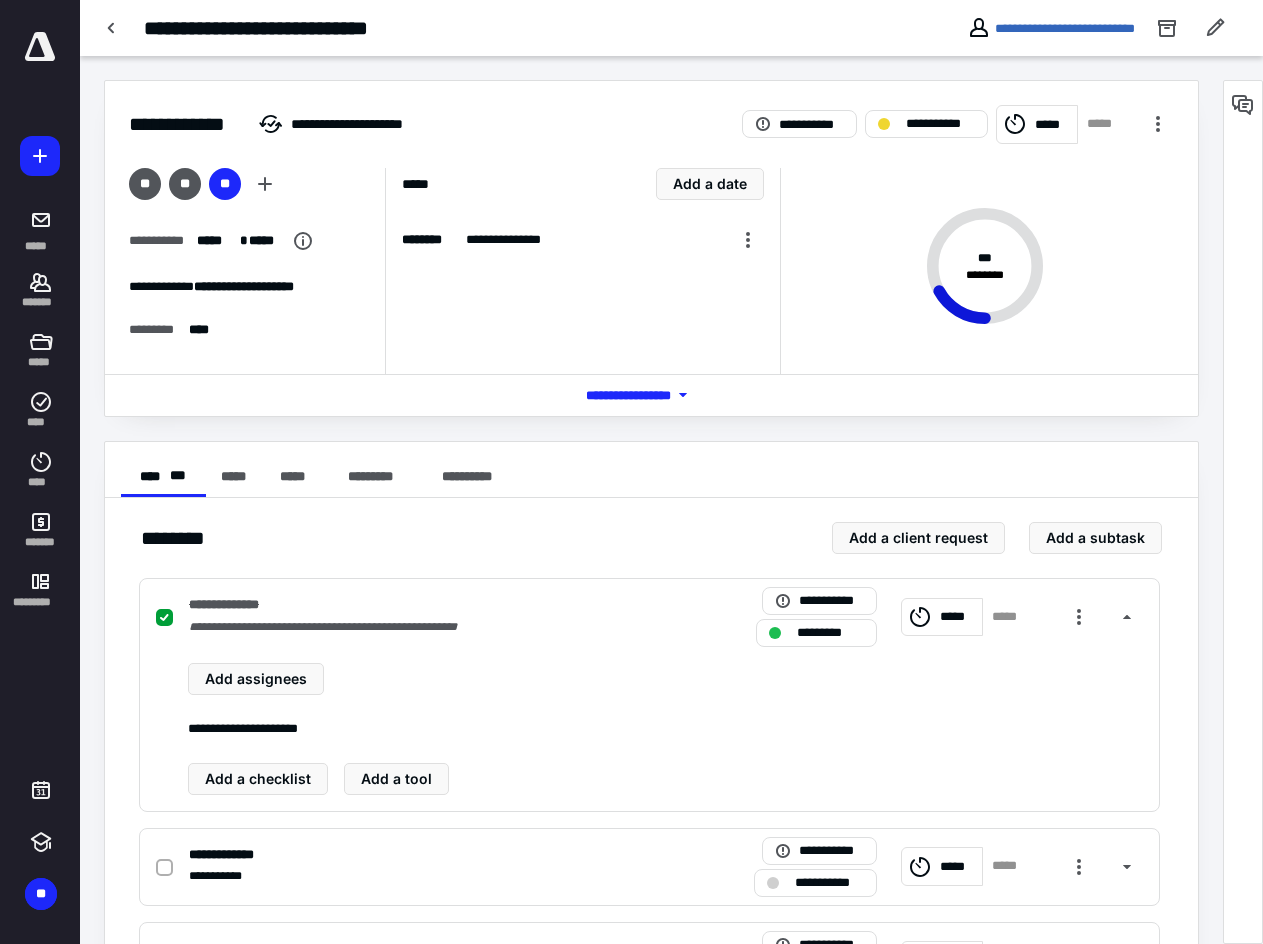 click at bounding box center [112, 28] 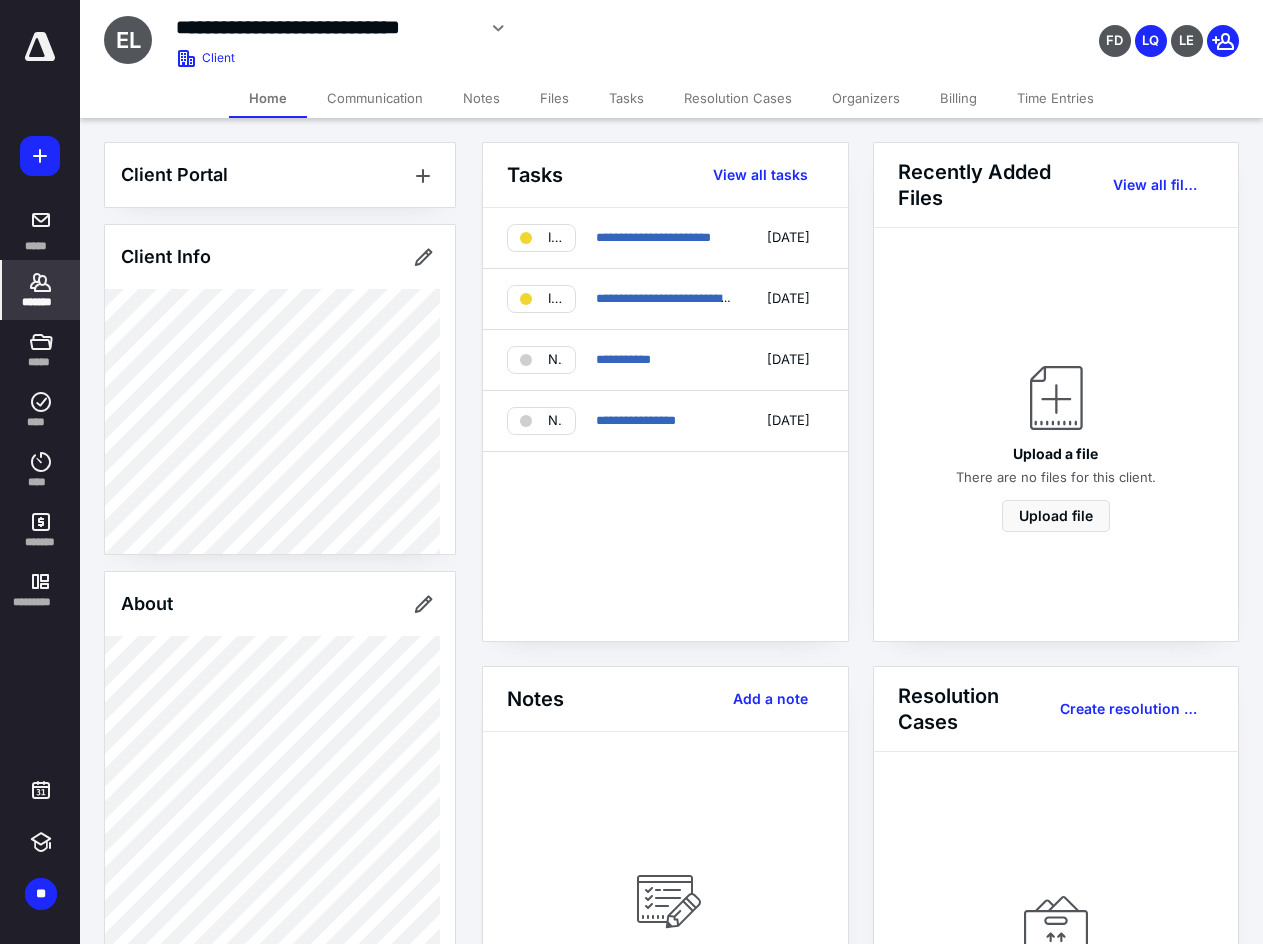 click 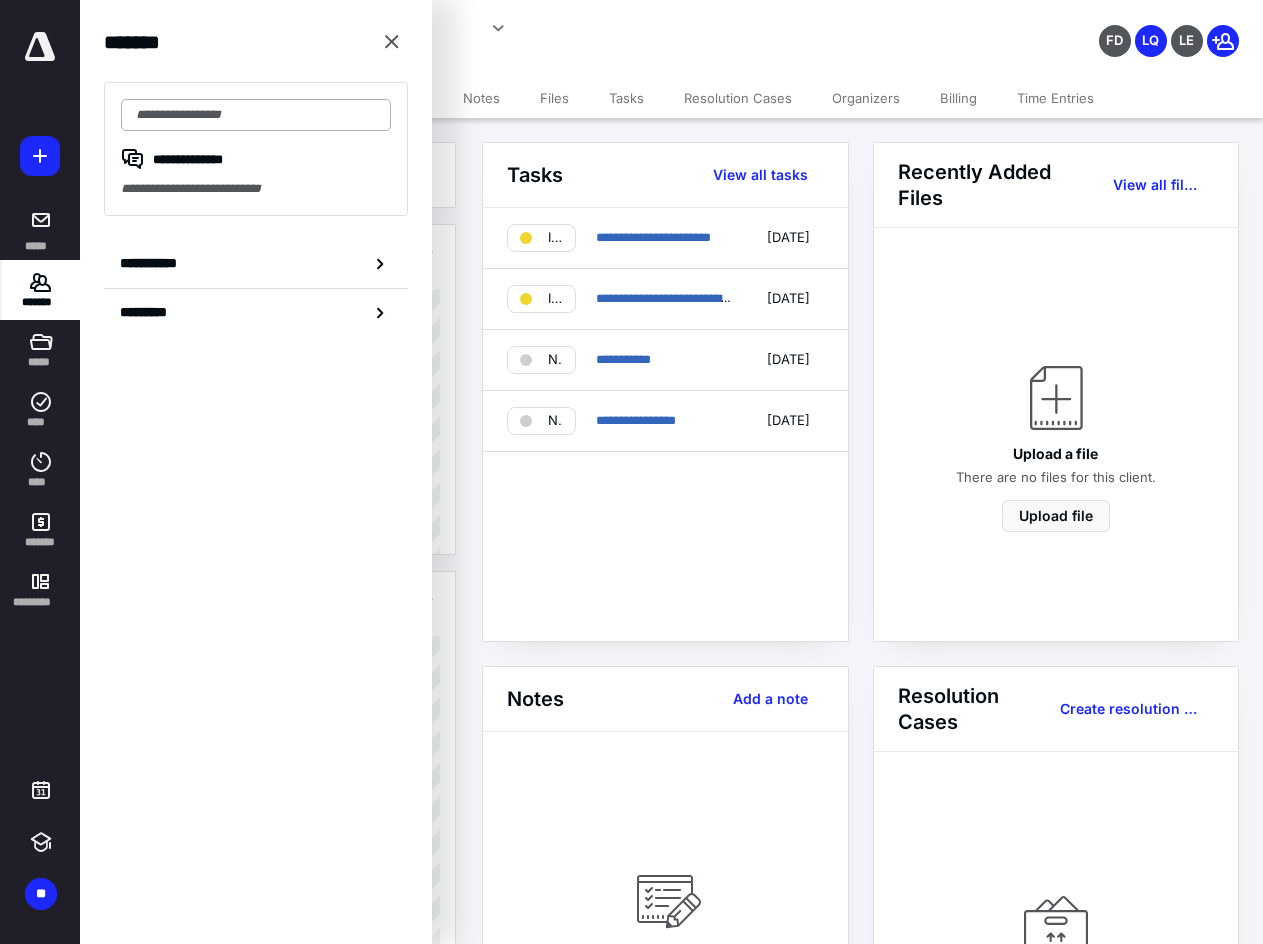 click at bounding box center [256, 115] 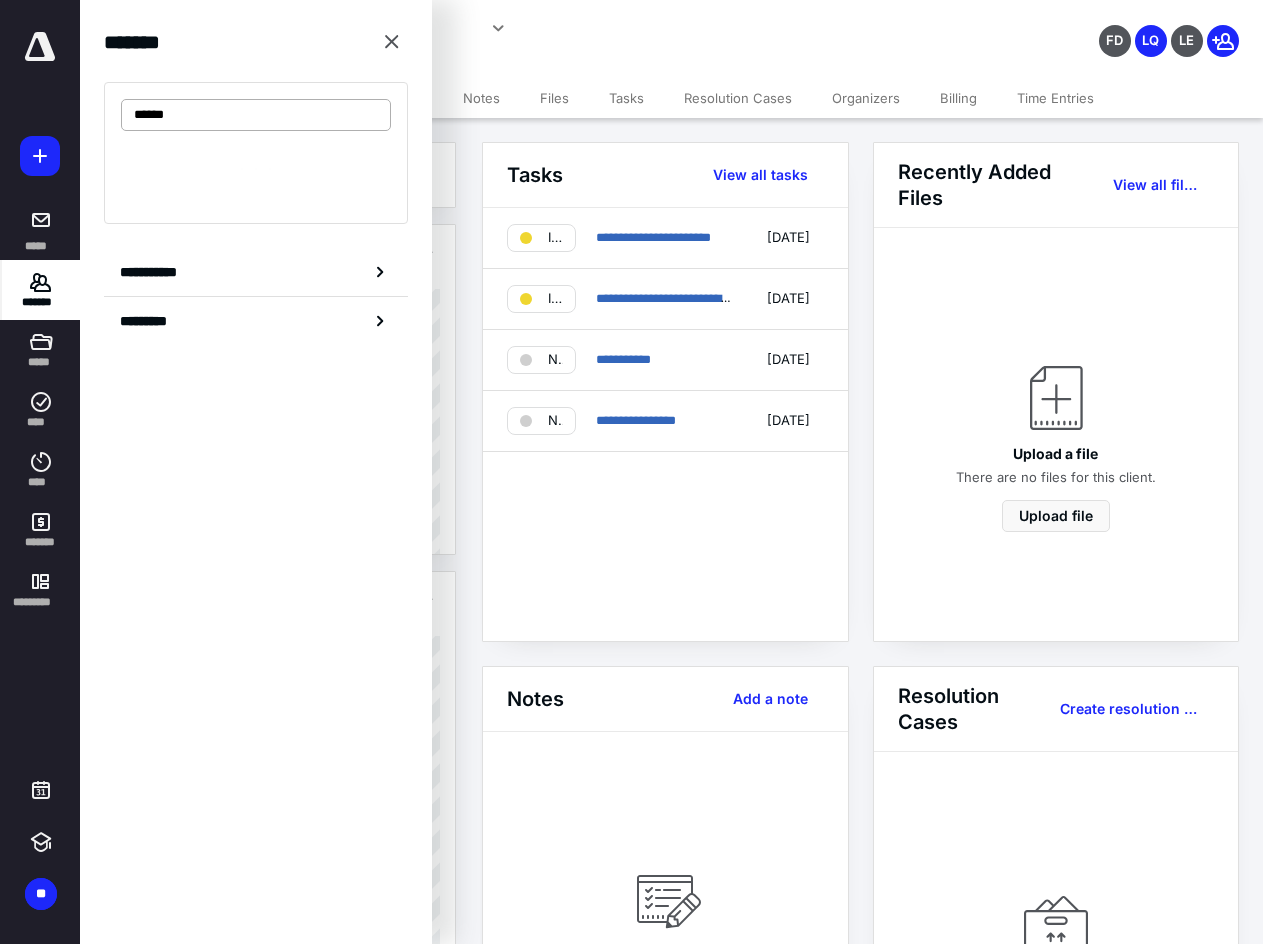 type on "*******" 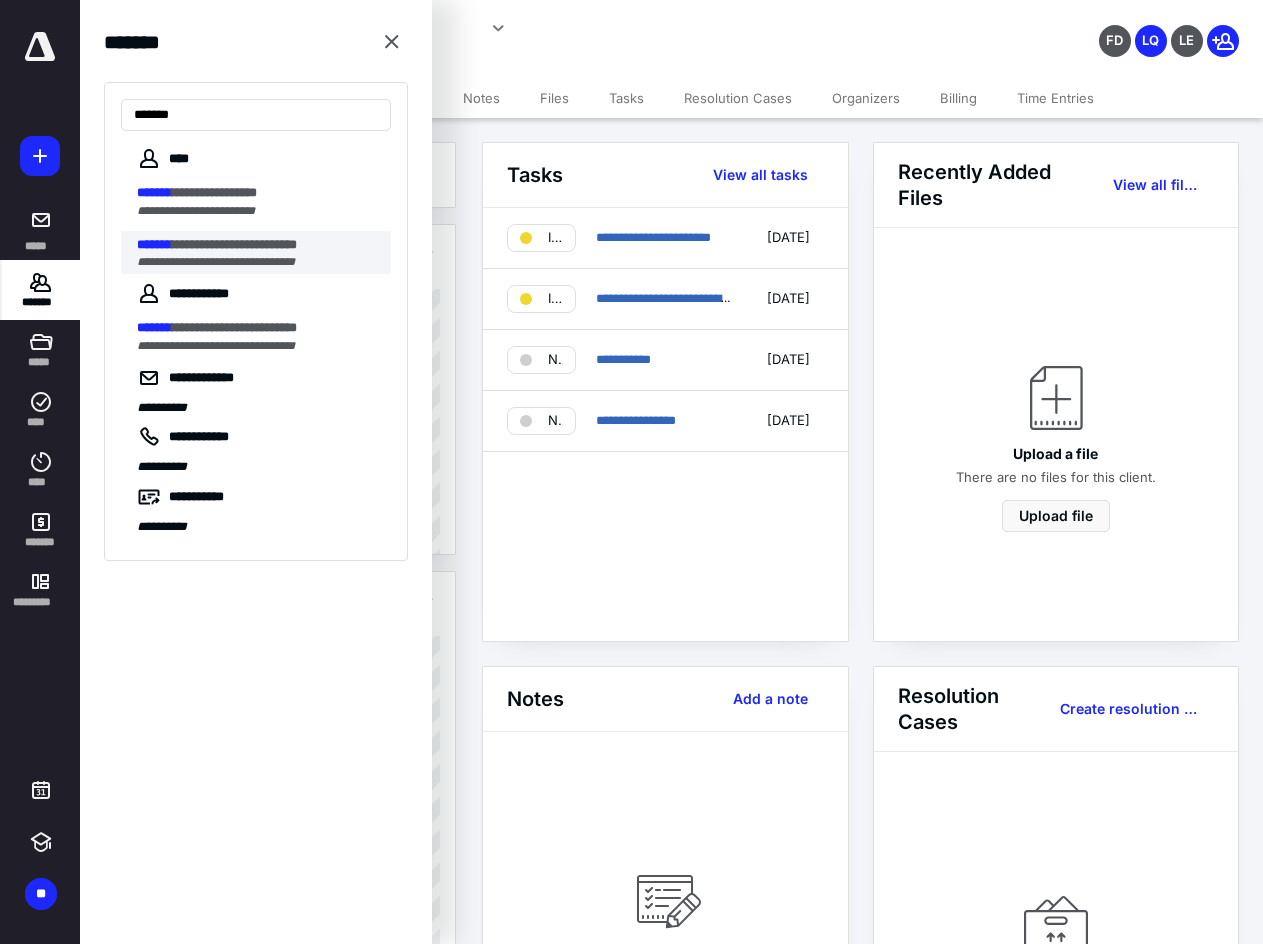 click on "**********" at bounding box center [234, 244] 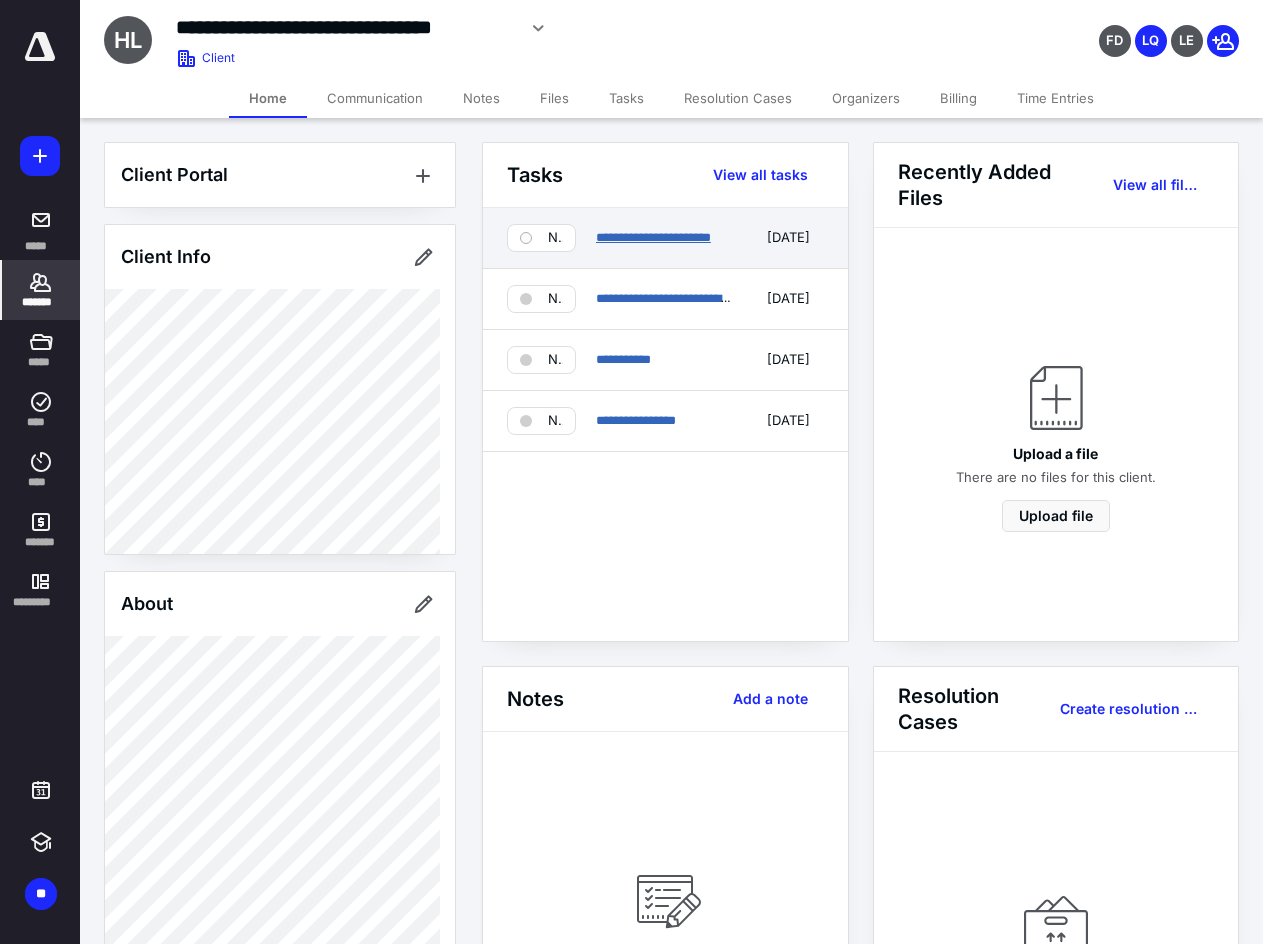 click on "**********" at bounding box center (653, 237) 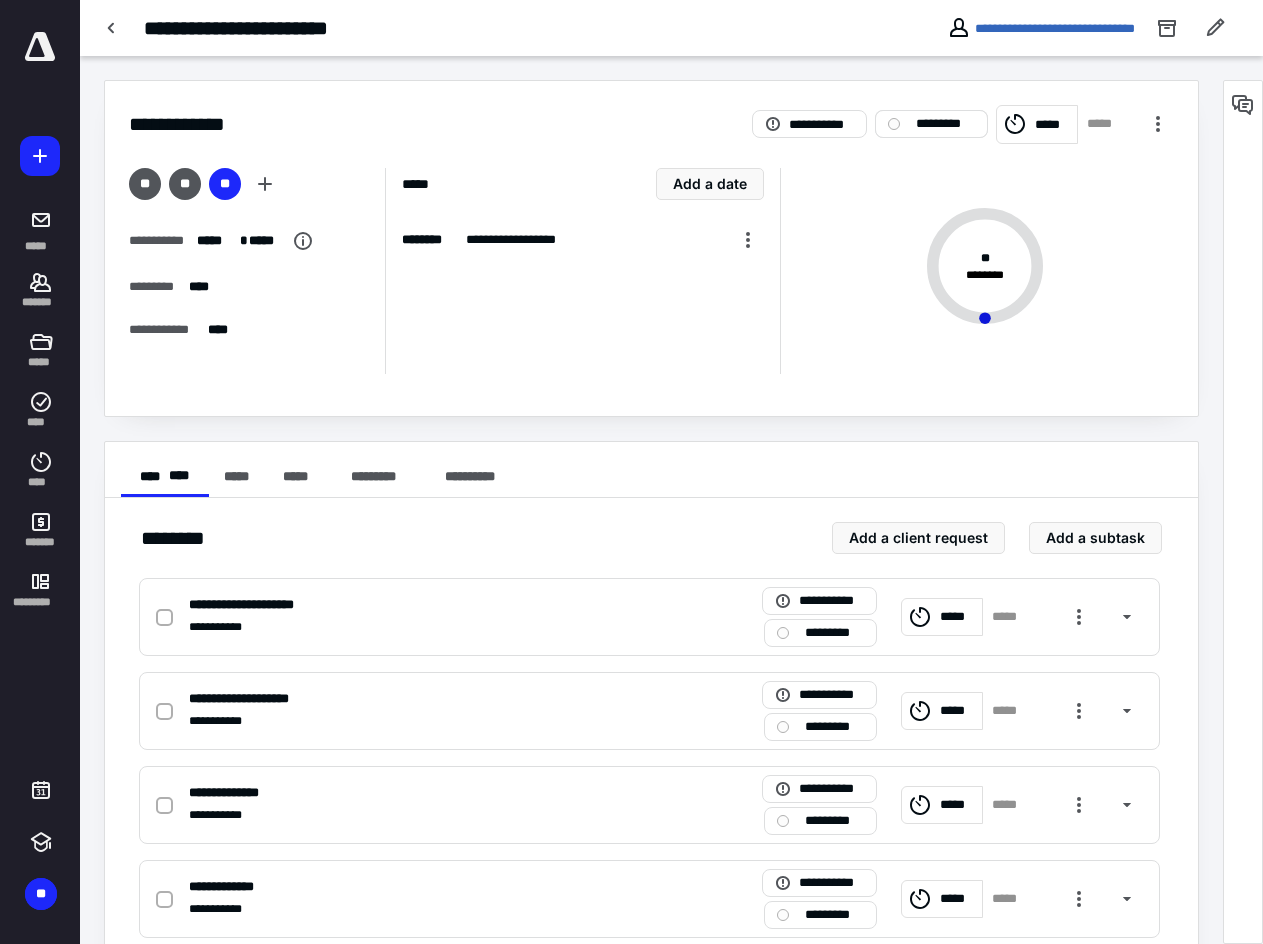 click on "*********" at bounding box center [945, 124] 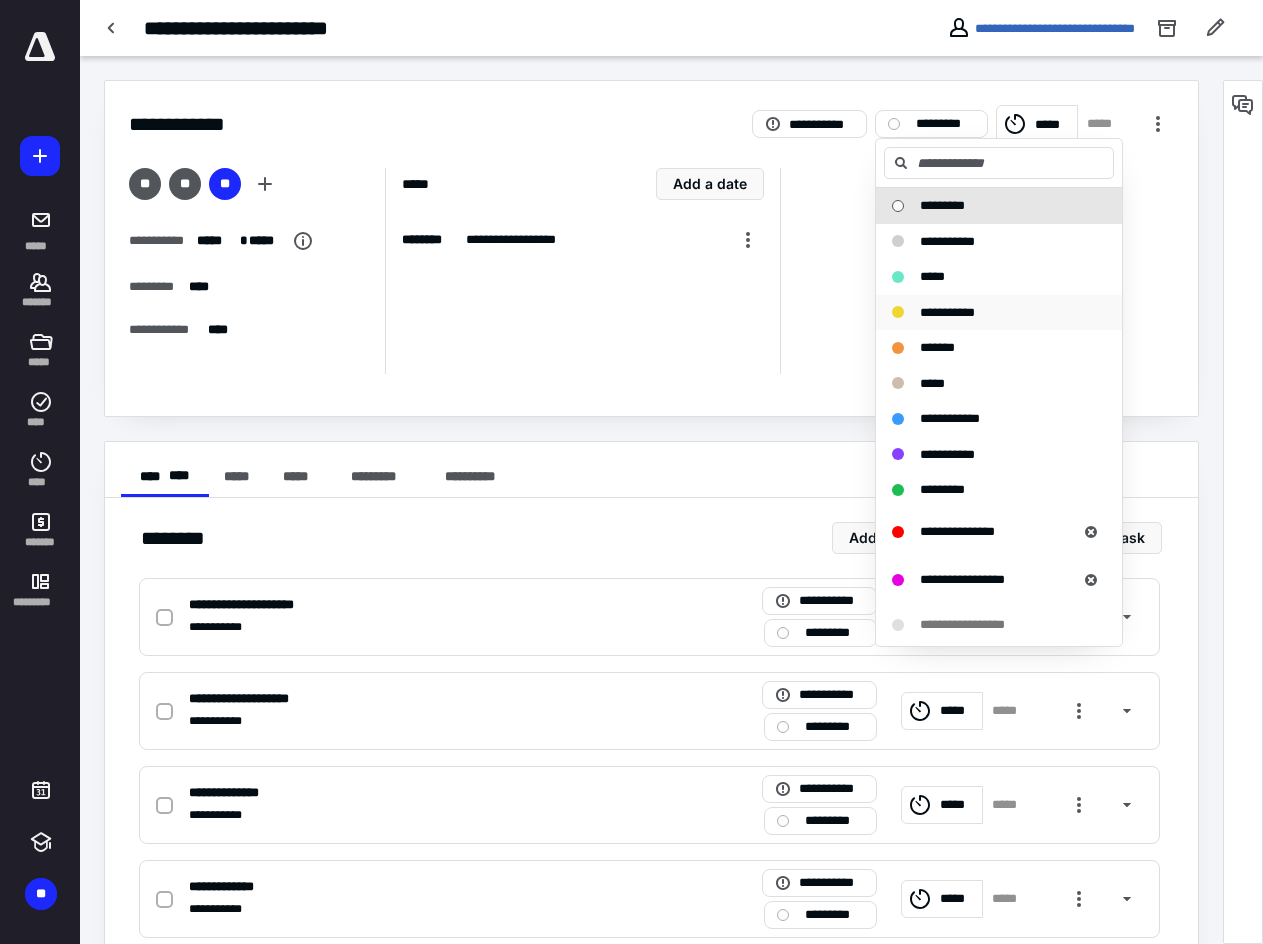 click on "**********" at bounding box center [999, 313] 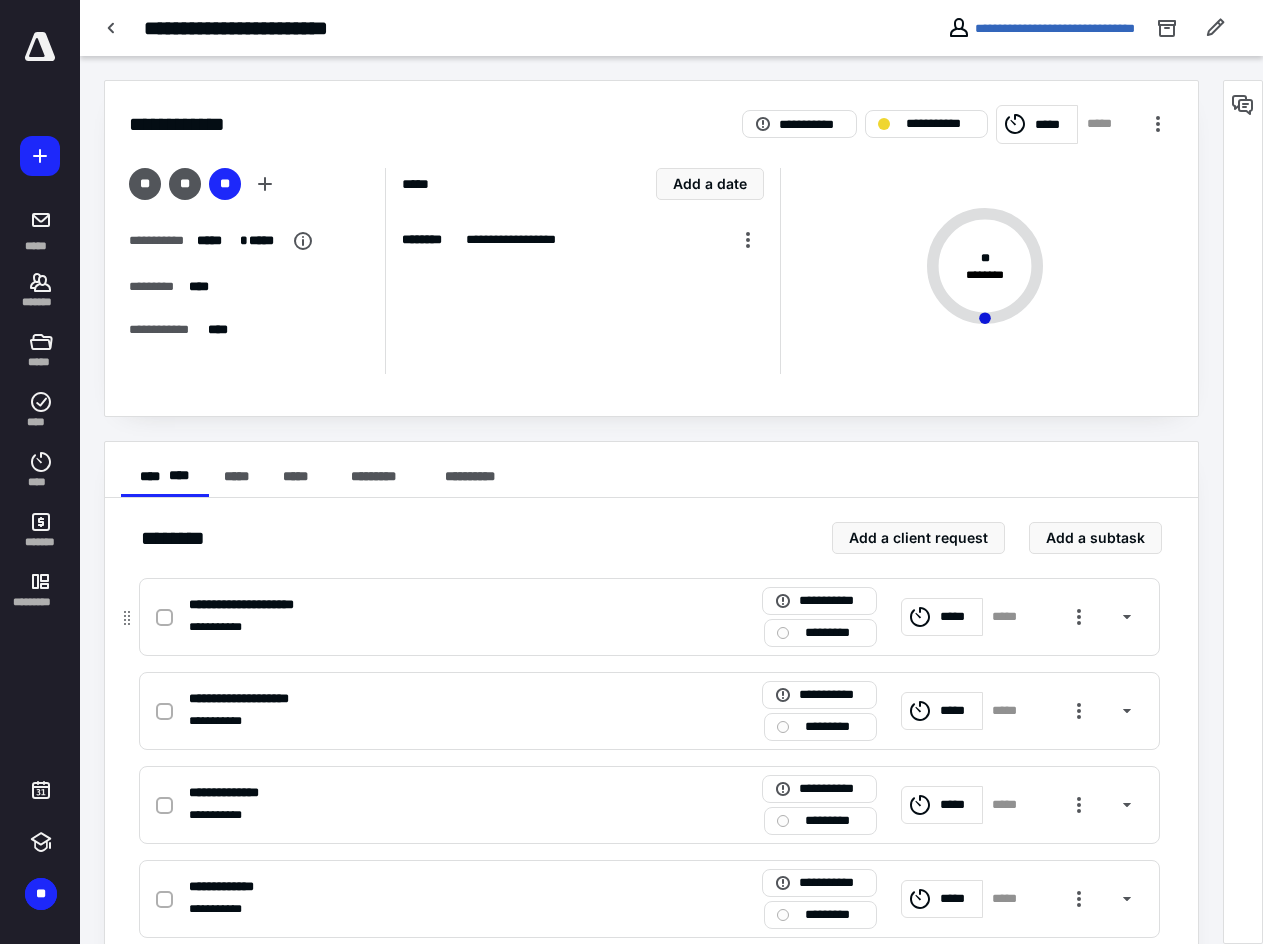 click at bounding box center (164, 618) 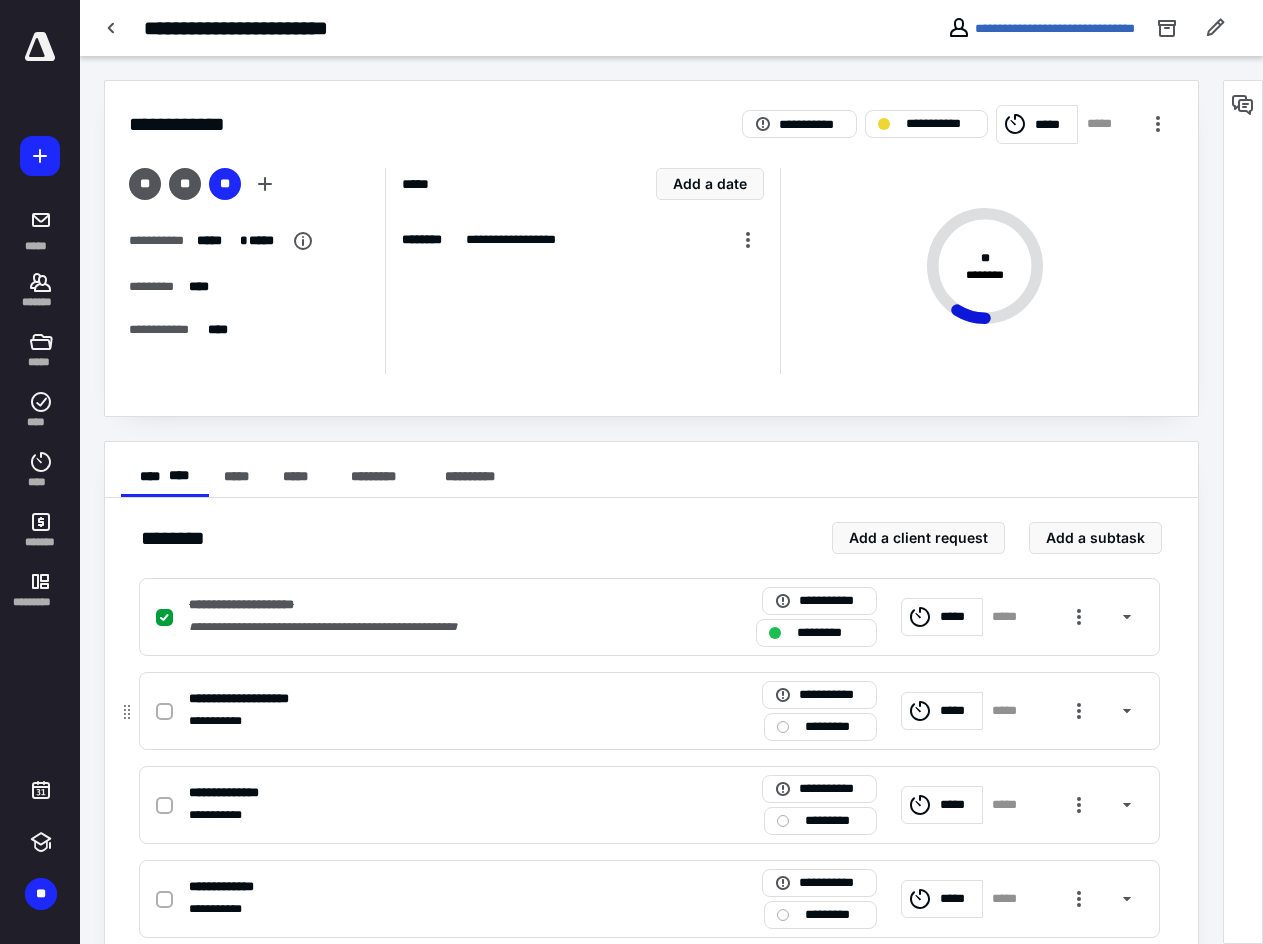 click at bounding box center (164, 712) 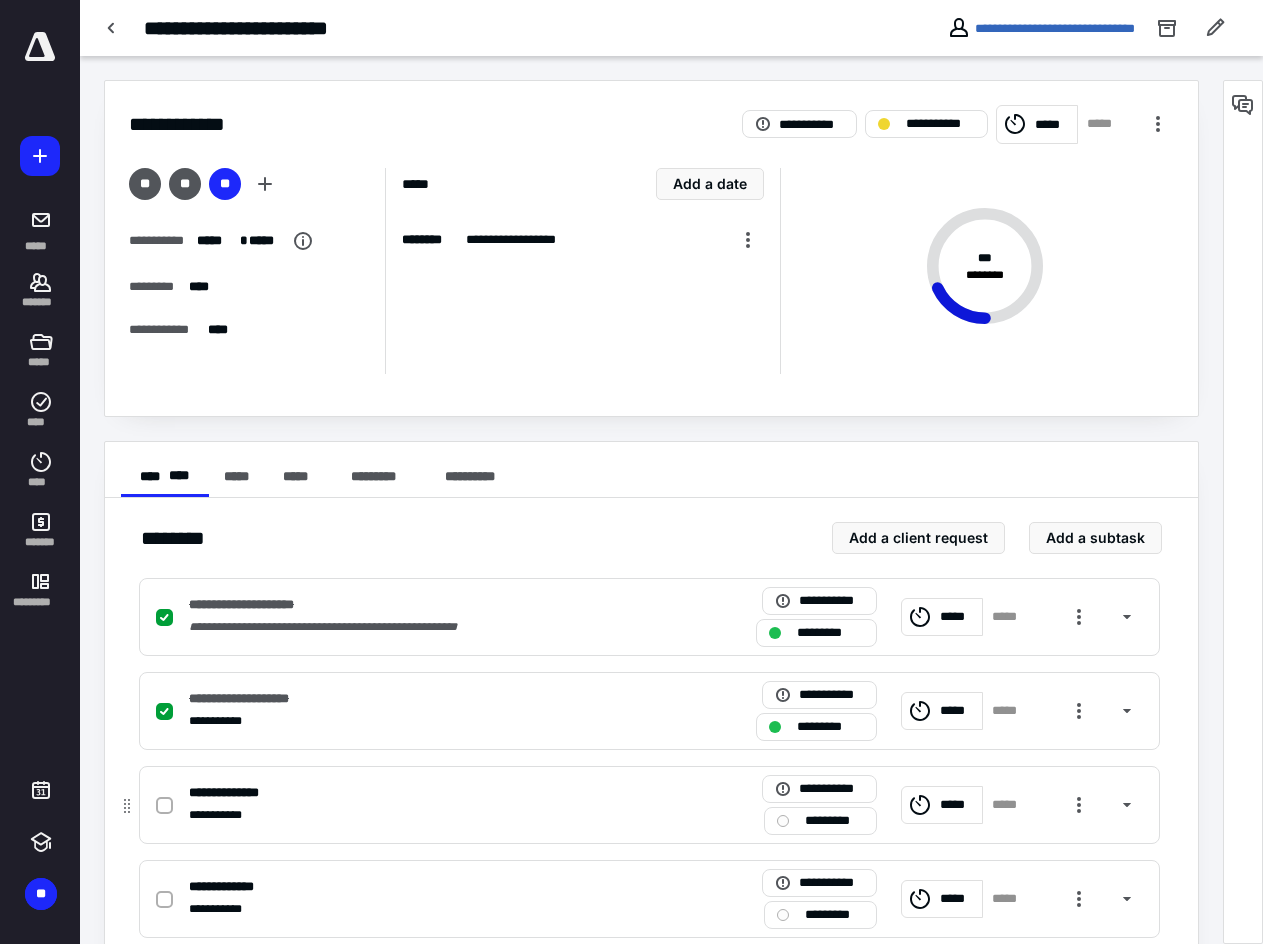 click 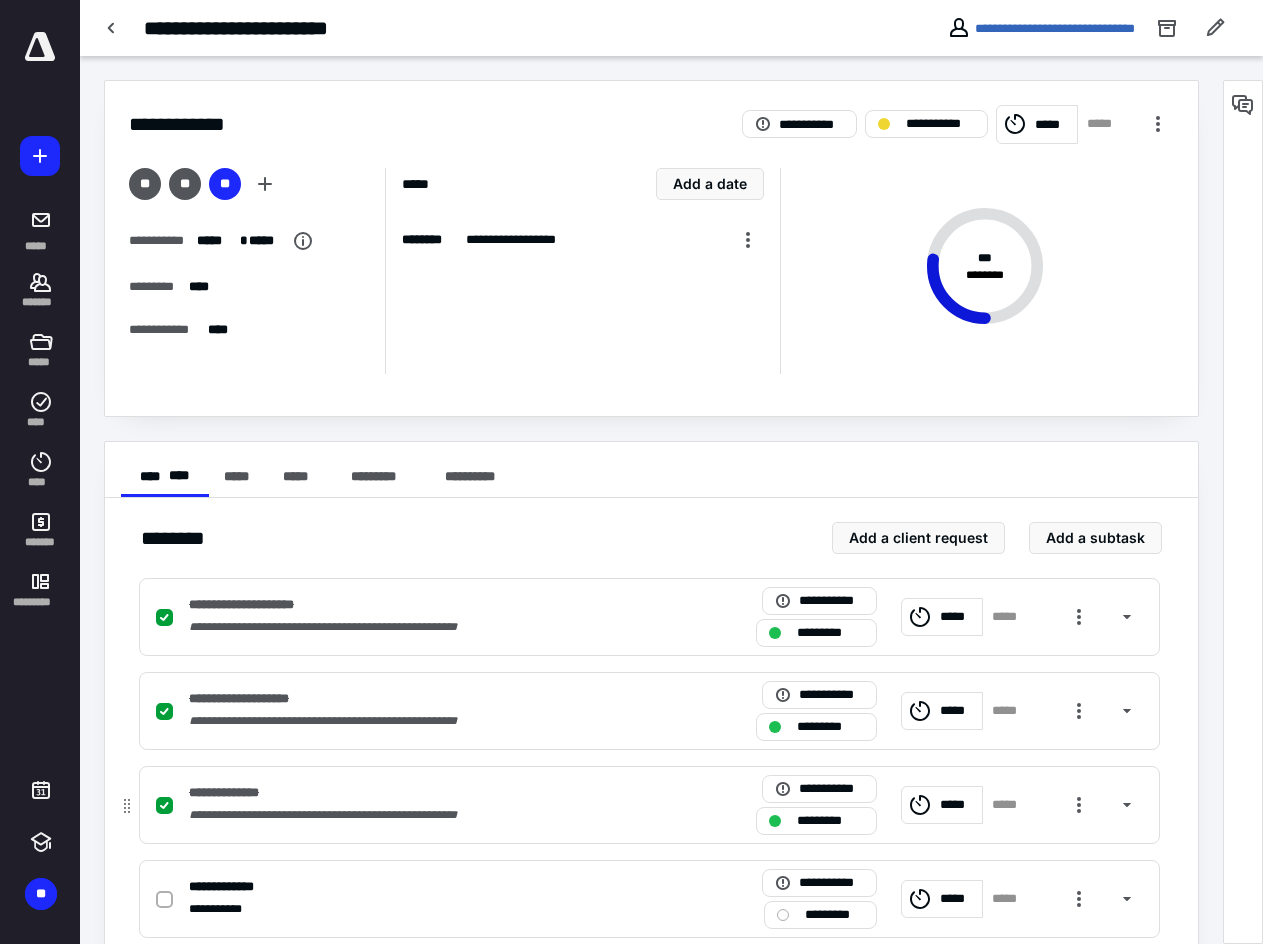 click 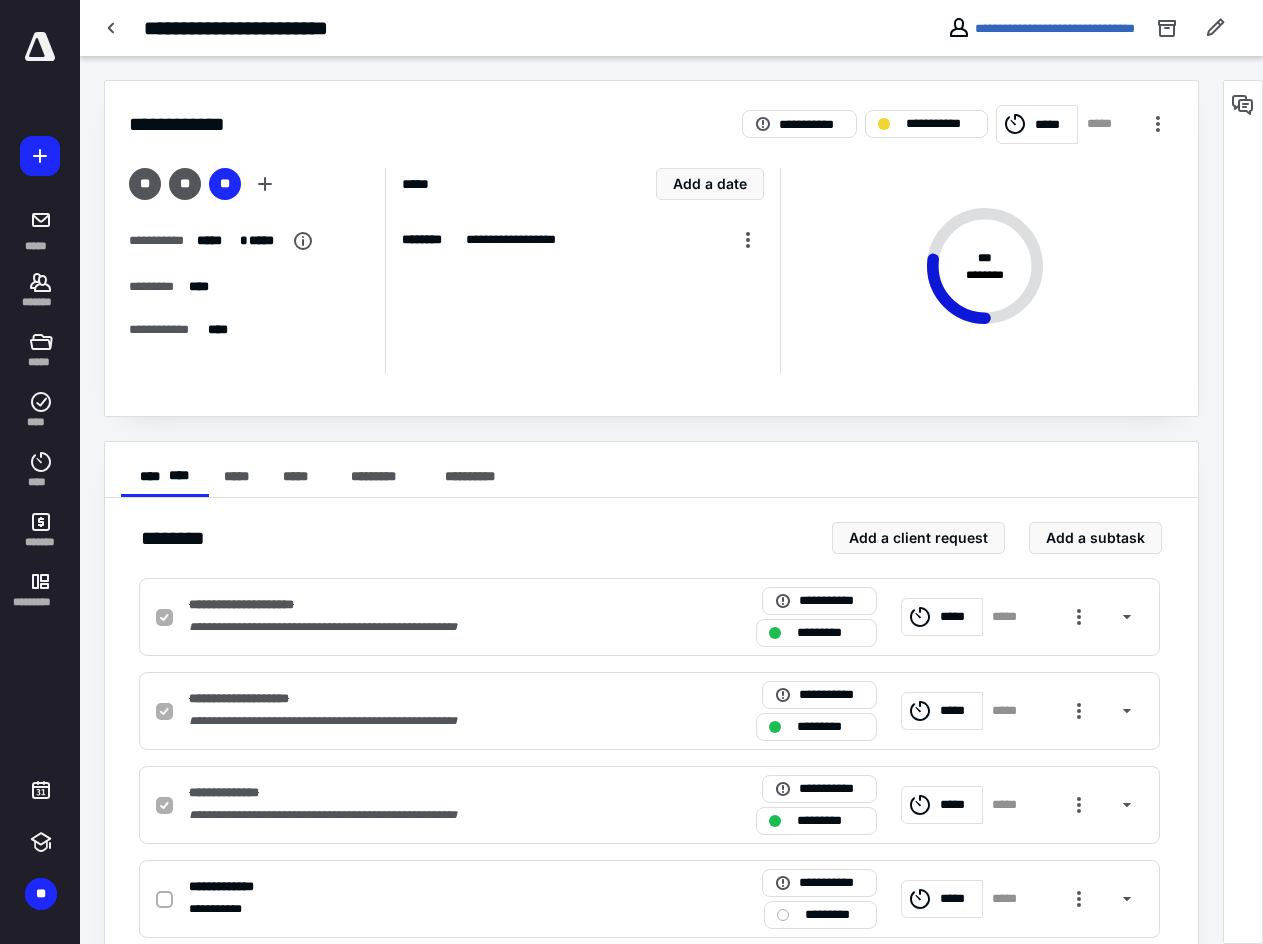 checkbox on "false" 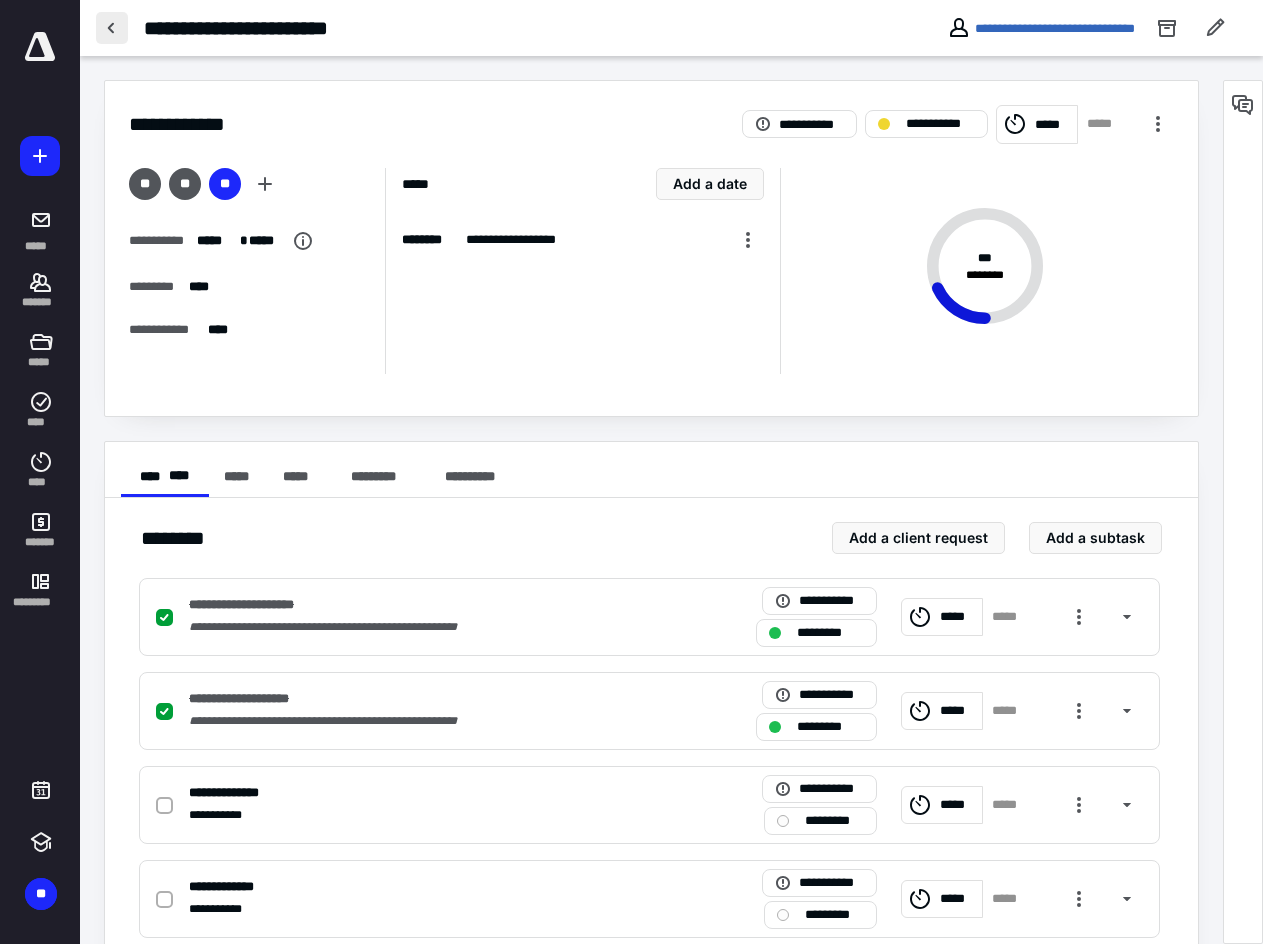 click at bounding box center [112, 28] 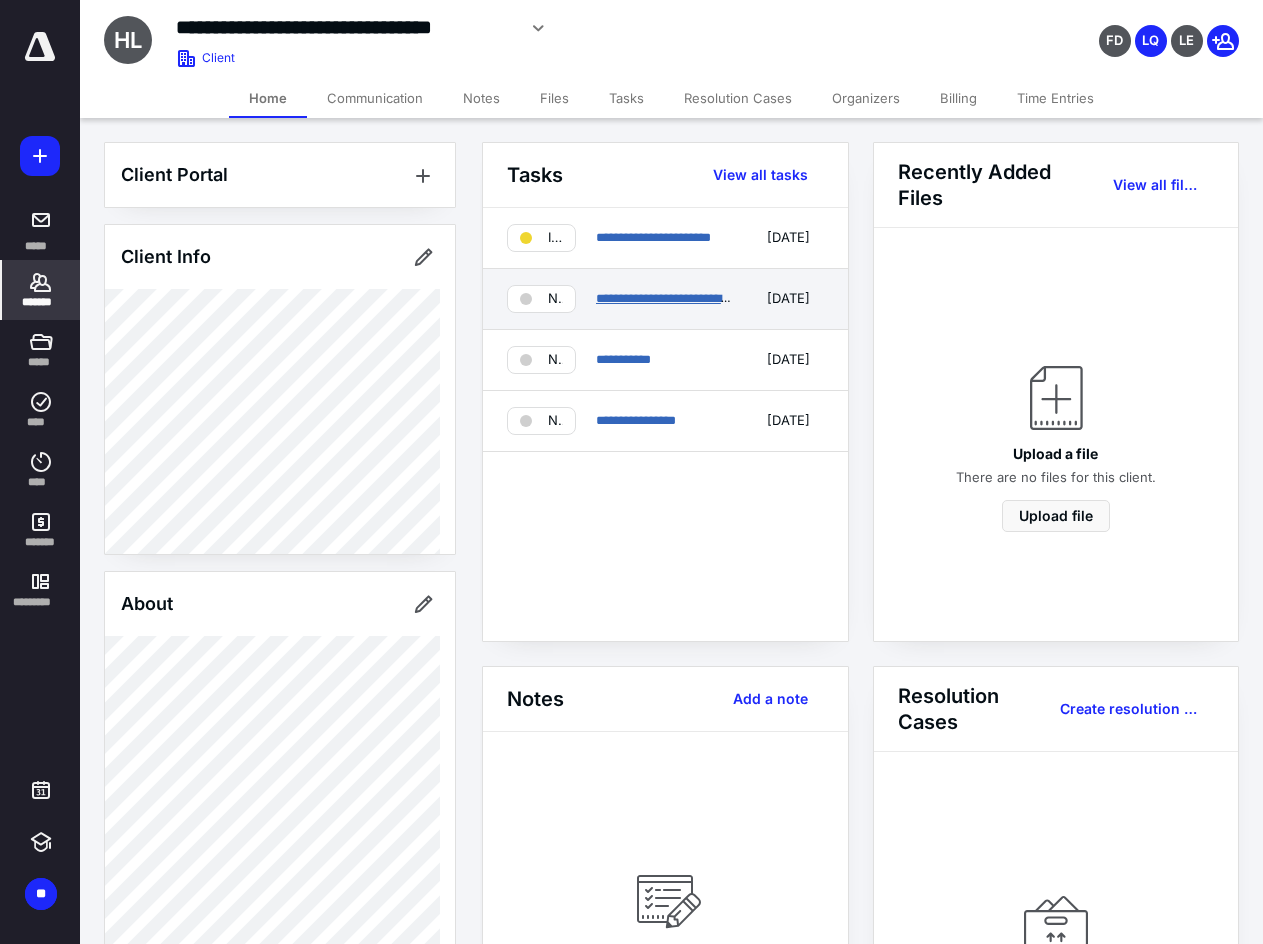 click on "**********" at bounding box center [666, 298] 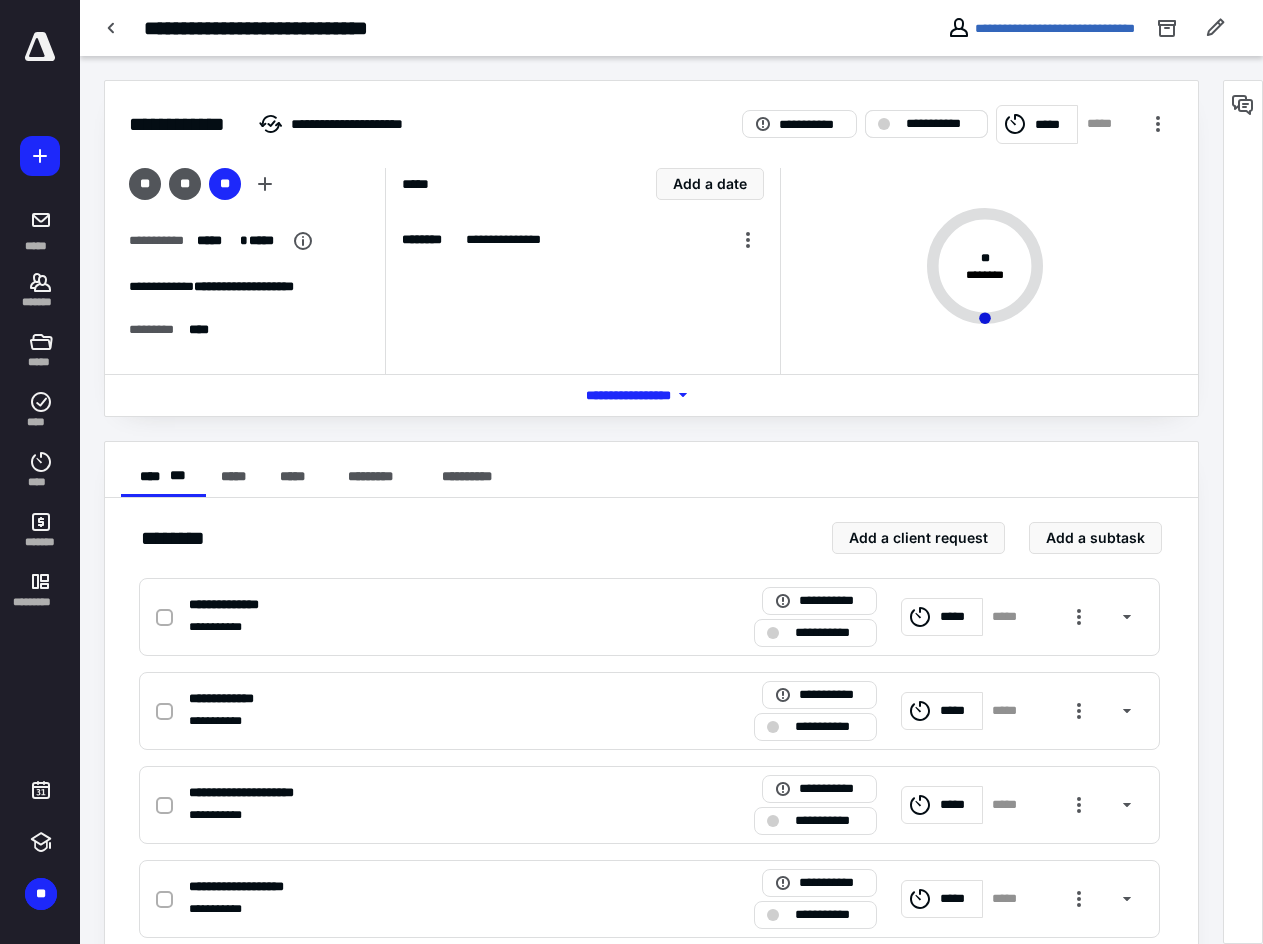 click on "**********" at bounding box center [940, 124] 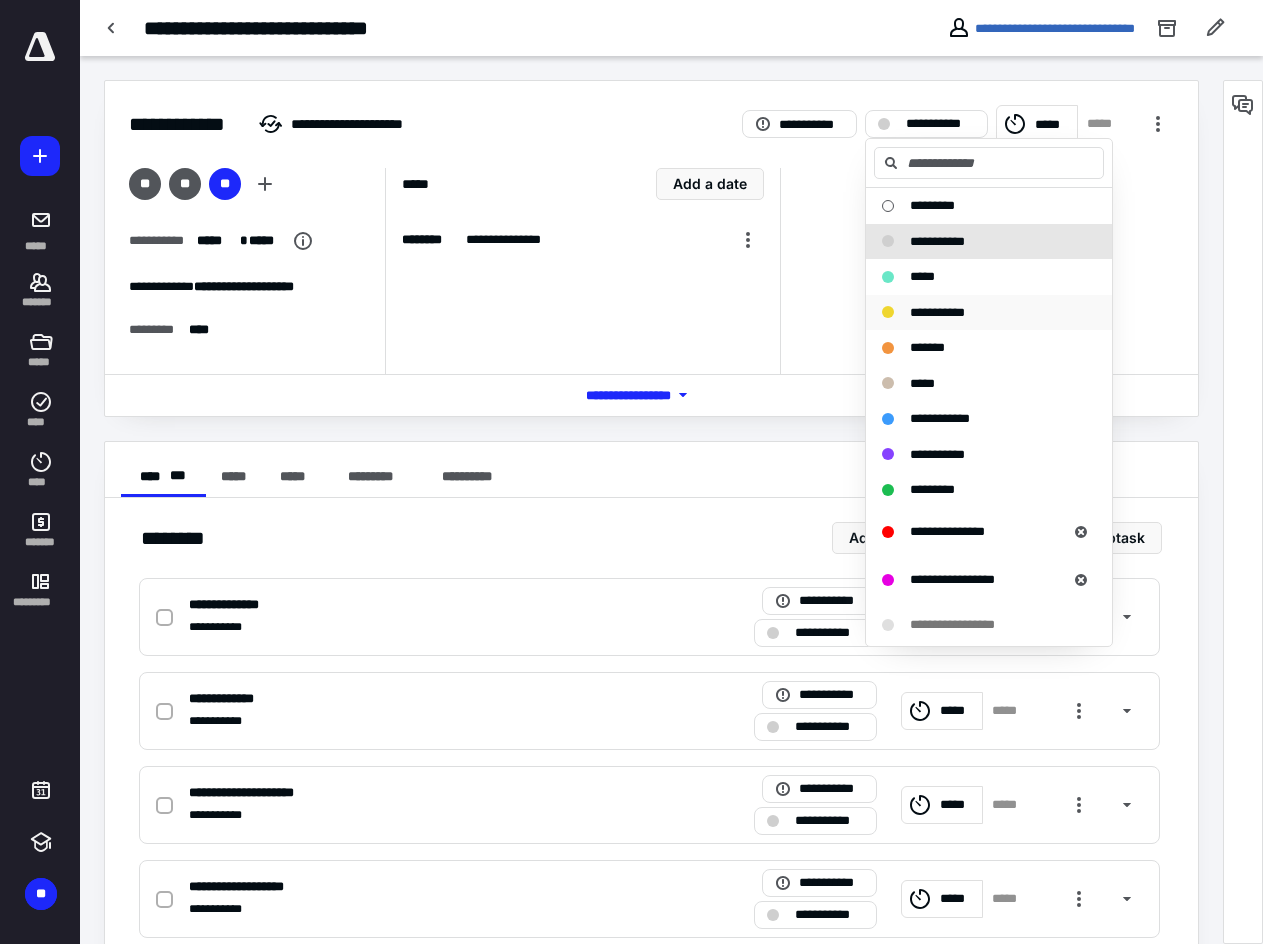 click on "**********" at bounding box center [937, 312] 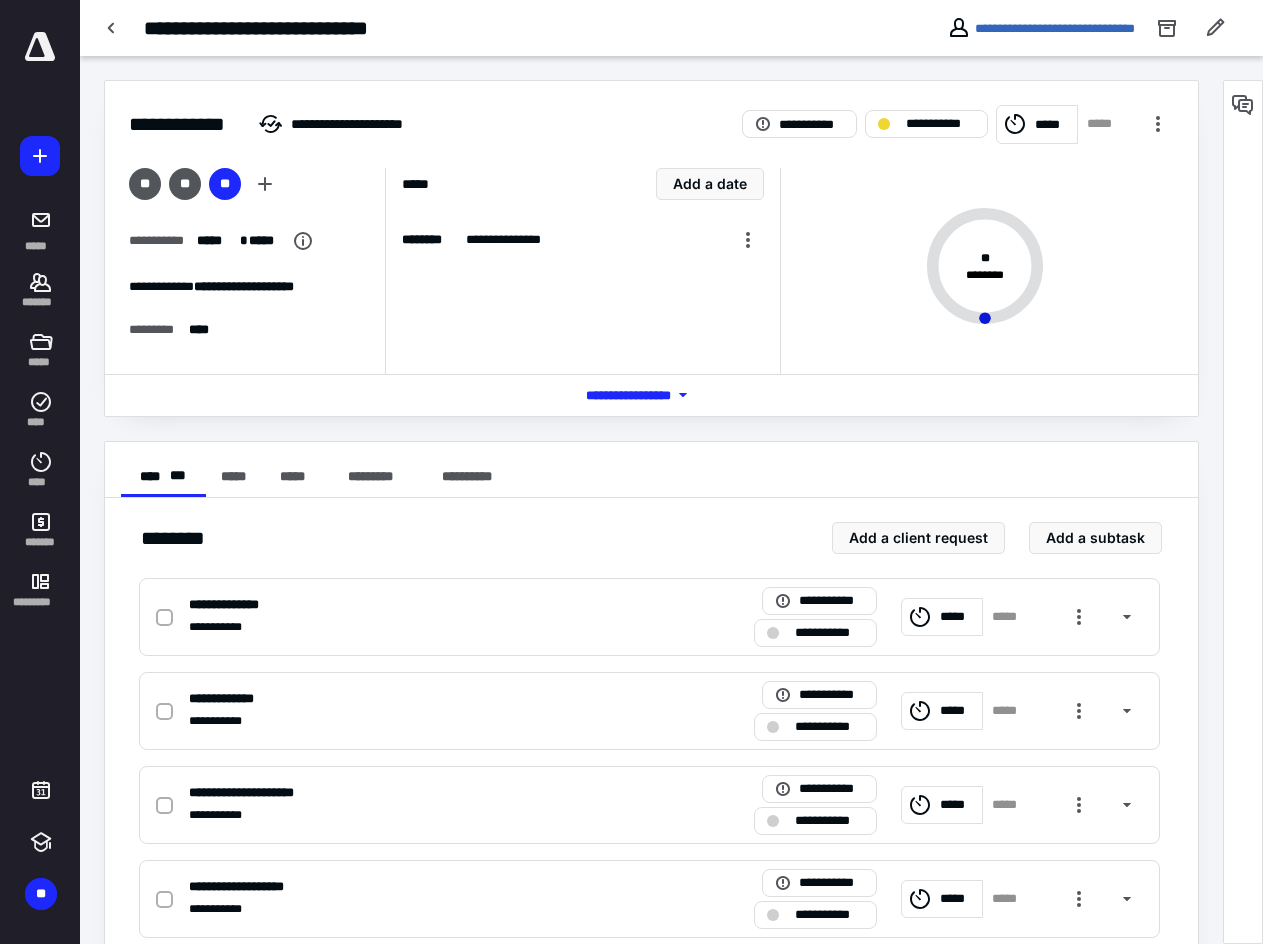drag, startPoint x: 109, startPoint y: 23, endPoint x: 103, endPoint y: 203, distance: 180.09998 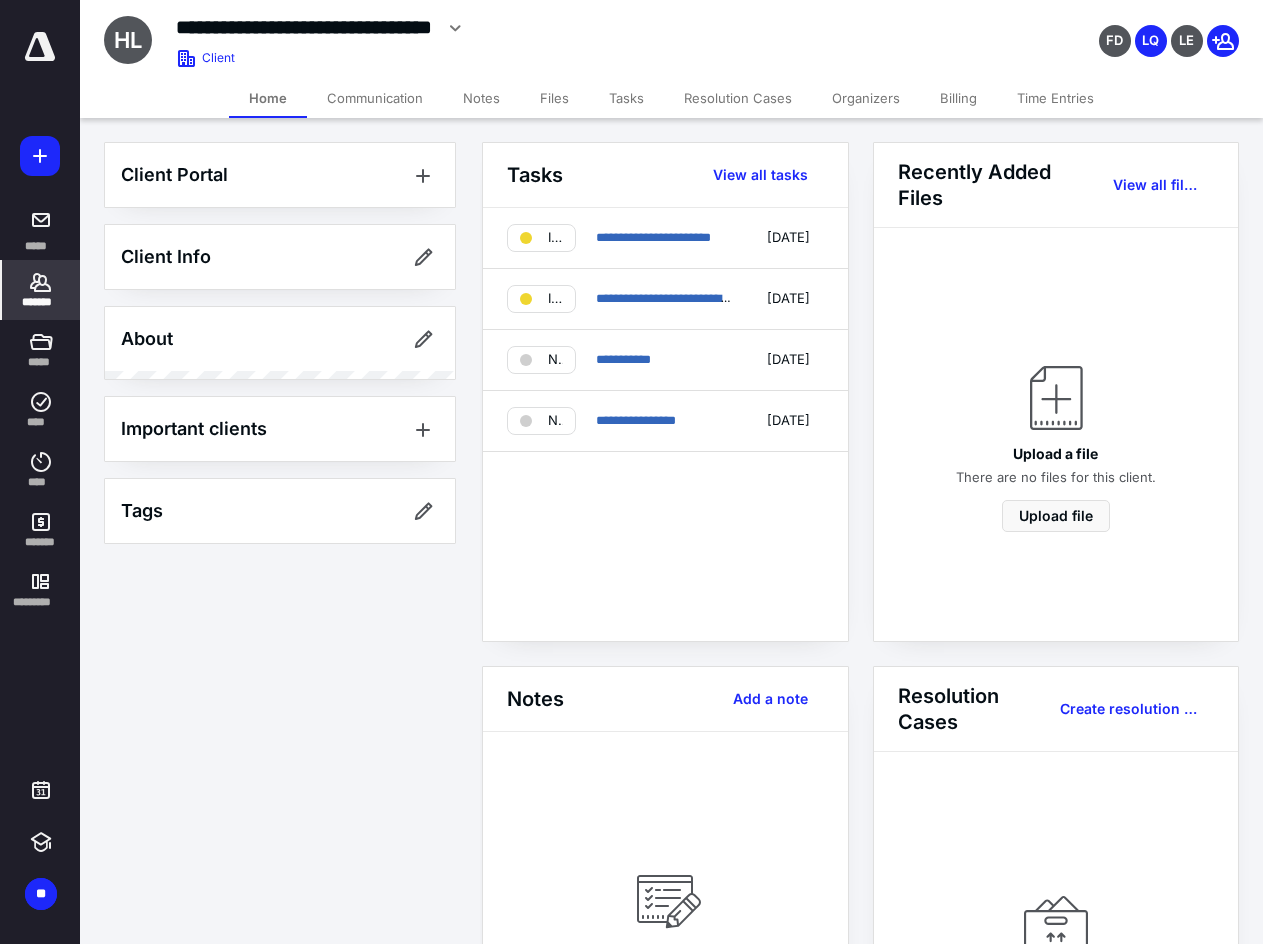 click on "*******" at bounding box center (41, 290) 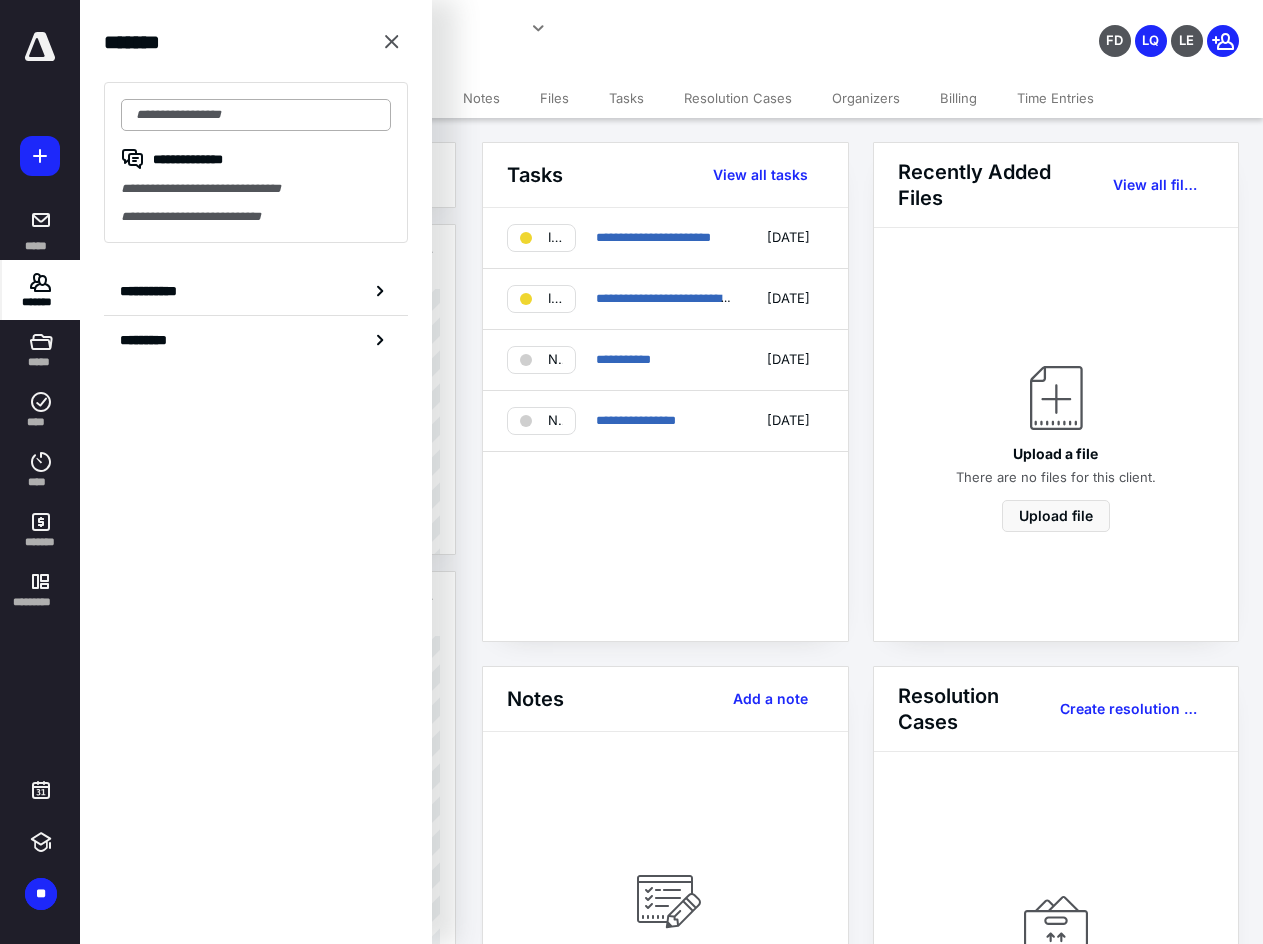 click at bounding box center [256, 115] 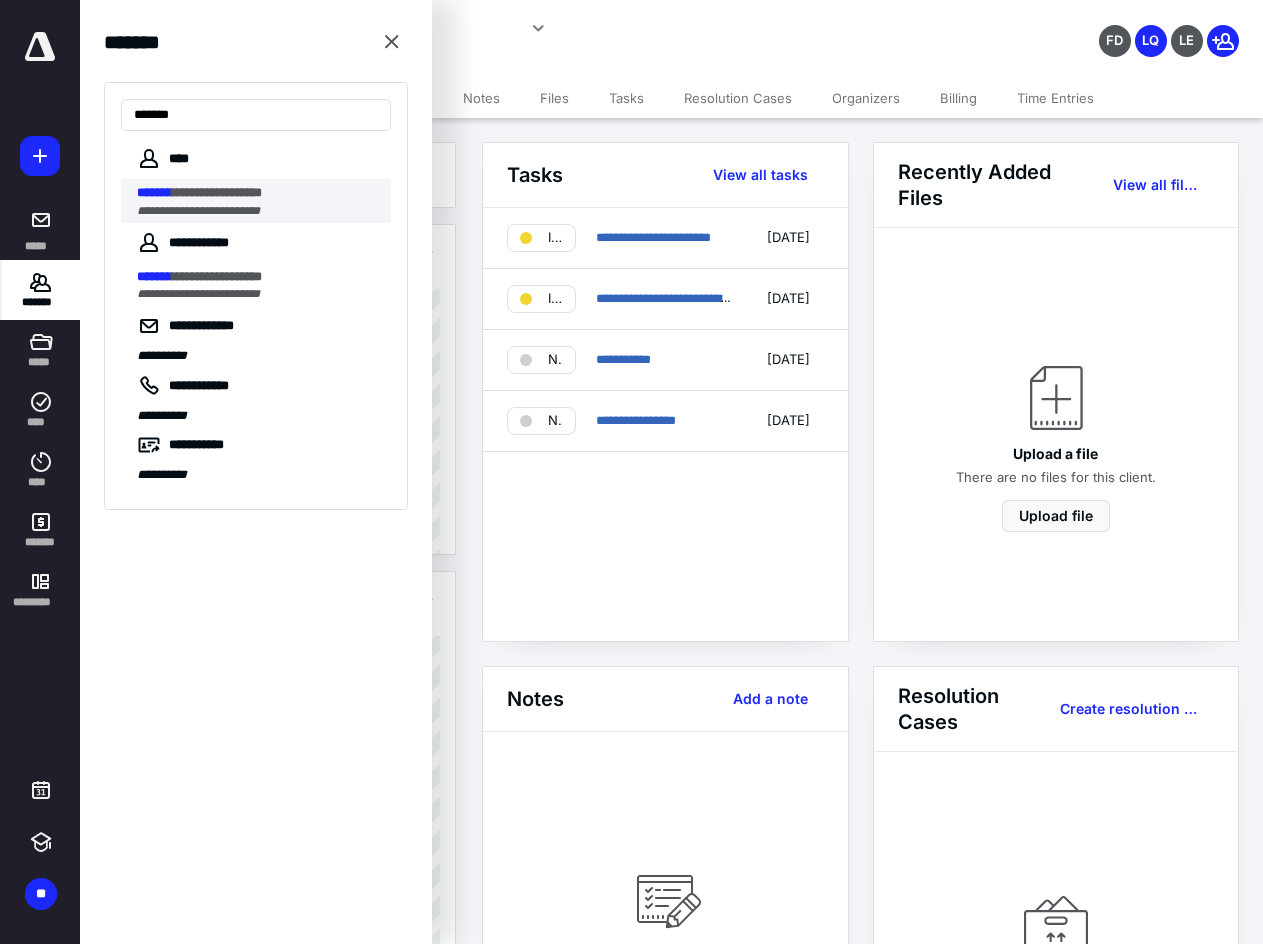 type on "*******" 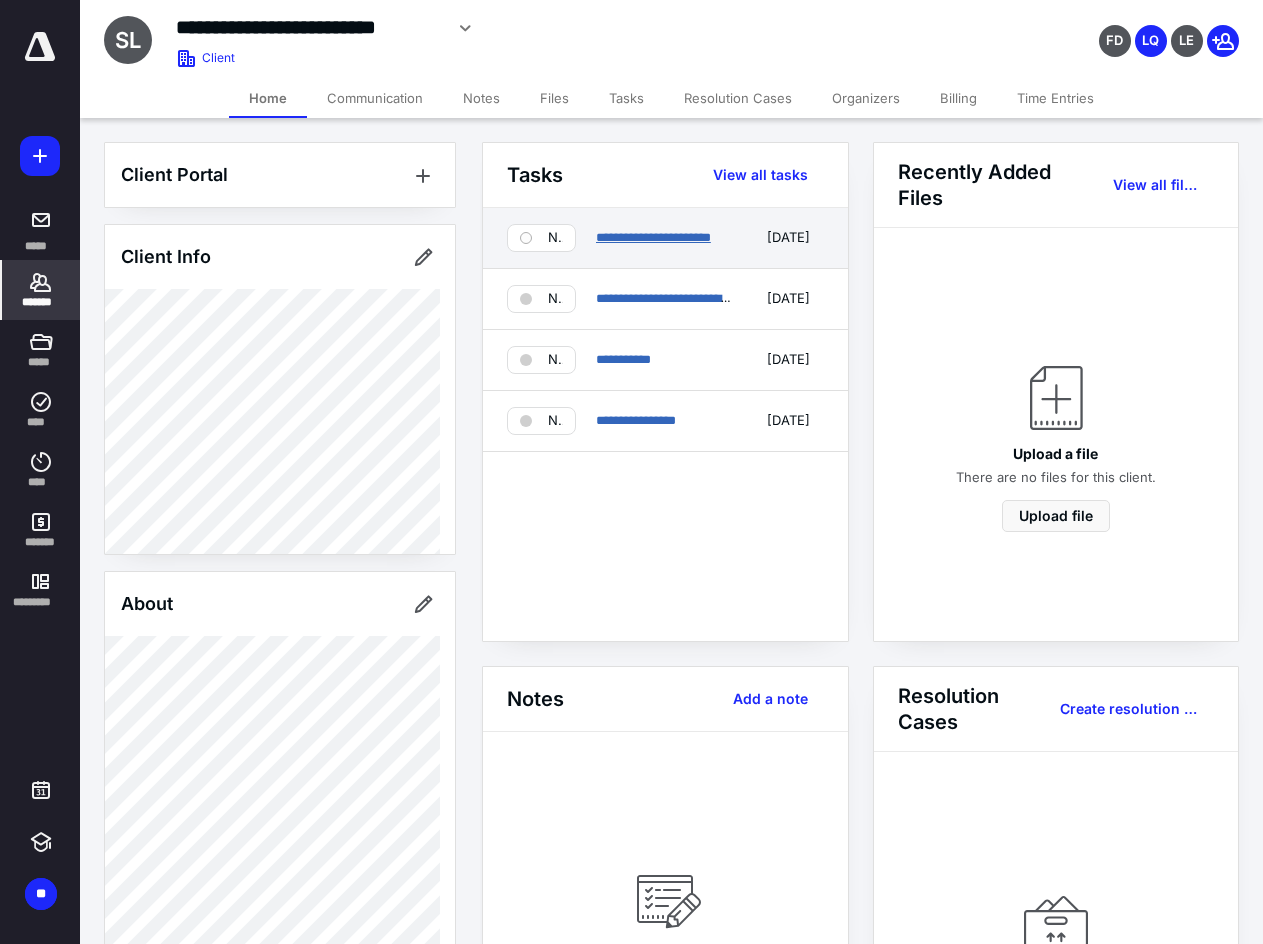click on "**********" at bounding box center (653, 237) 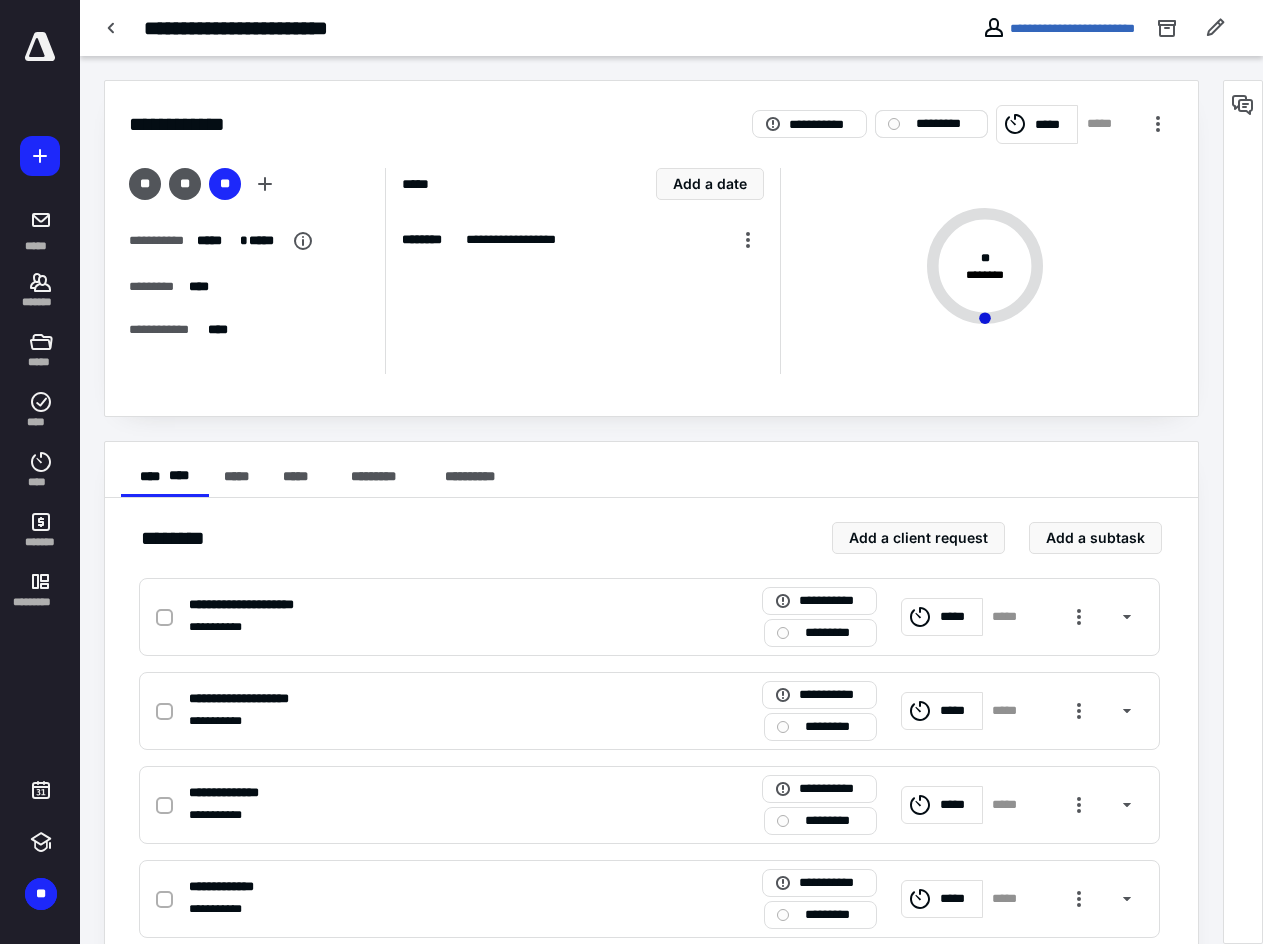 click on "*********" at bounding box center (945, 124) 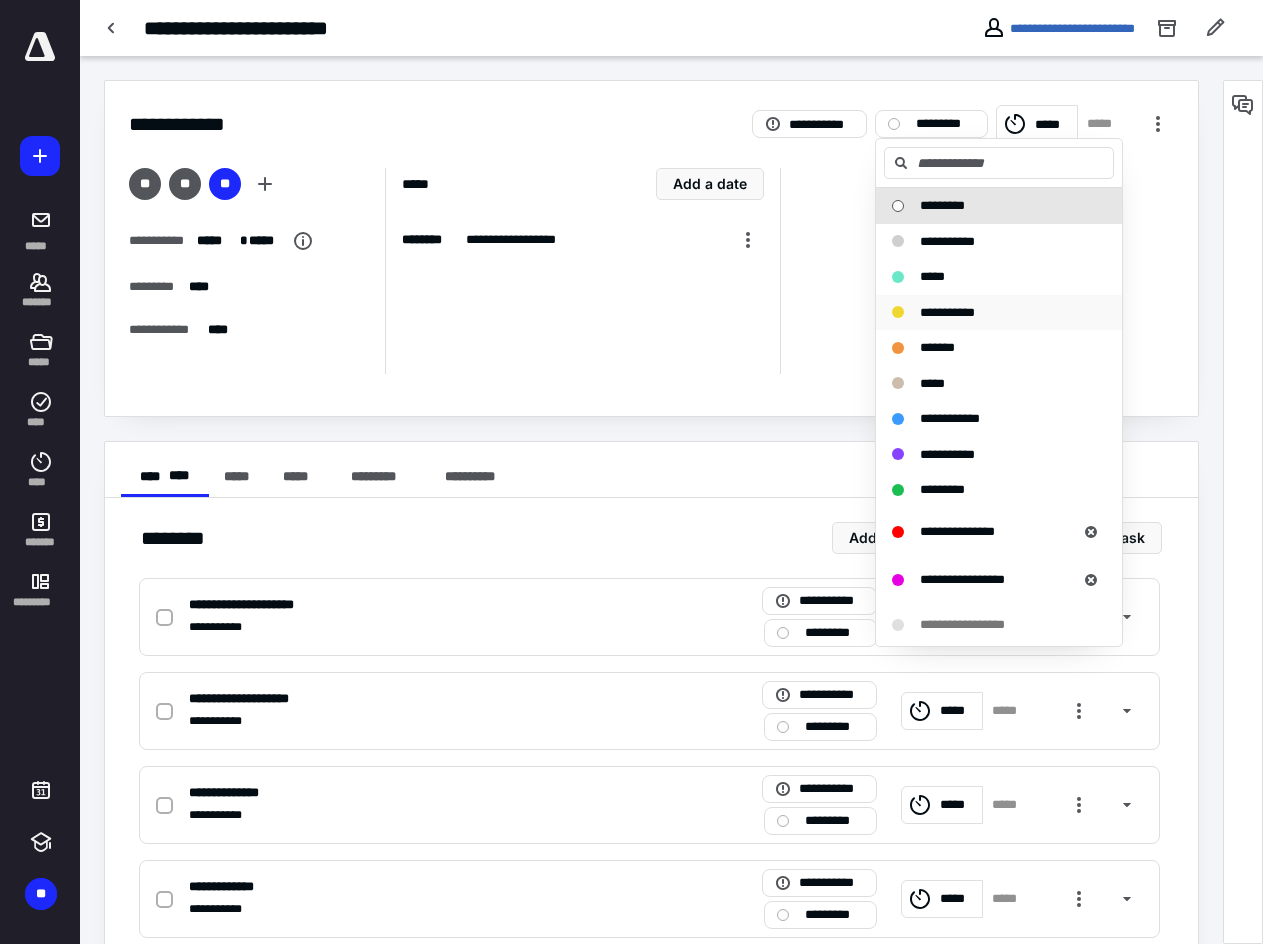 click on "**********" at bounding box center (947, 312) 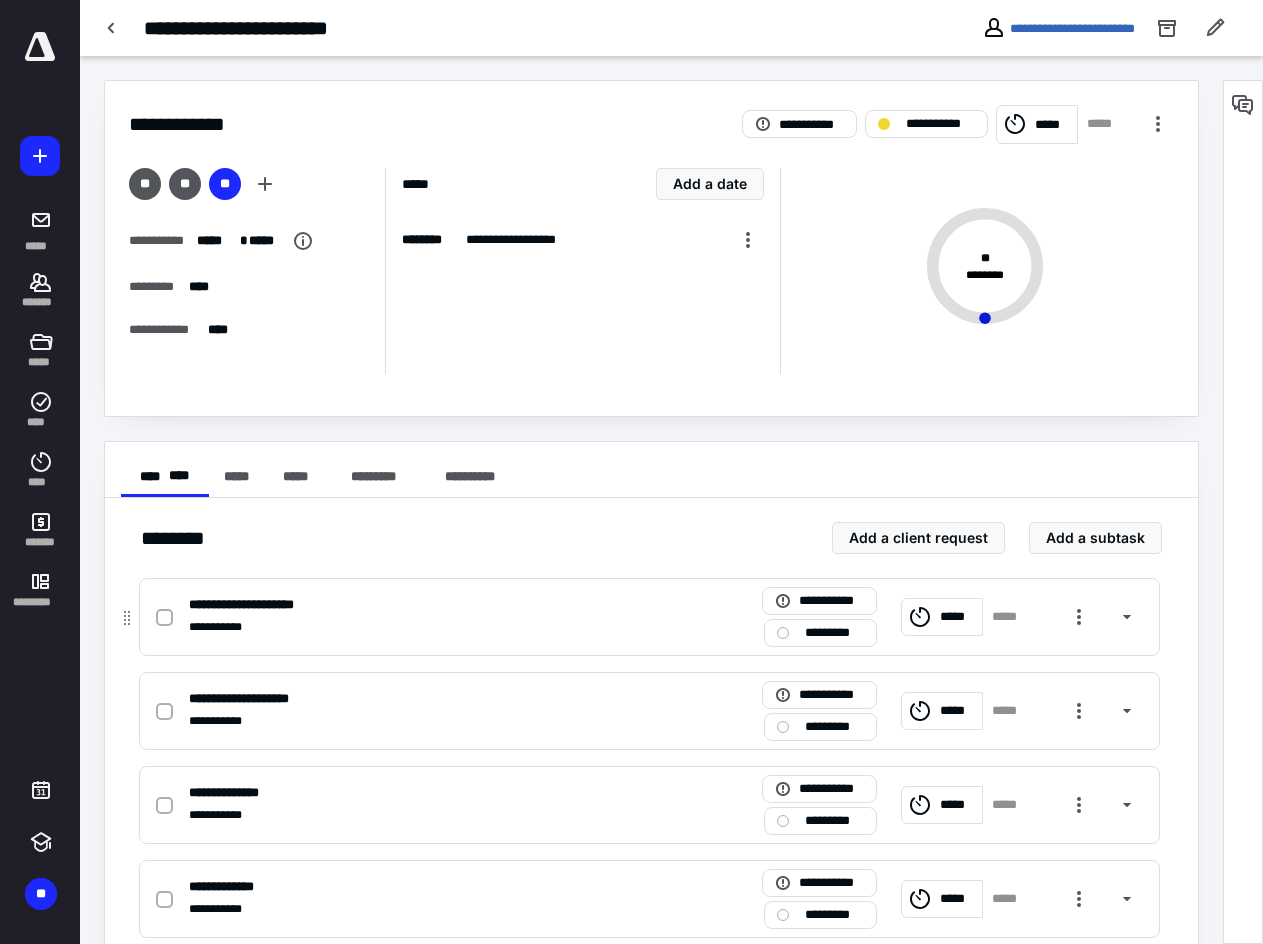 click at bounding box center (164, 618) 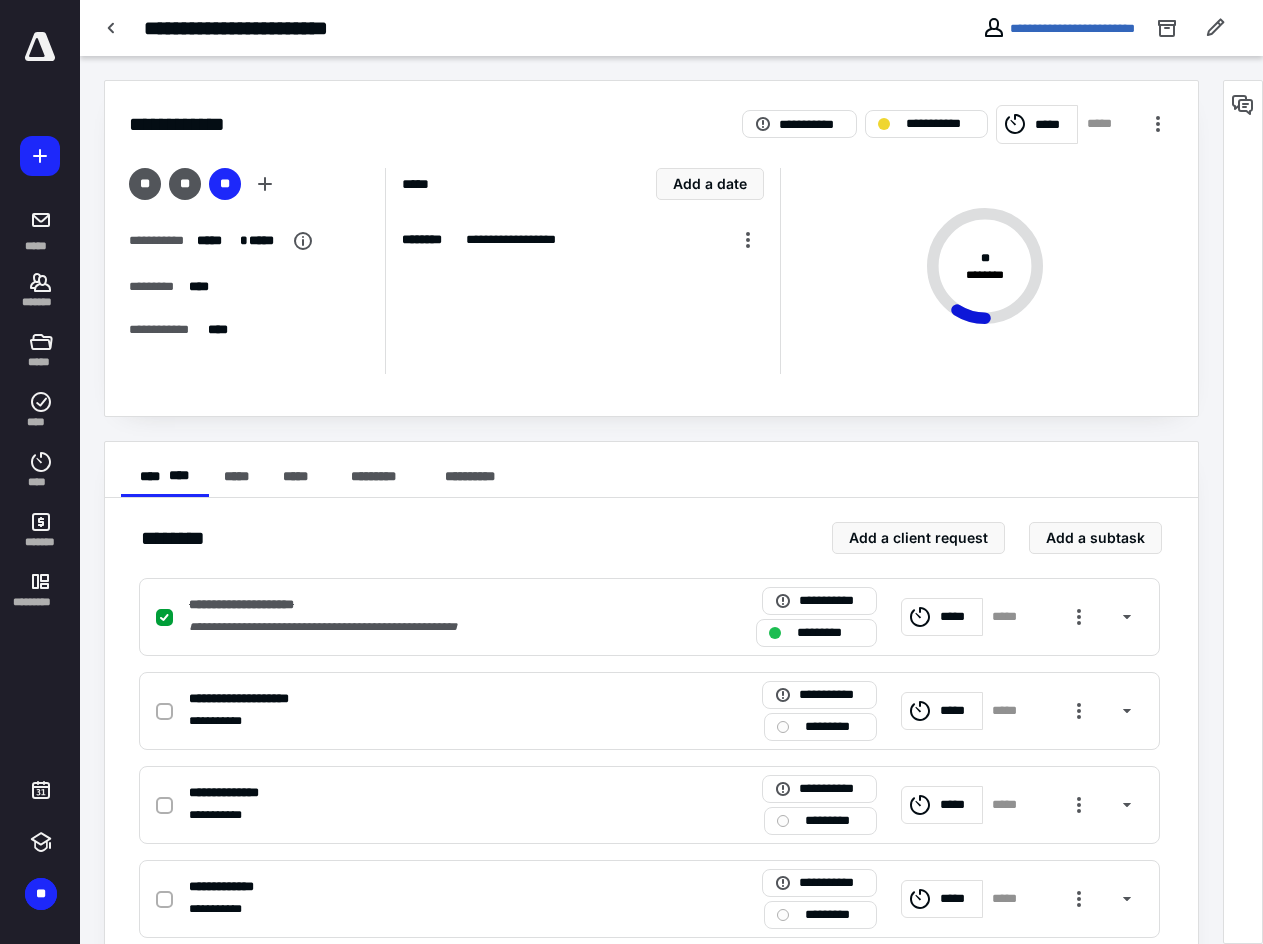 drag, startPoint x: 161, startPoint y: 712, endPoint x: 163, endPoint y: 671, distance: 41.04875 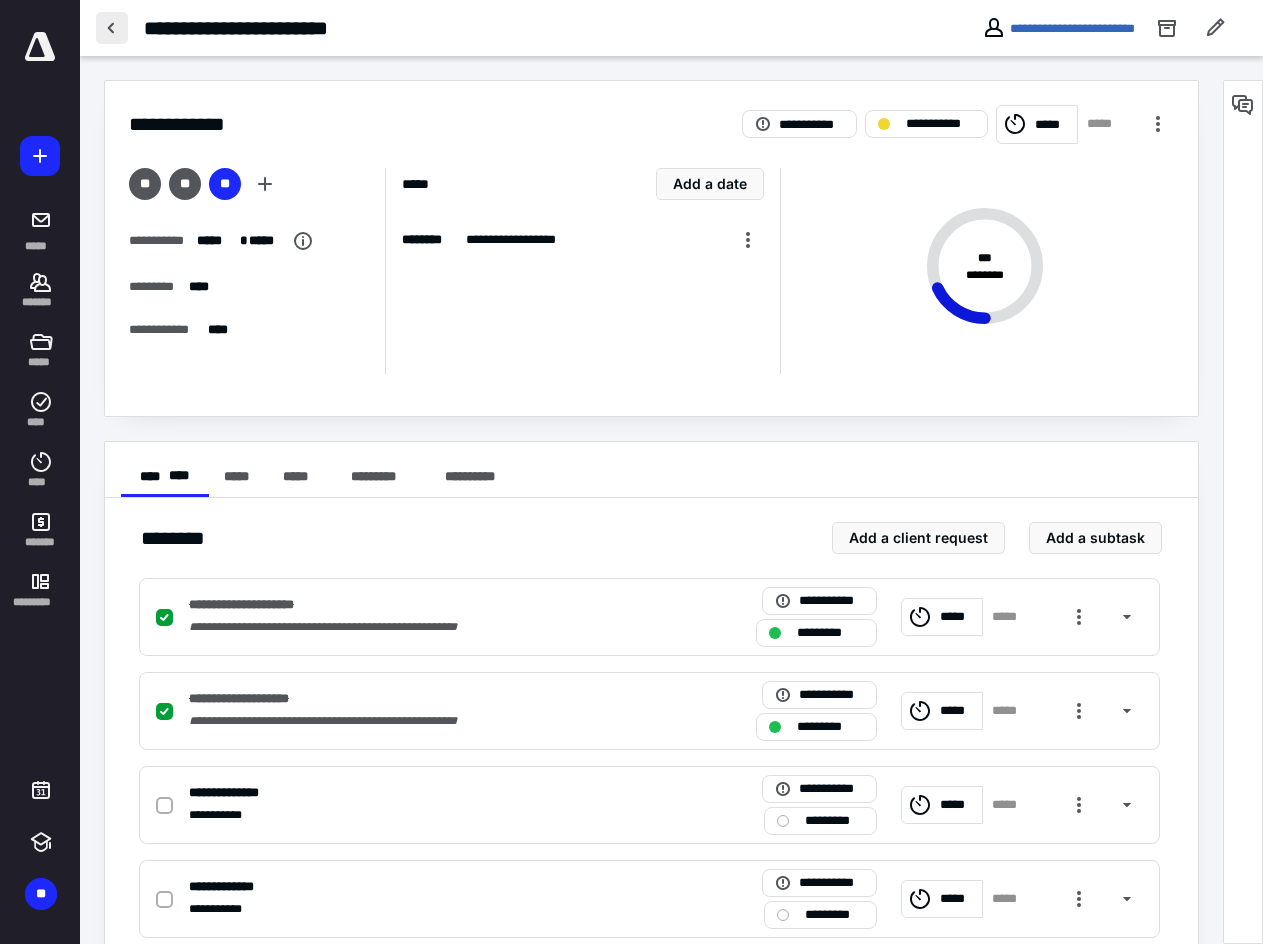 click at bounding box center [112, 28] 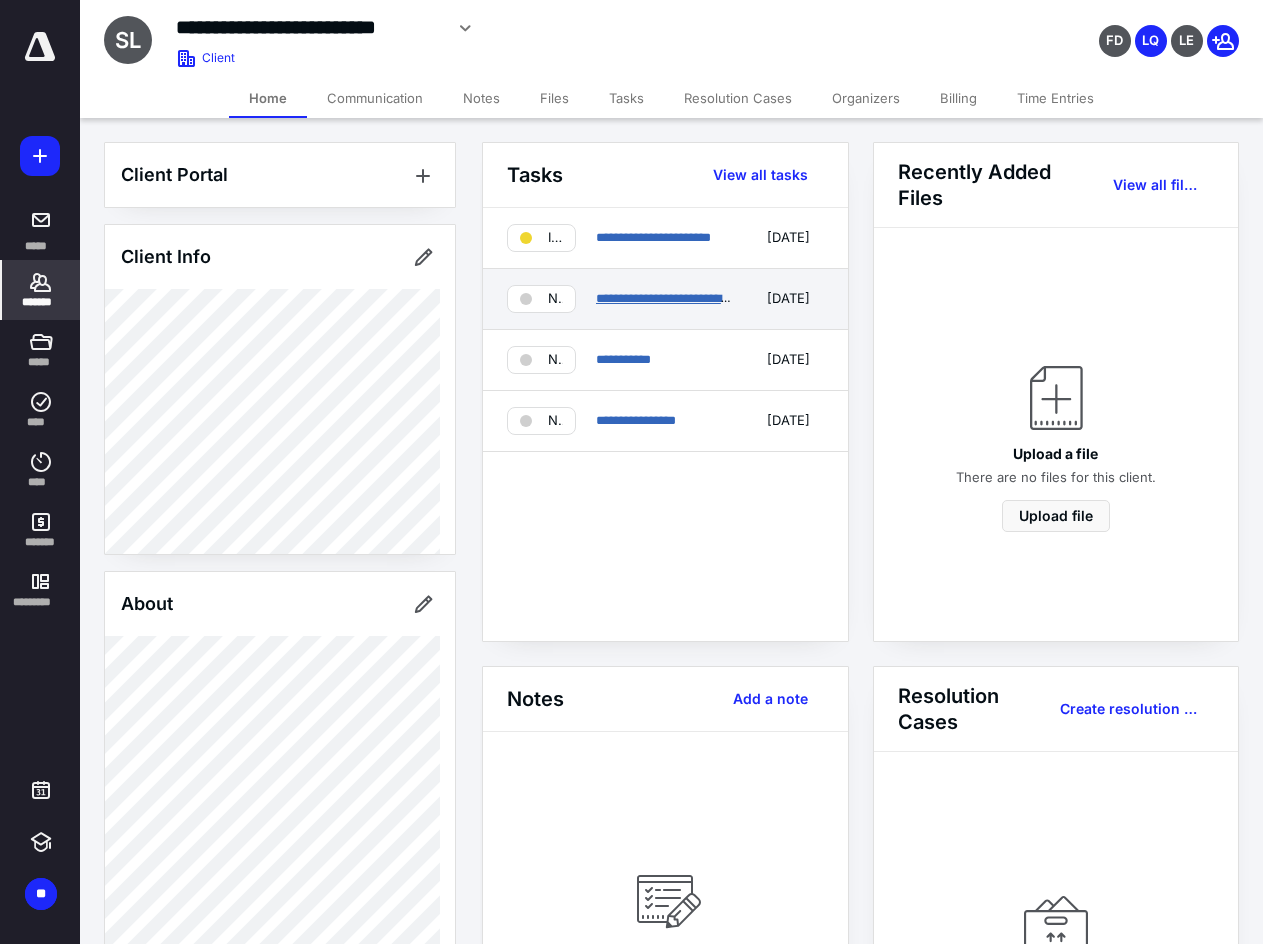click on "**********" at bounding box center [665, 299] 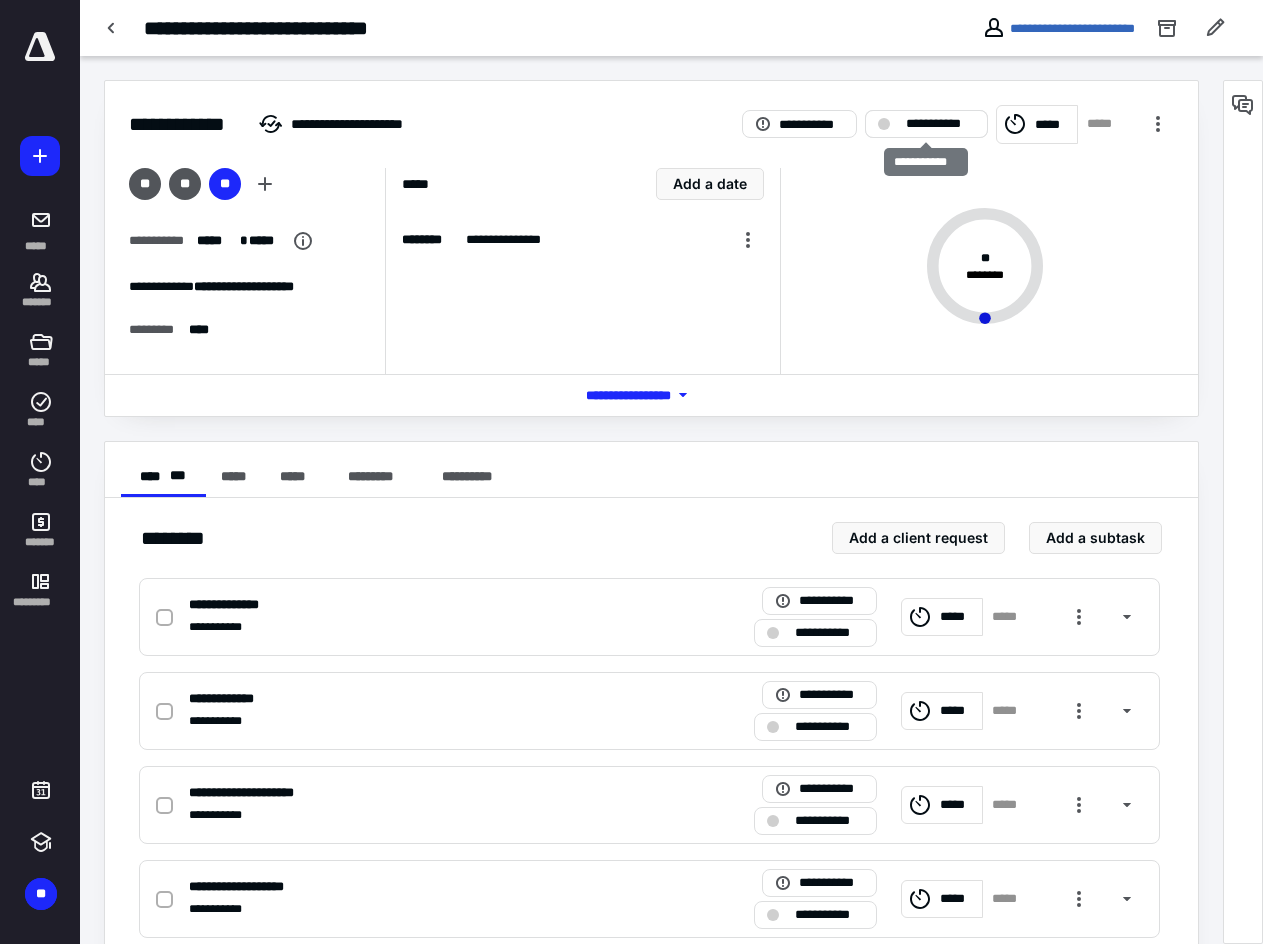 click on "**********" at bounding box center [940, 124] 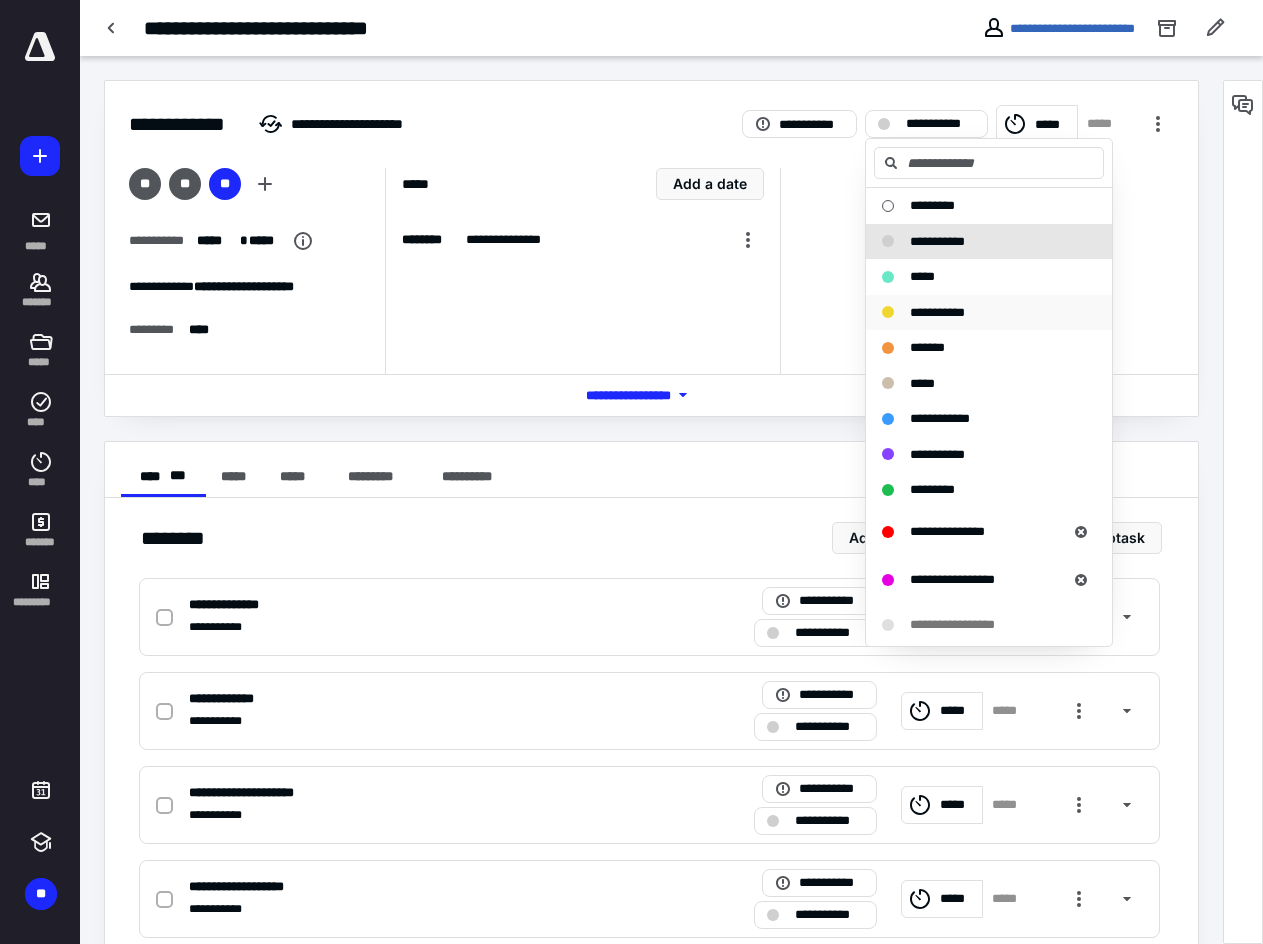 click on "**********" at bounding box center (937, 312) 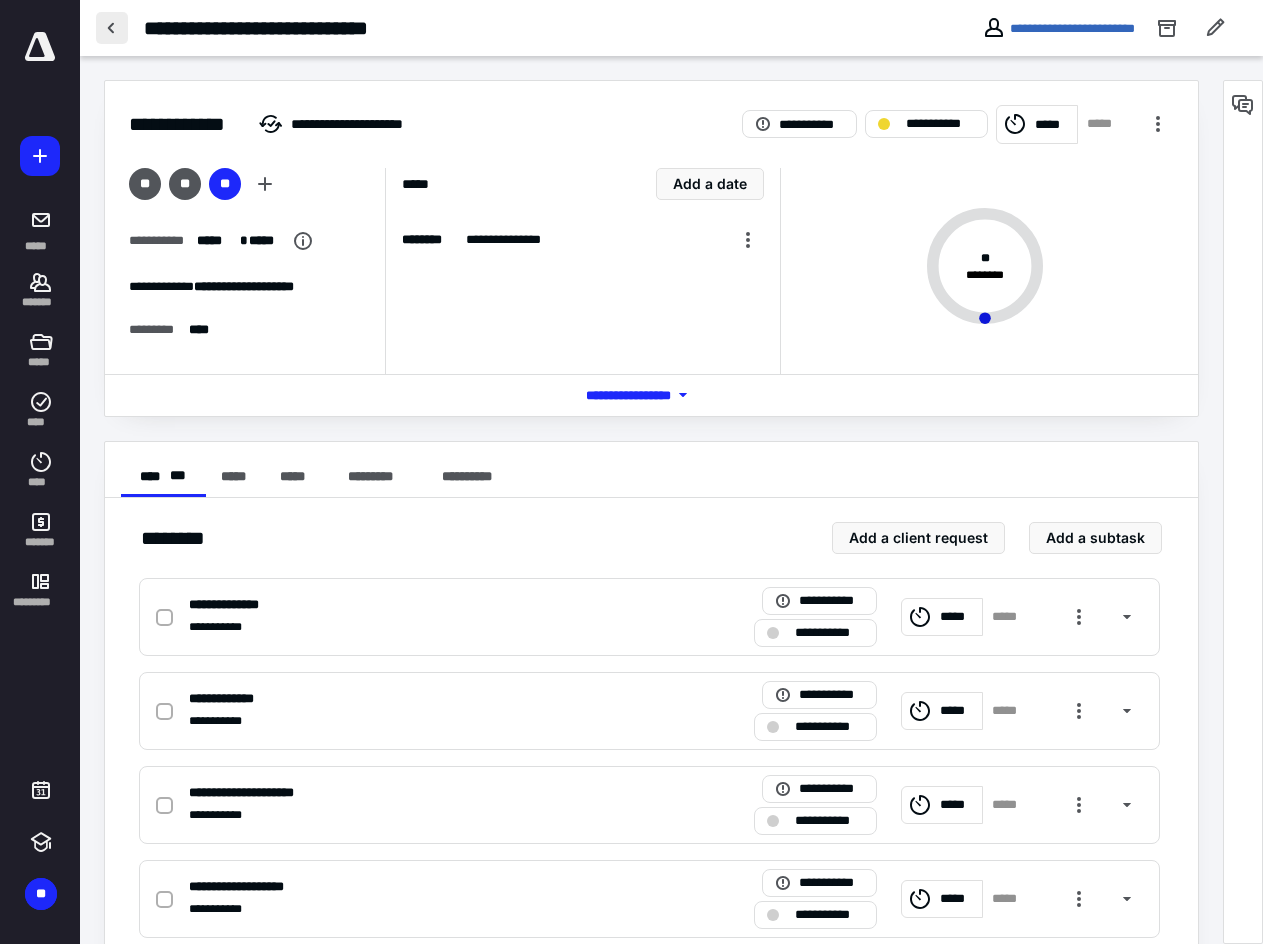 click at bounding box center (112, 28) 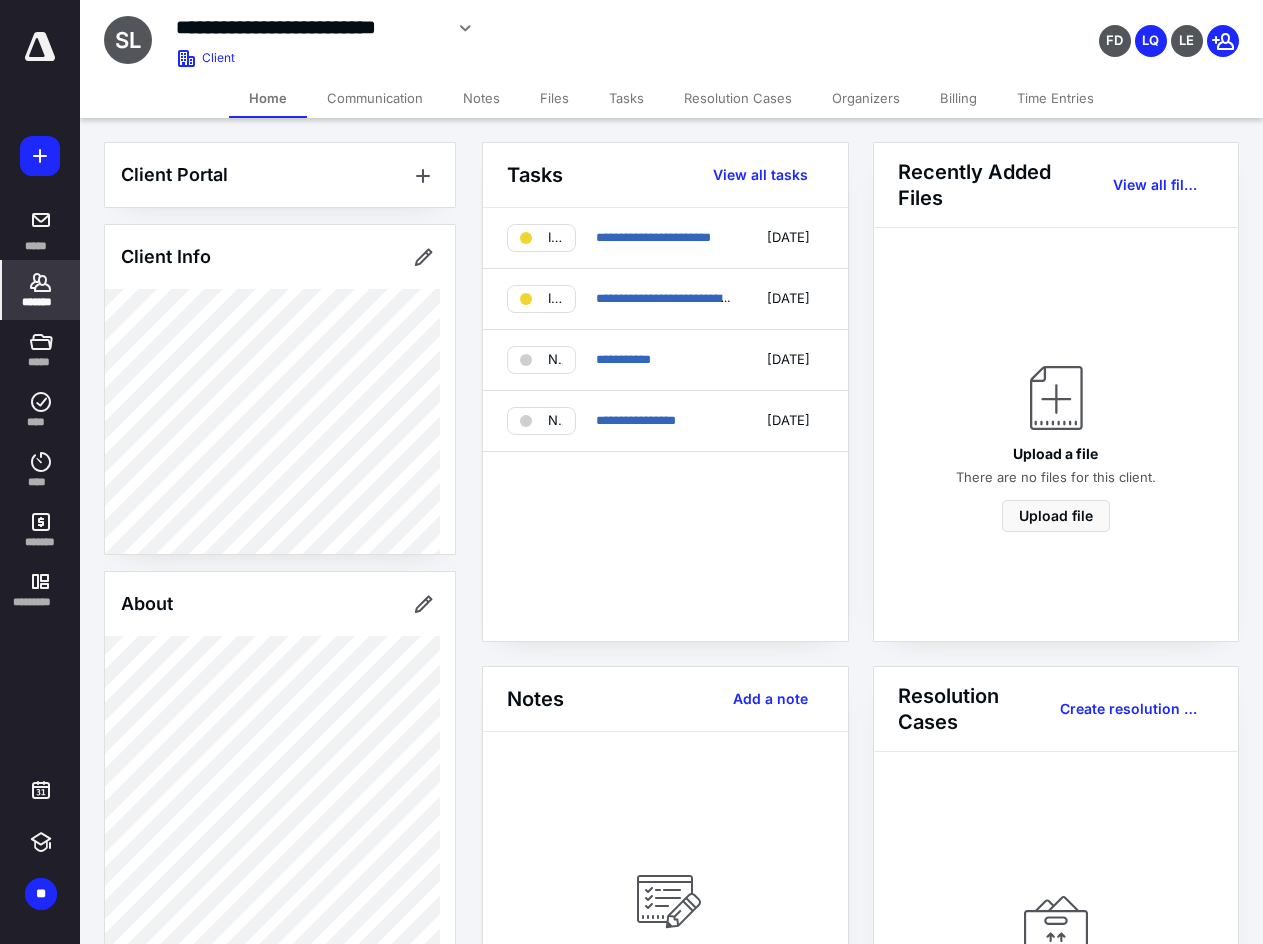 click 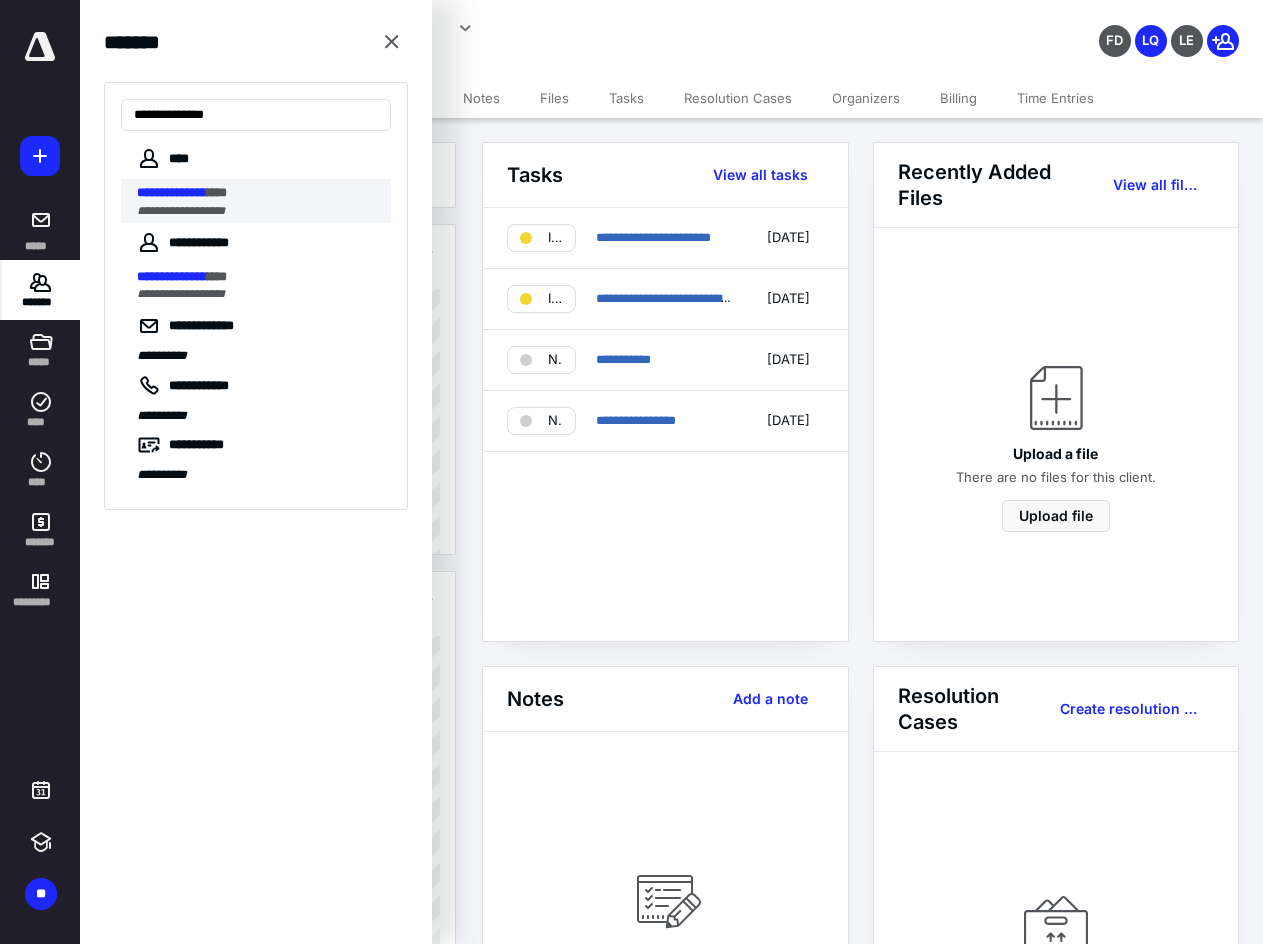 type on "**********" 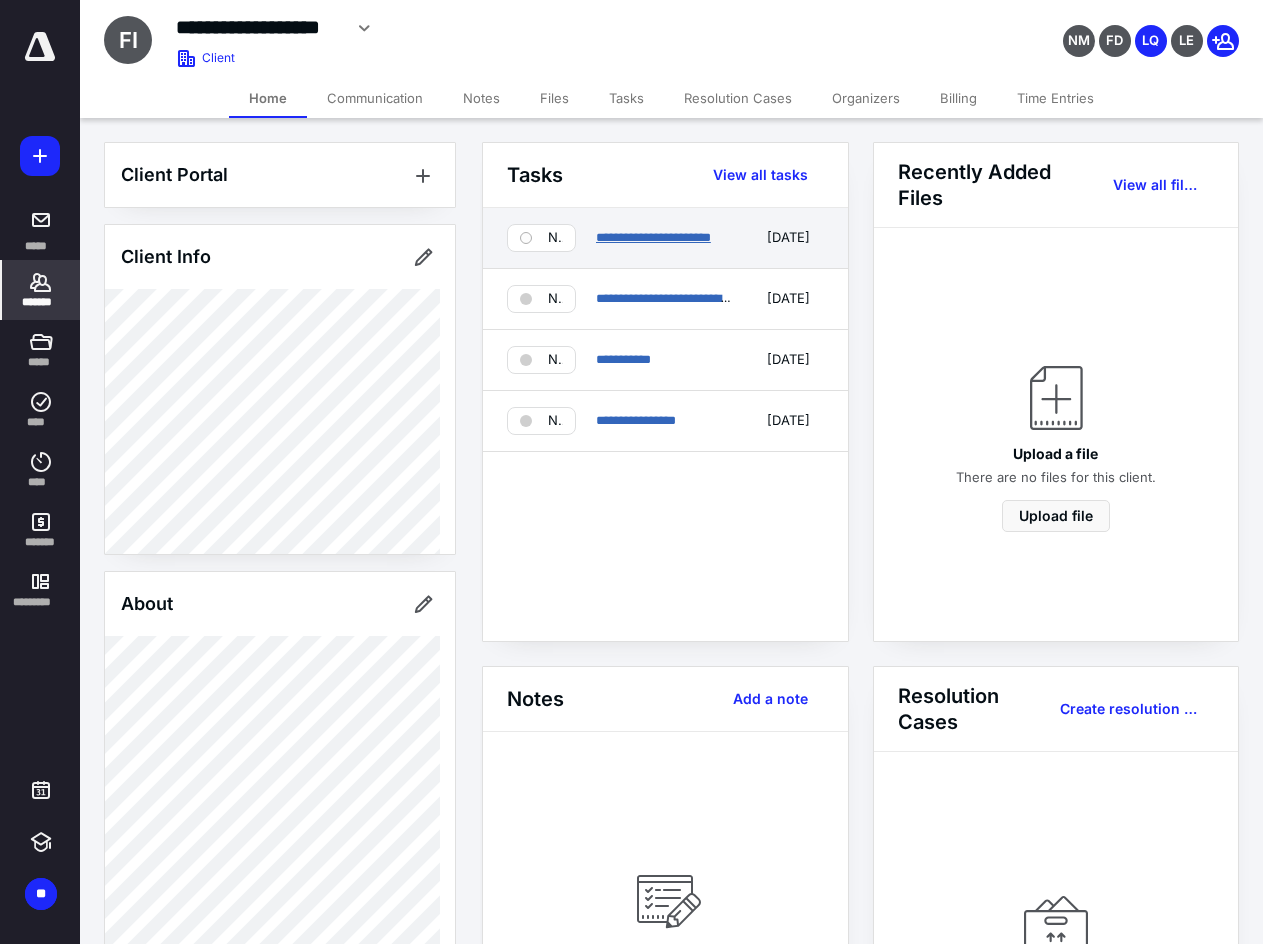 click on "**********" at bounding box center (653, 237) 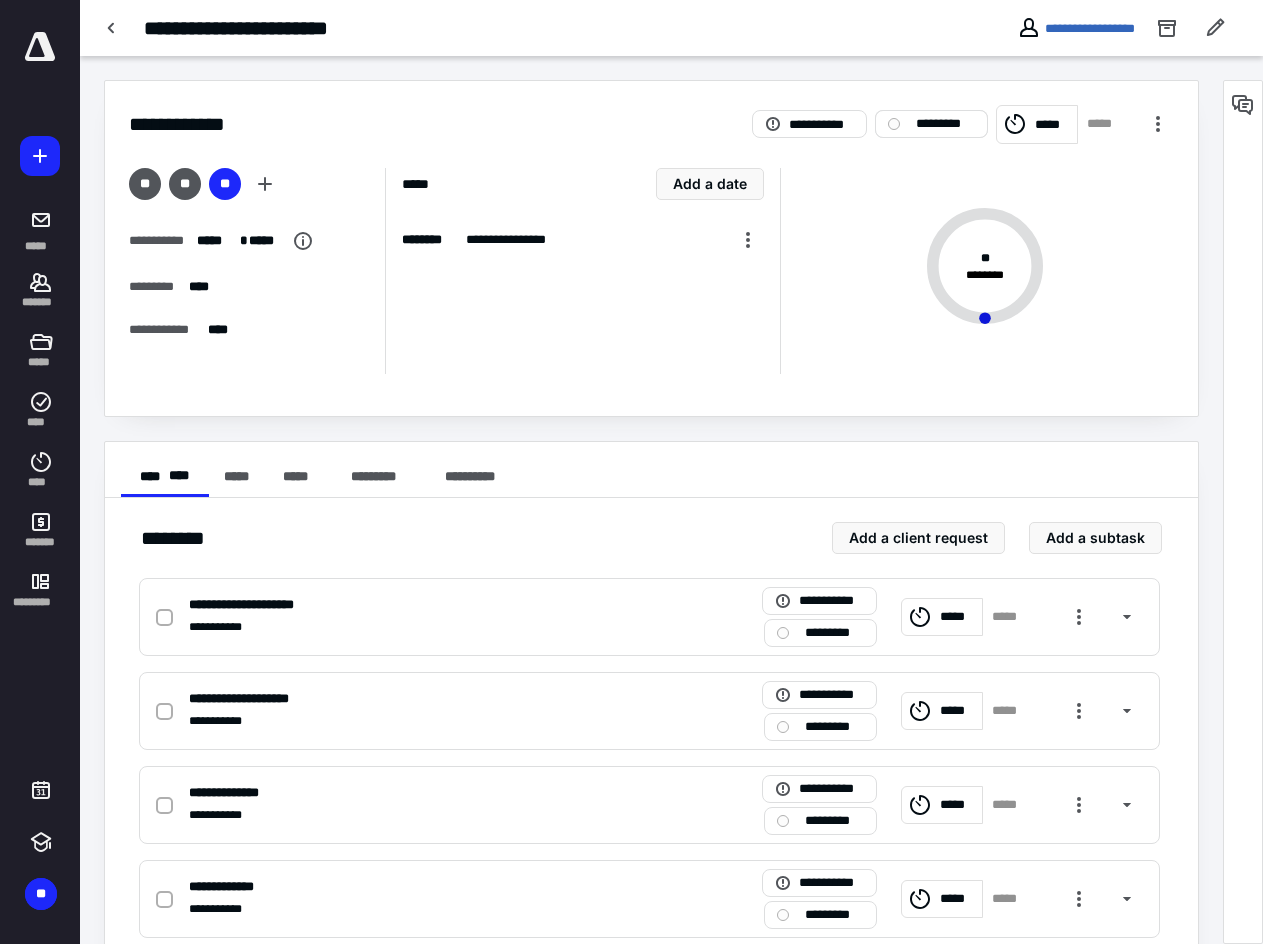 click on "*********" at bounding box center [945, 124] 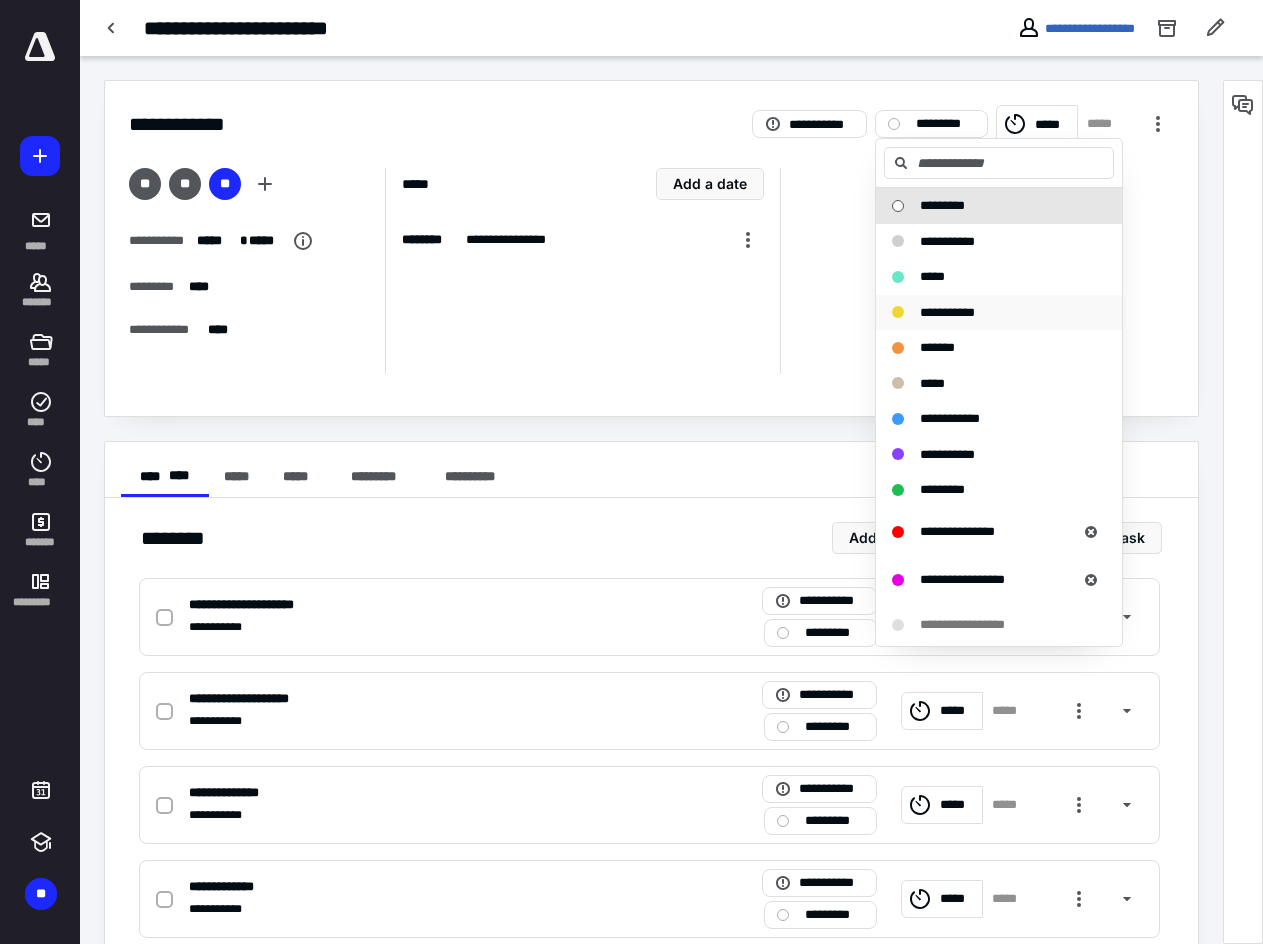 click on "**********" at bounding box center [947, 312] 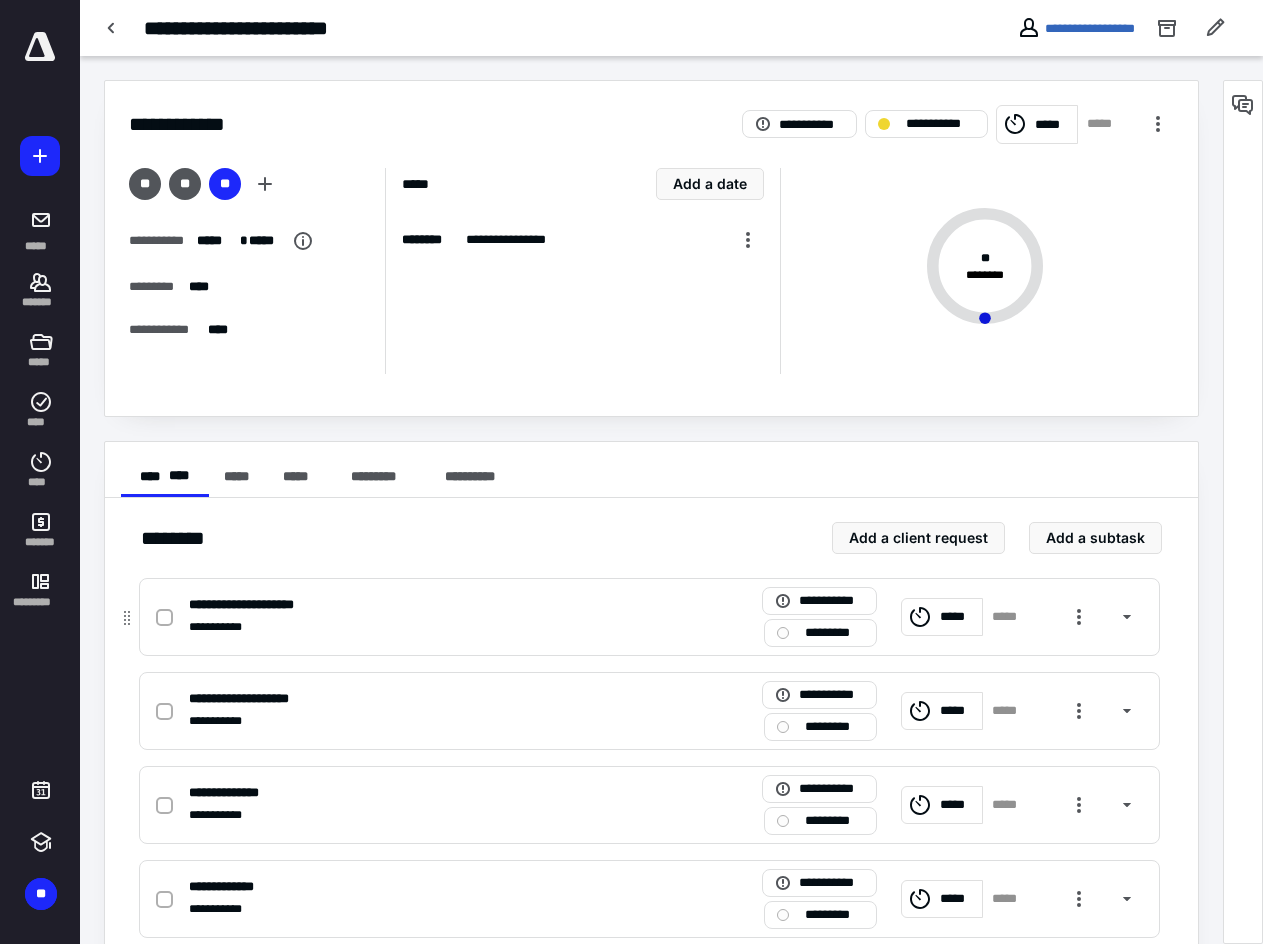 click 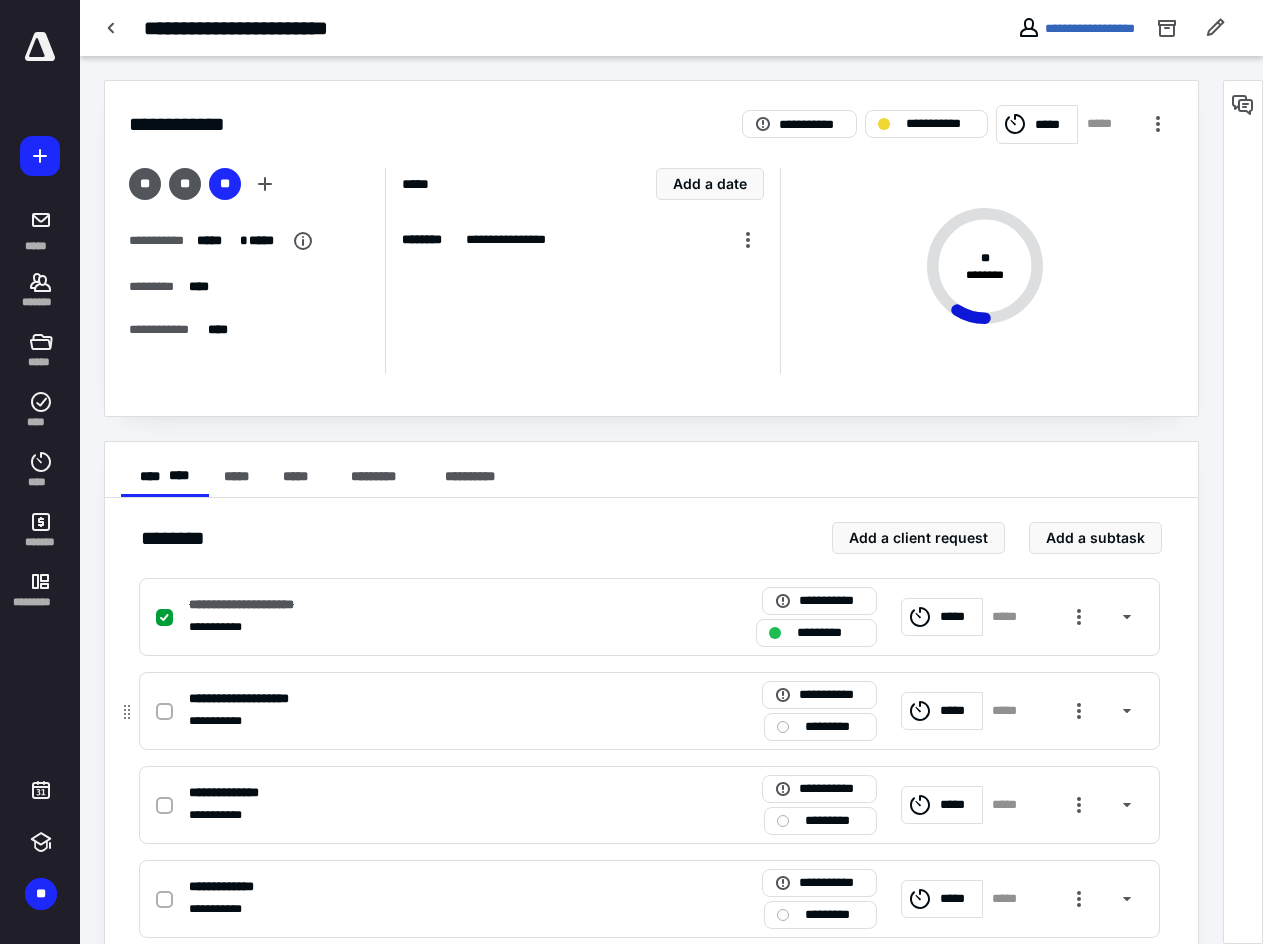 click 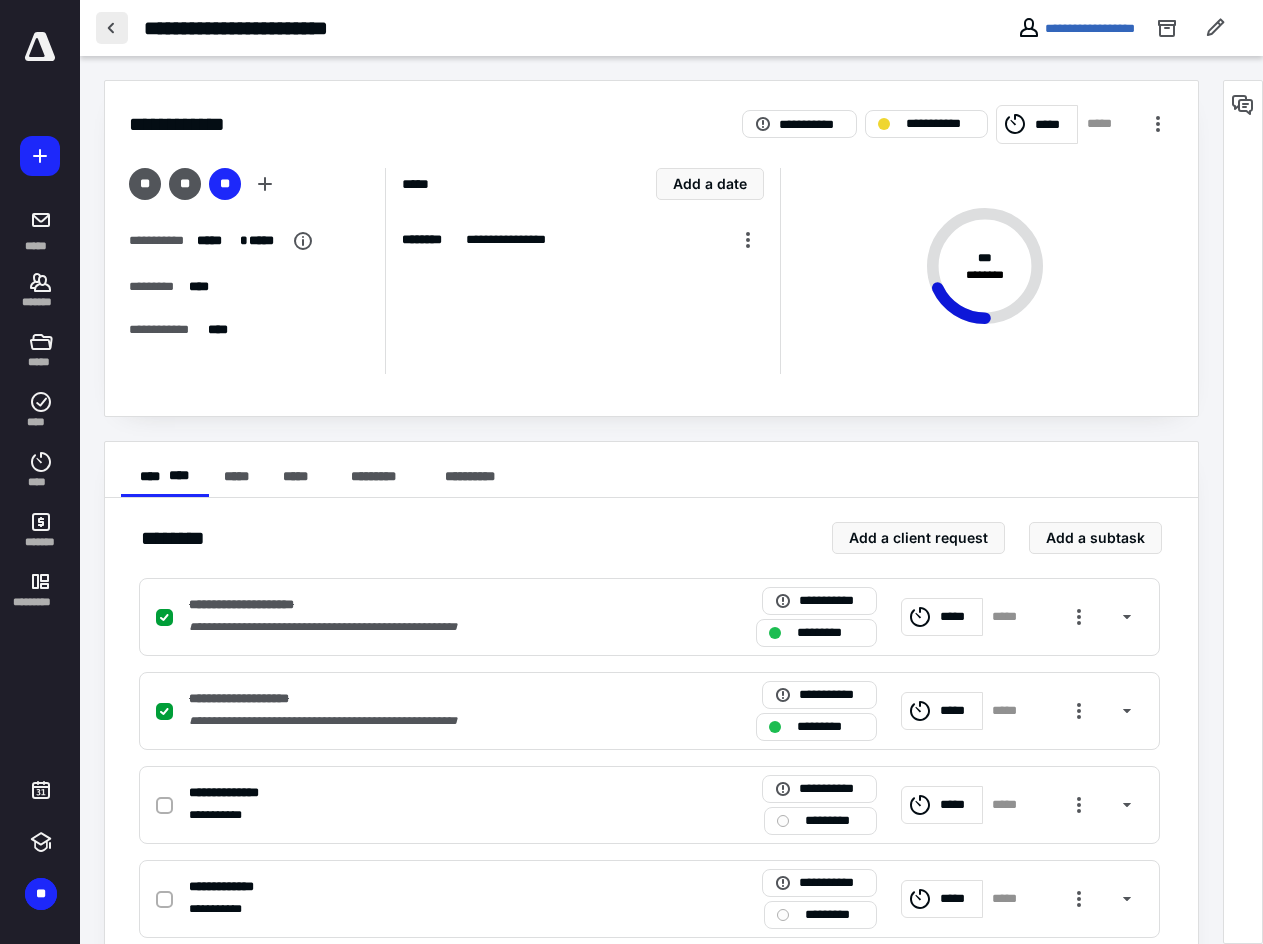 click at bounding box center (112, 28) 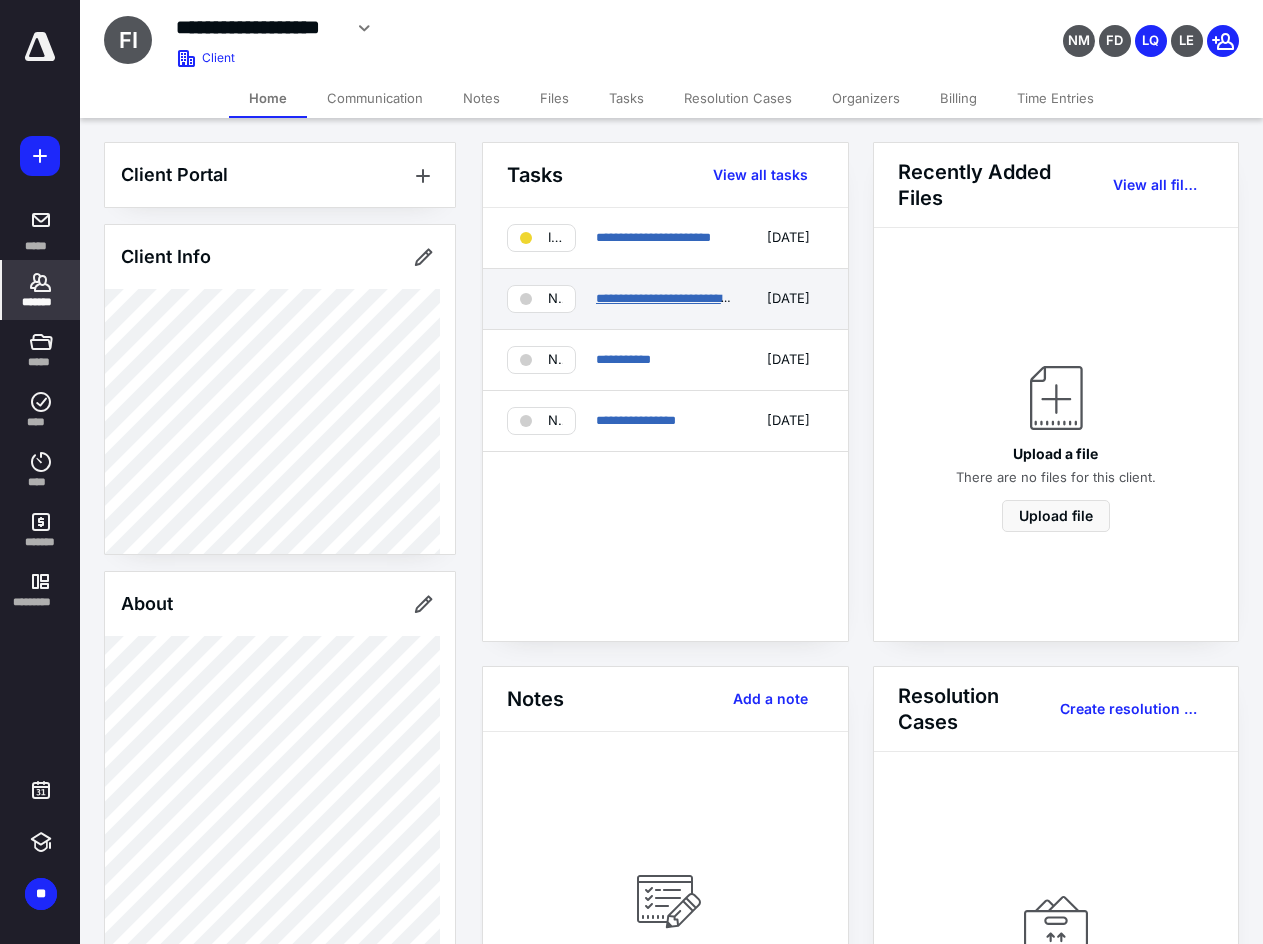 click on "**********" at bounding box center [666, 298] 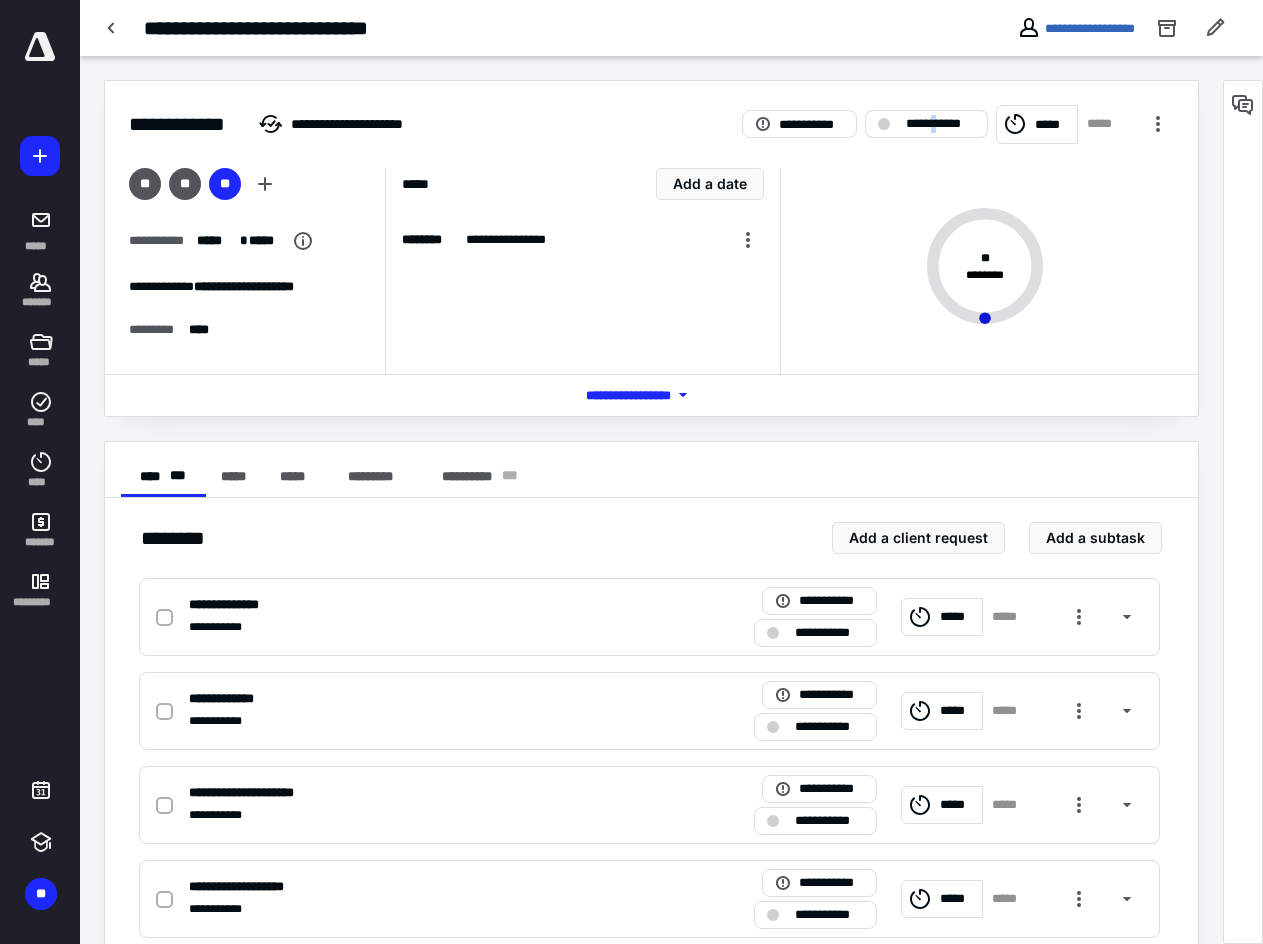 click on "**********" at bounding box center (926, 124) 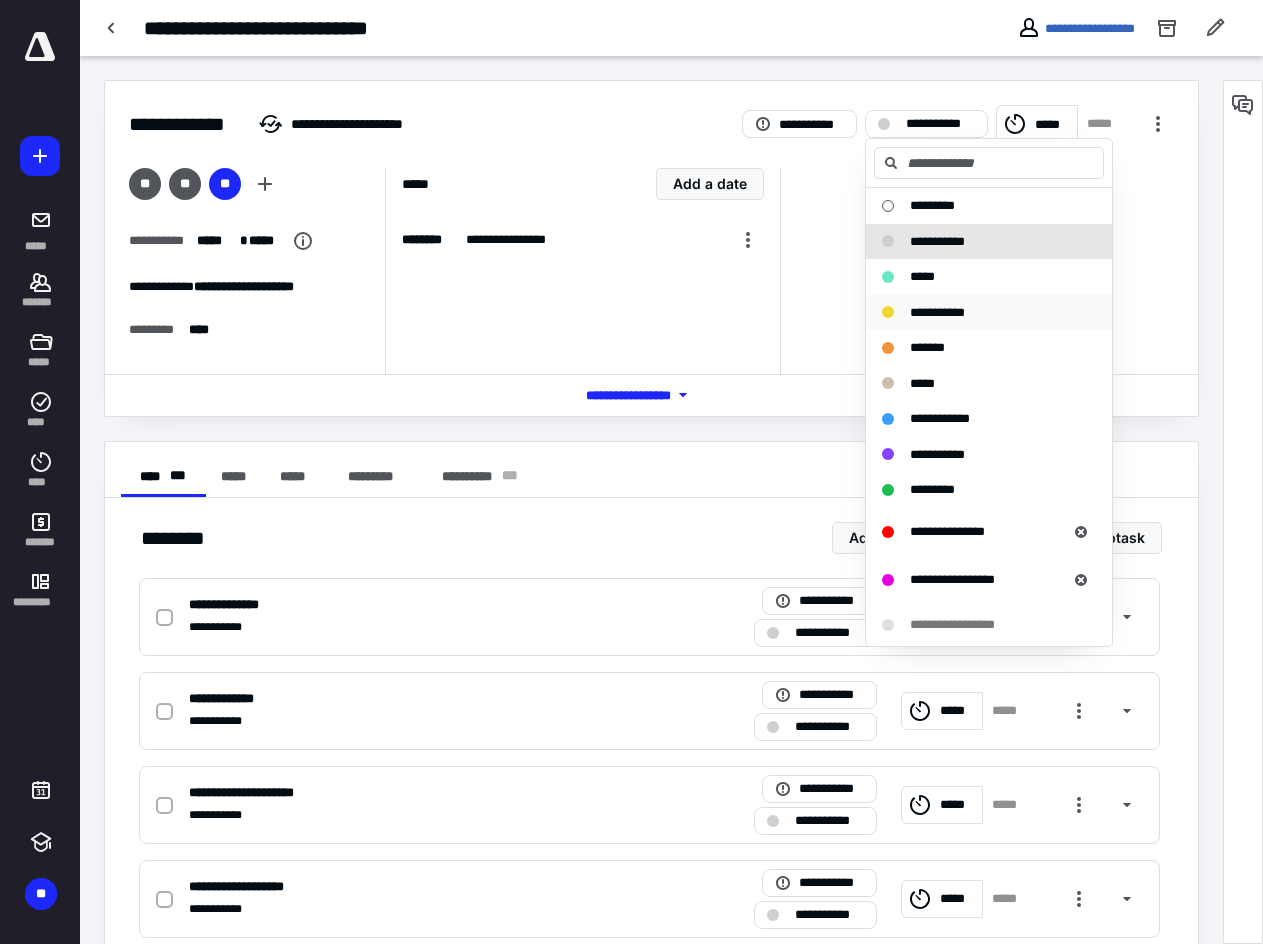 click on "**********" at bounding box center [977, 313] 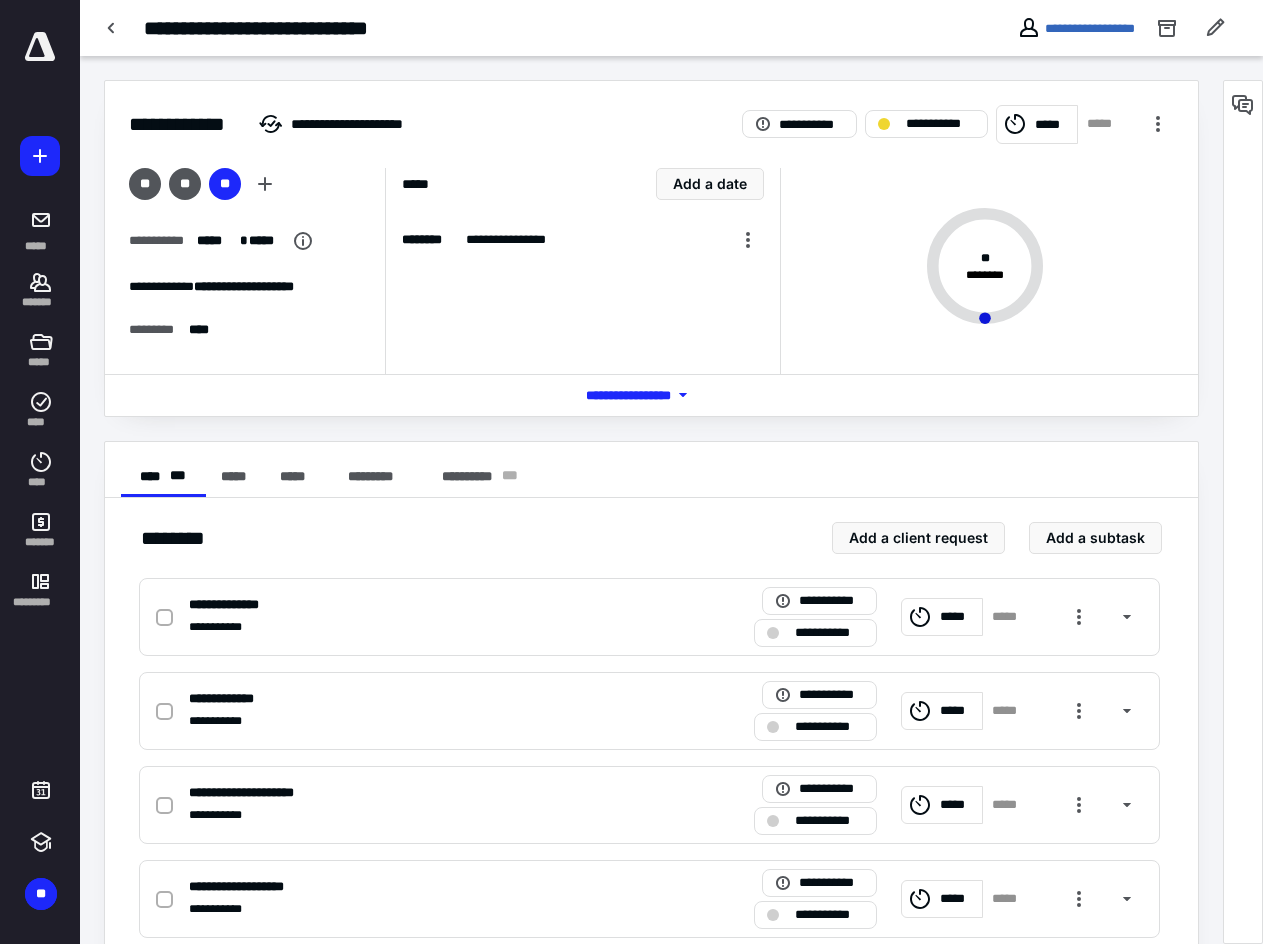 click at bounding box center [112, 28] 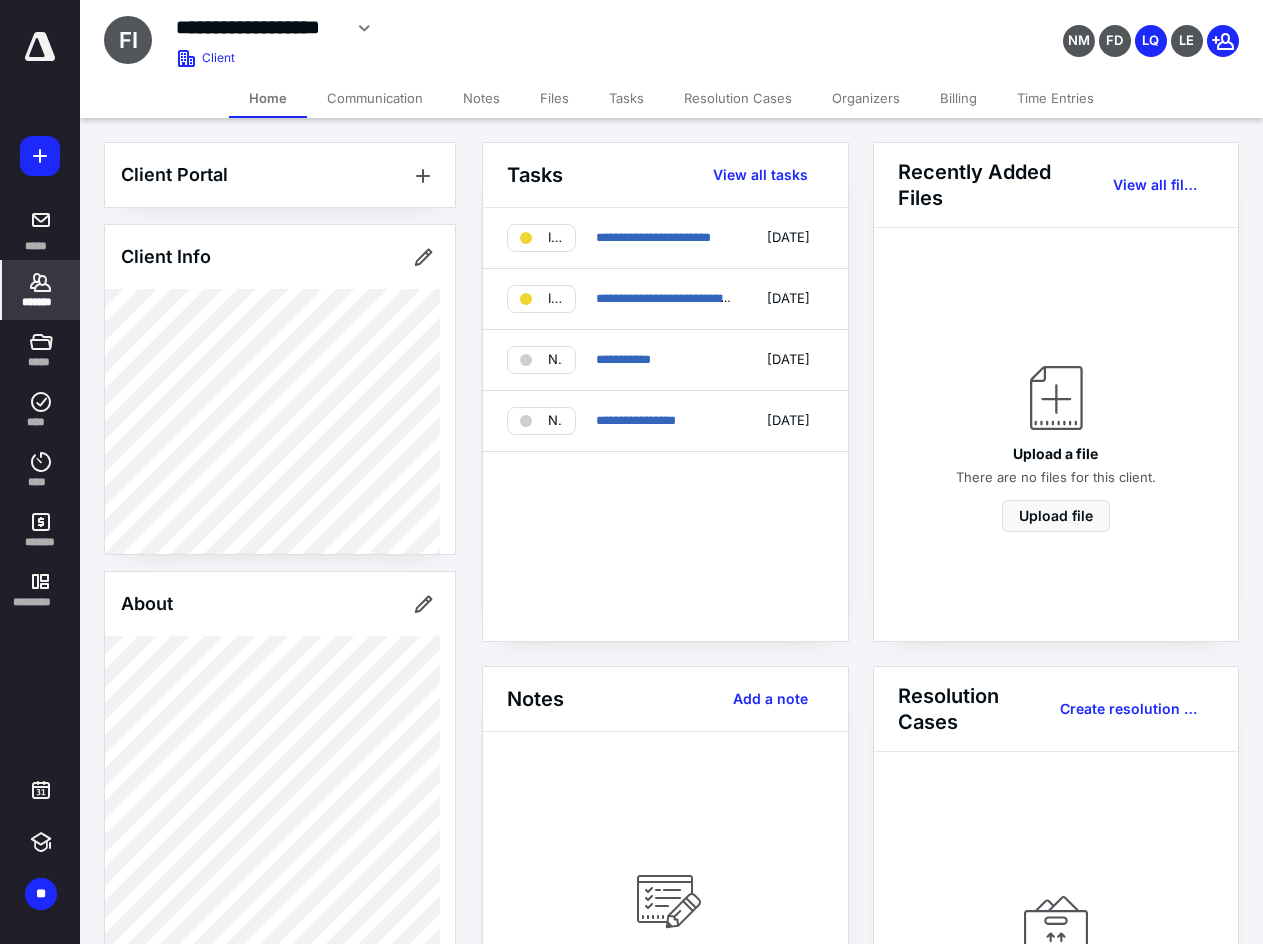 click on "*******" at bounding box center [41, 290] 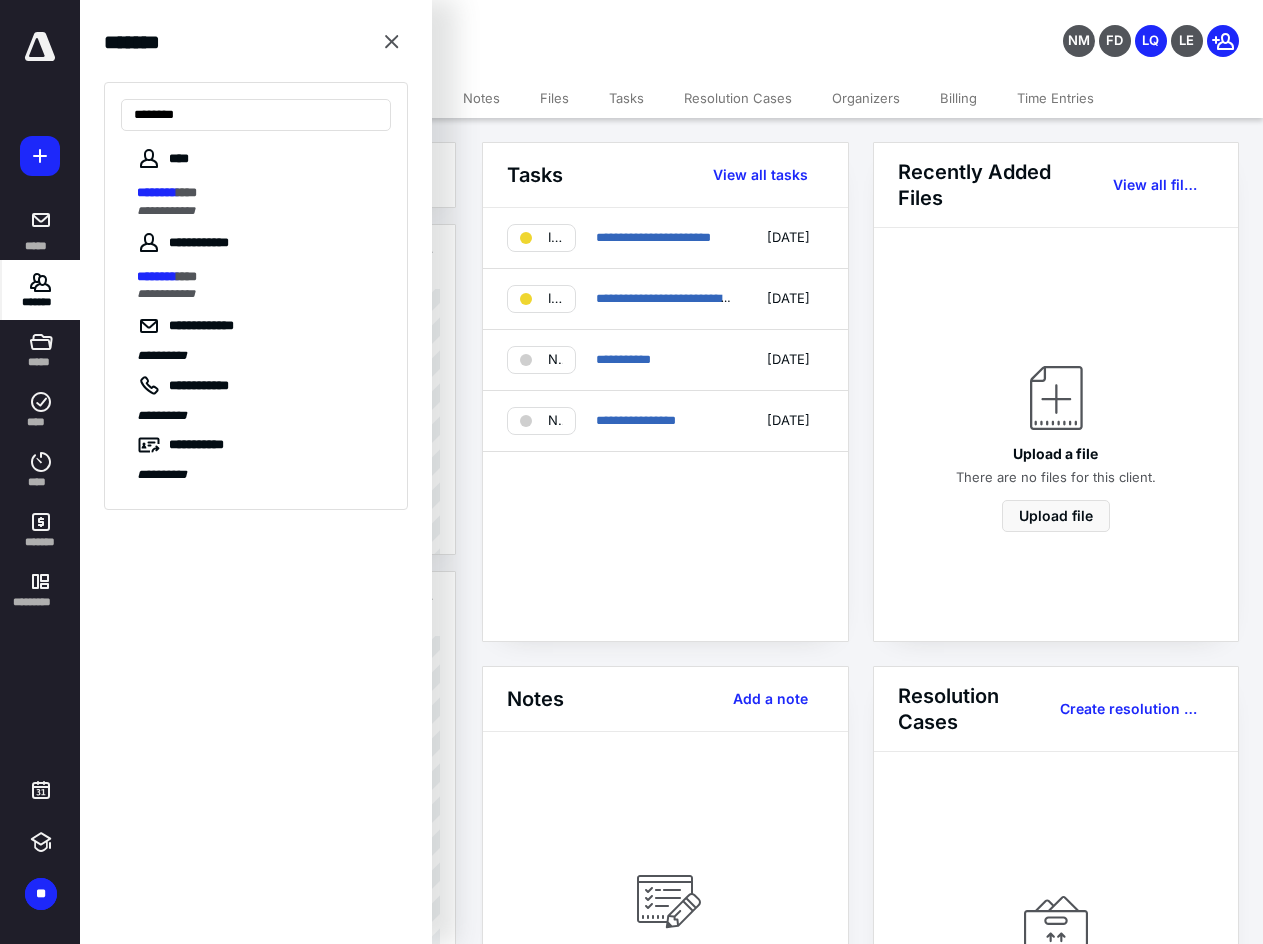 type on "********" 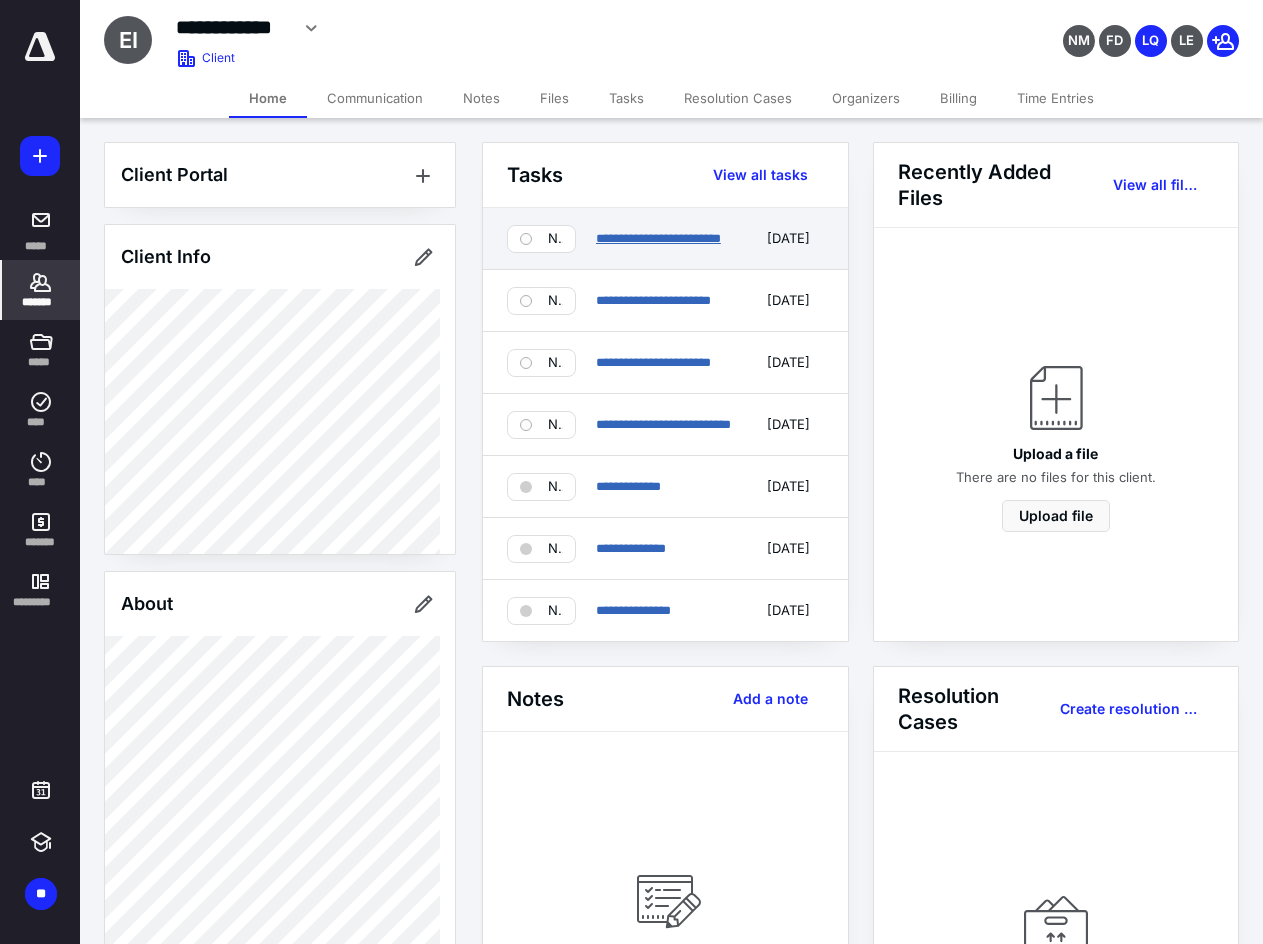 click on "**********" at bounding box center (658, 238) 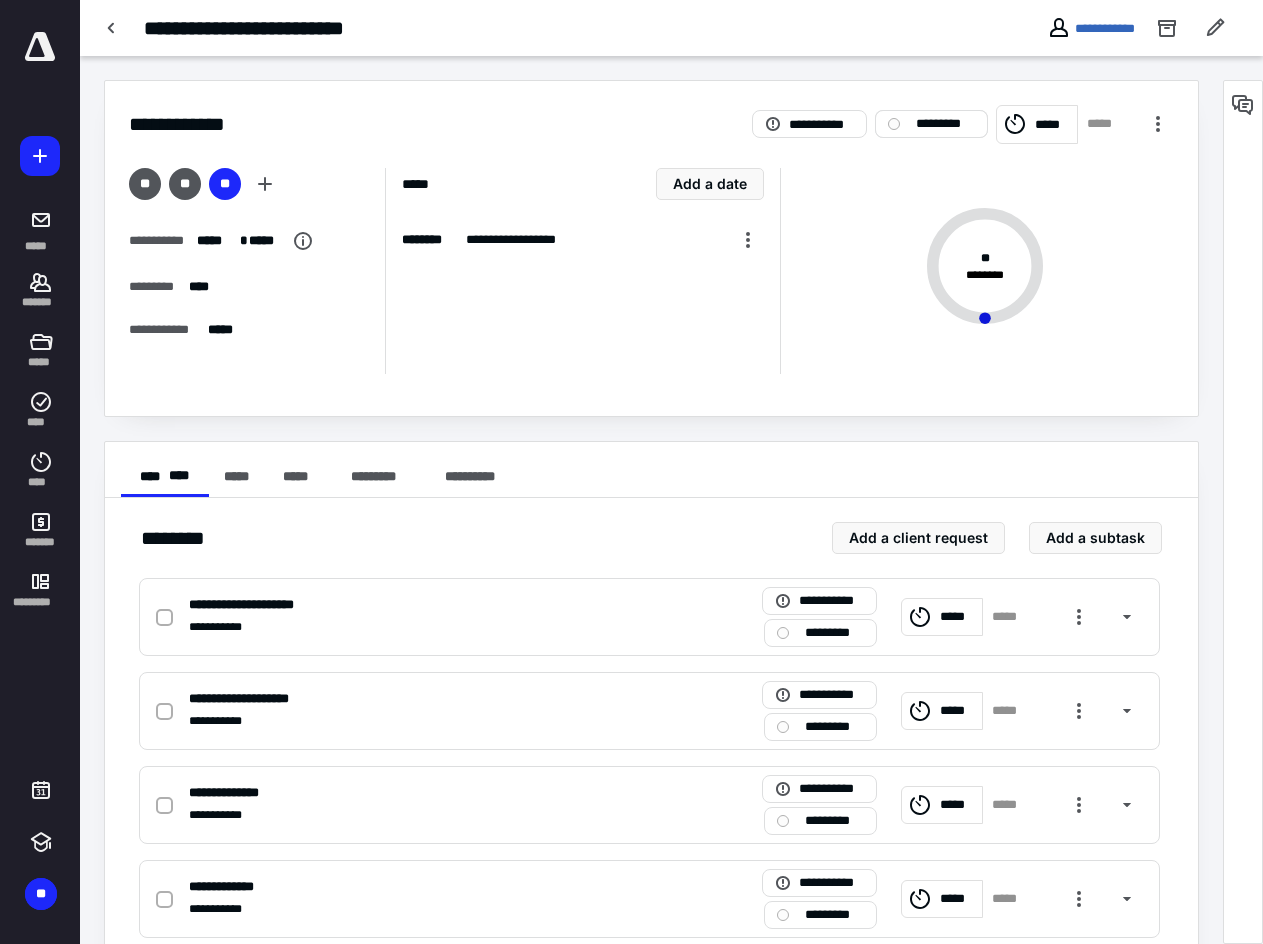 click on "*********" at bounding box center [945, 124] 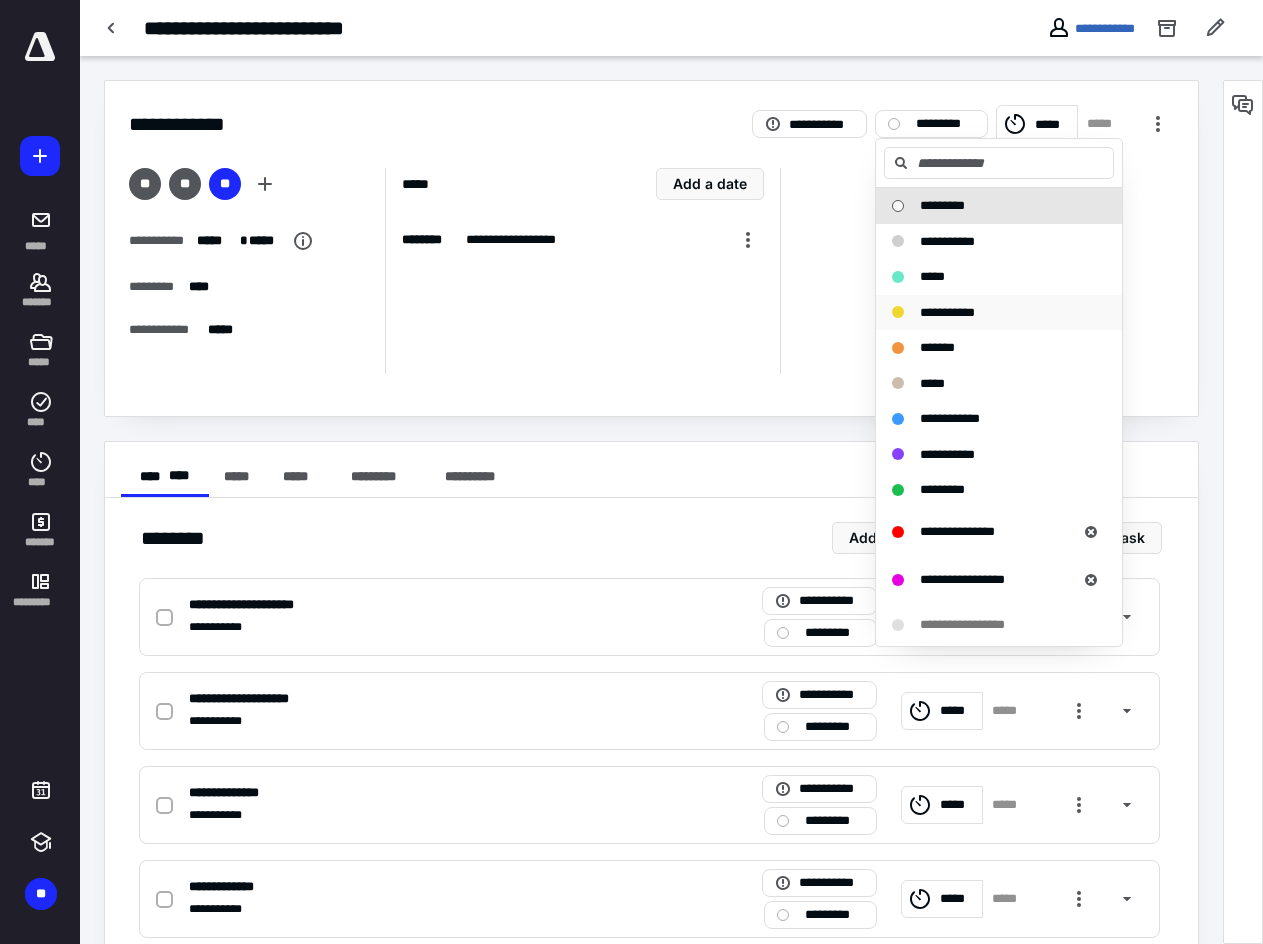 click on "**********" at bounding box center [947, 312] 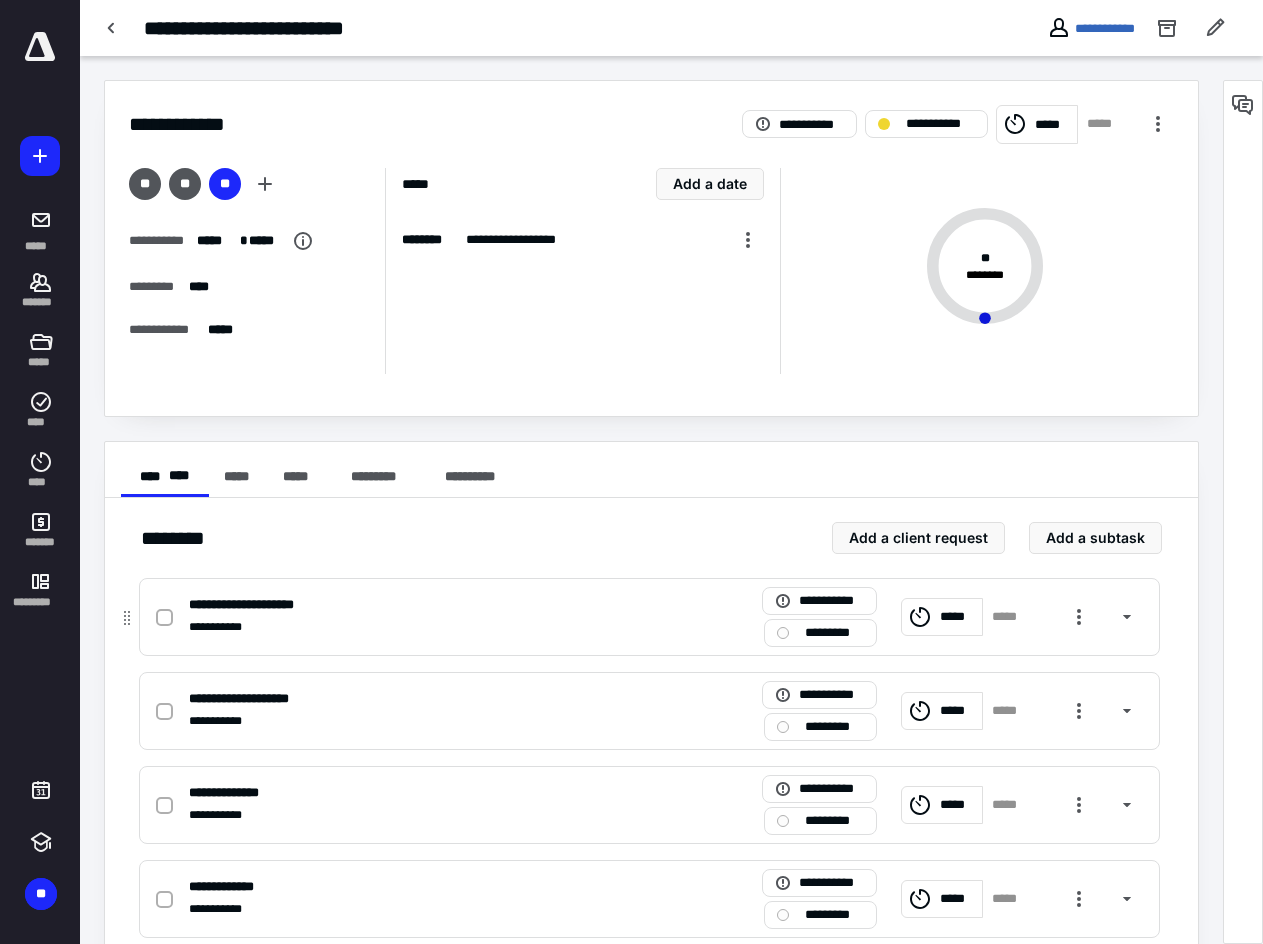click at bounding box center [164, 618] 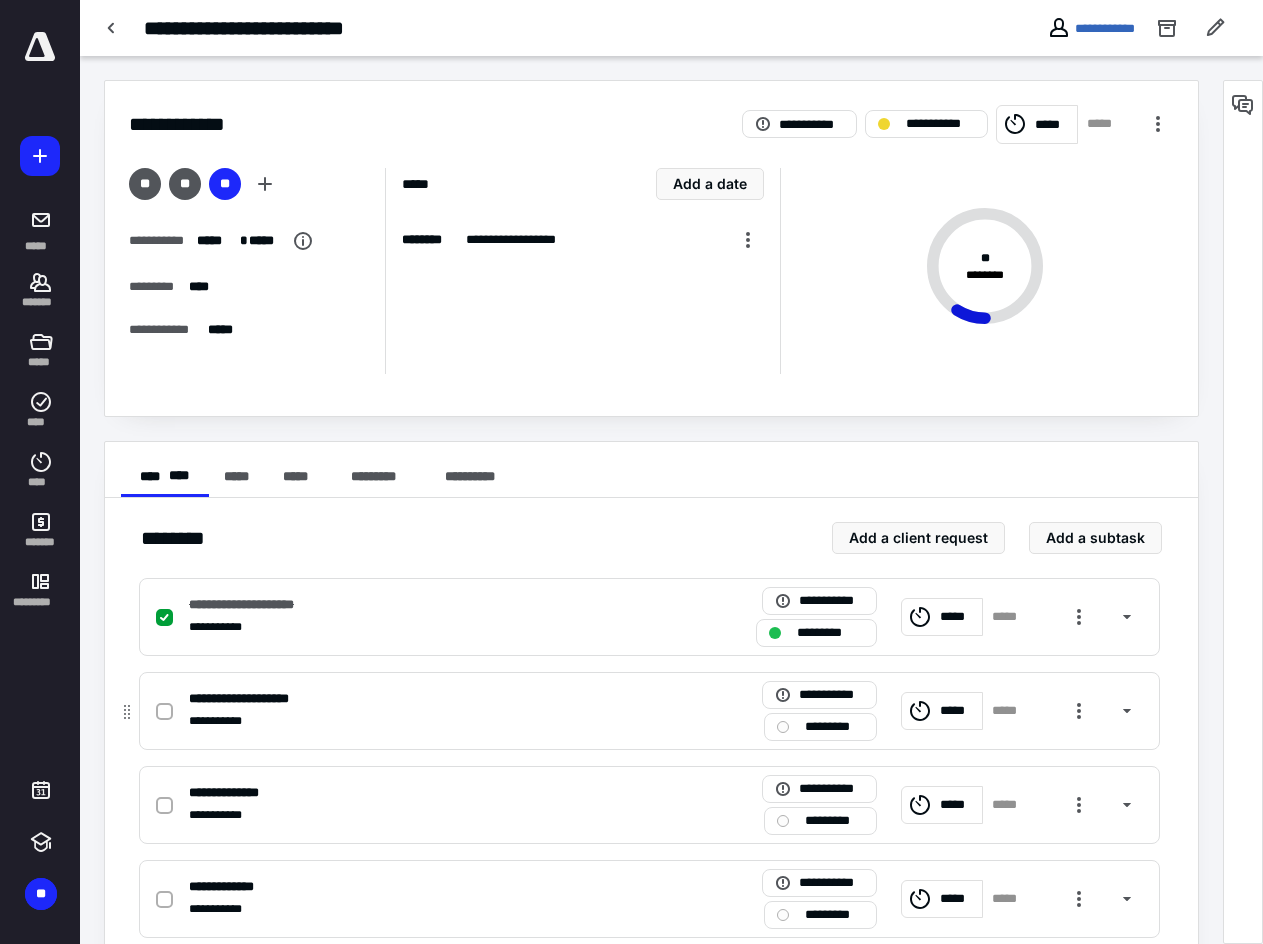 drag, startPoint x: 160, startPoint y: 706, endPoint x: 191, endPoint y: 592, distance: 118.13975 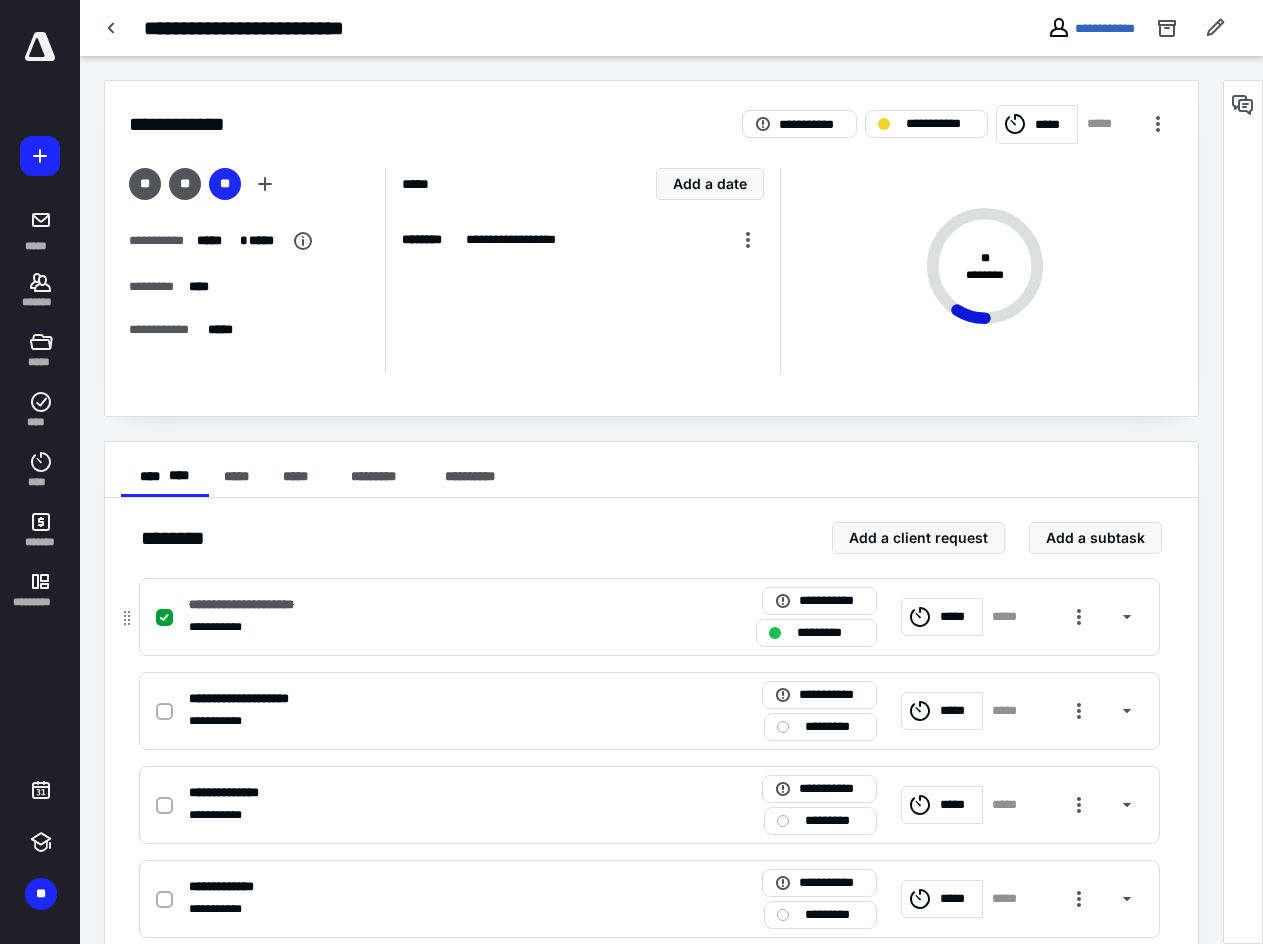 click at bounding box center [164, 712] 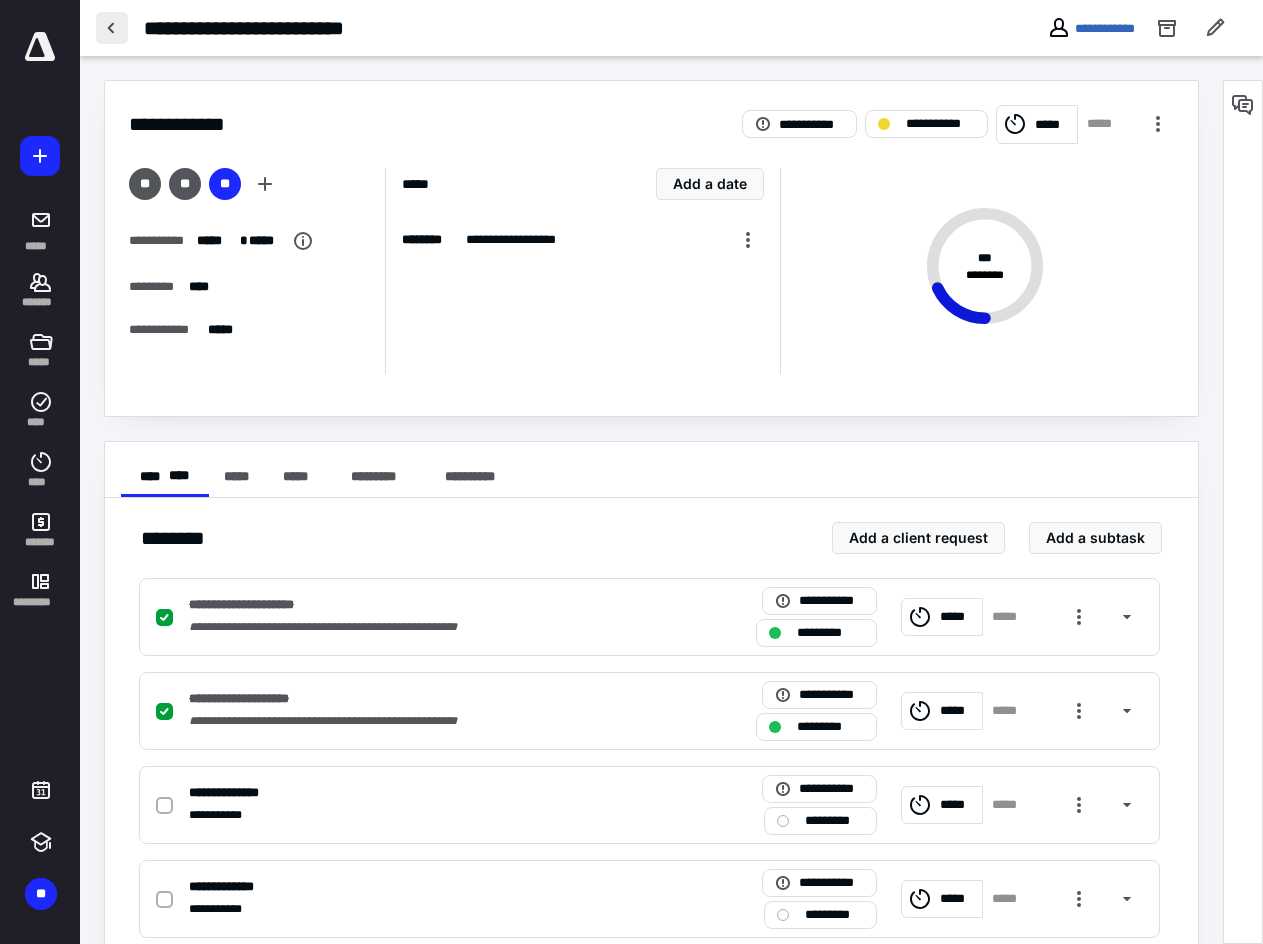click at bounding box center [112, 28] 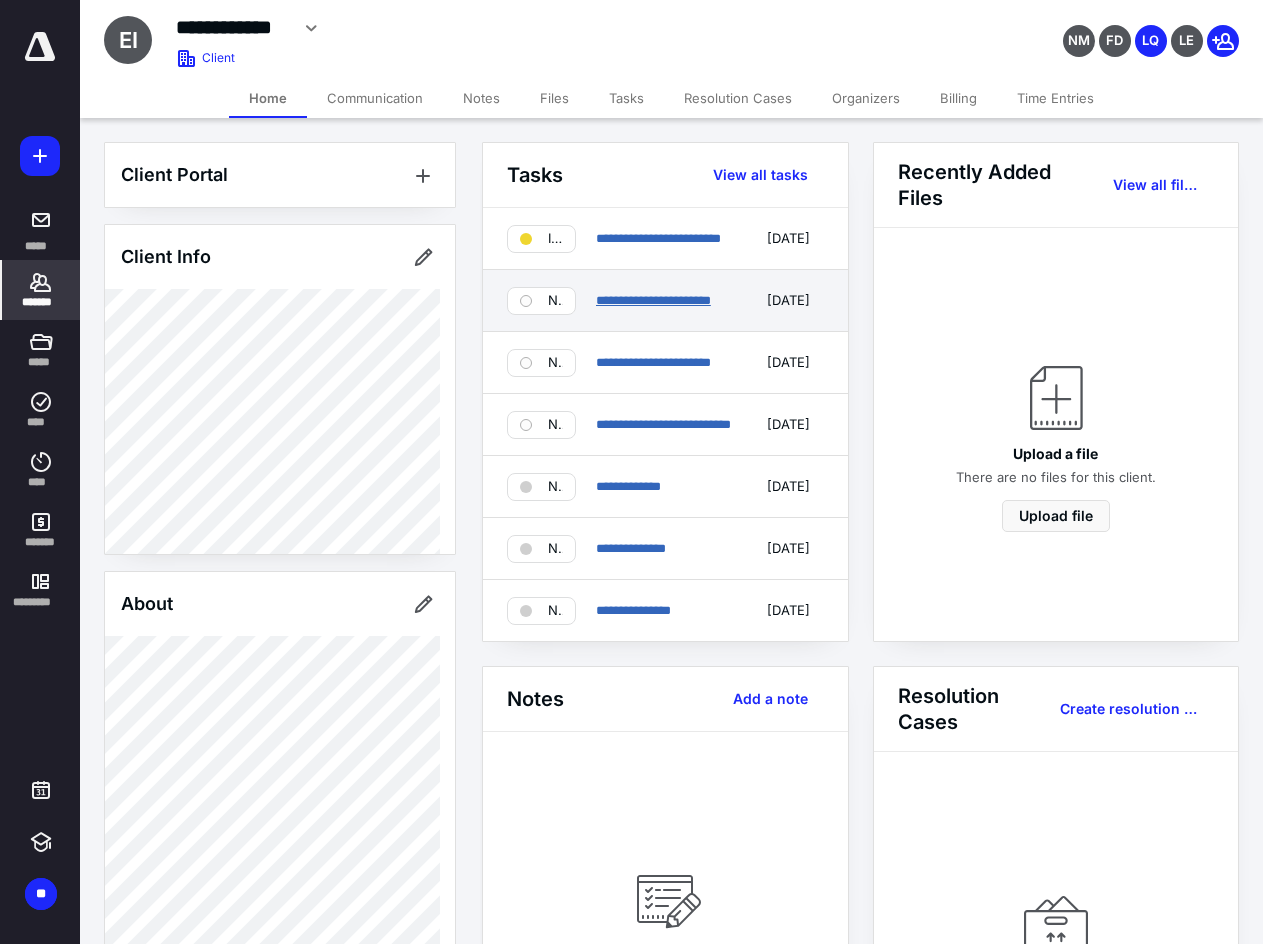click on "**********" at bounding box center [653, 300] 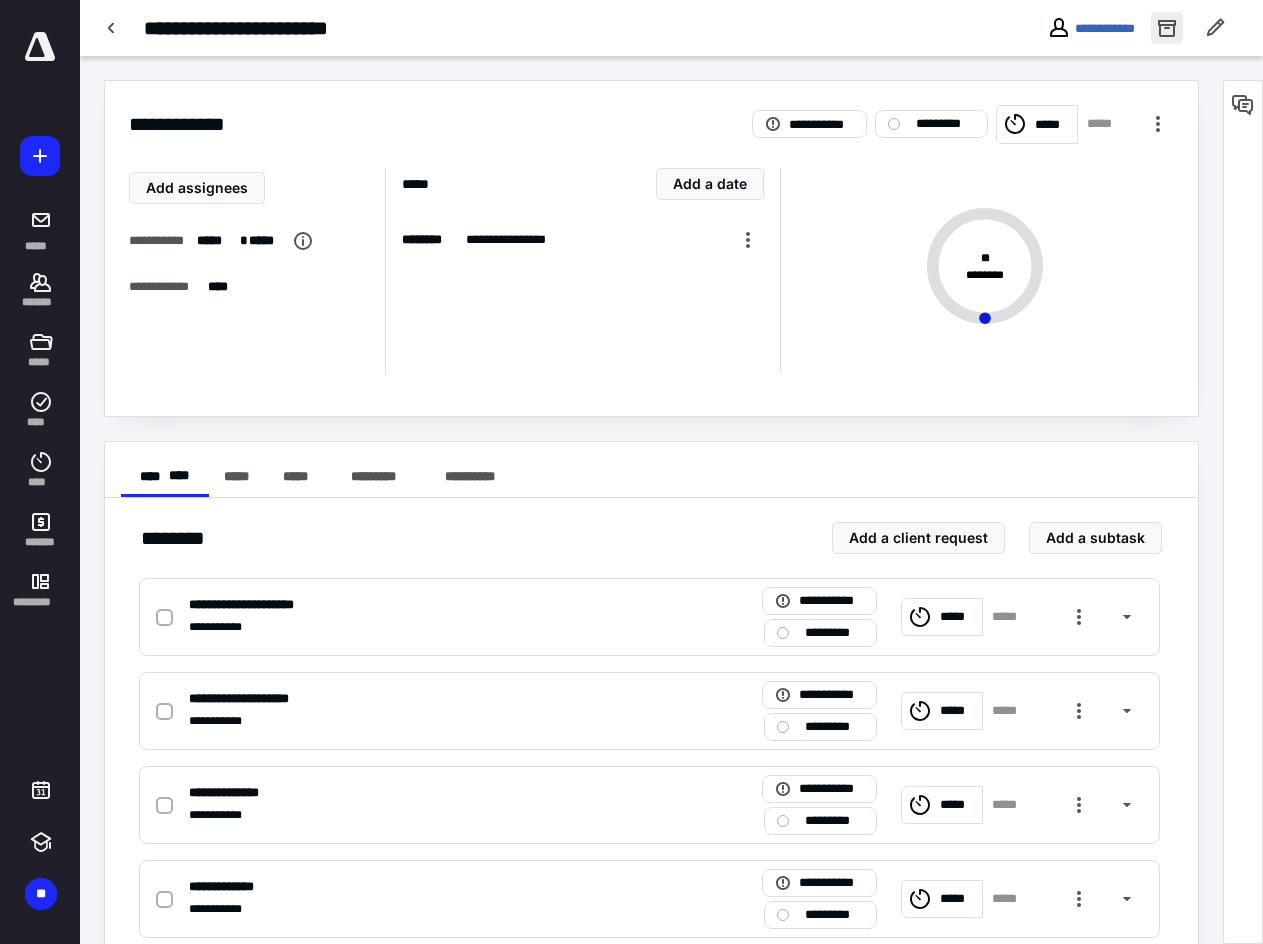 click at bounding box center (1167, 28) 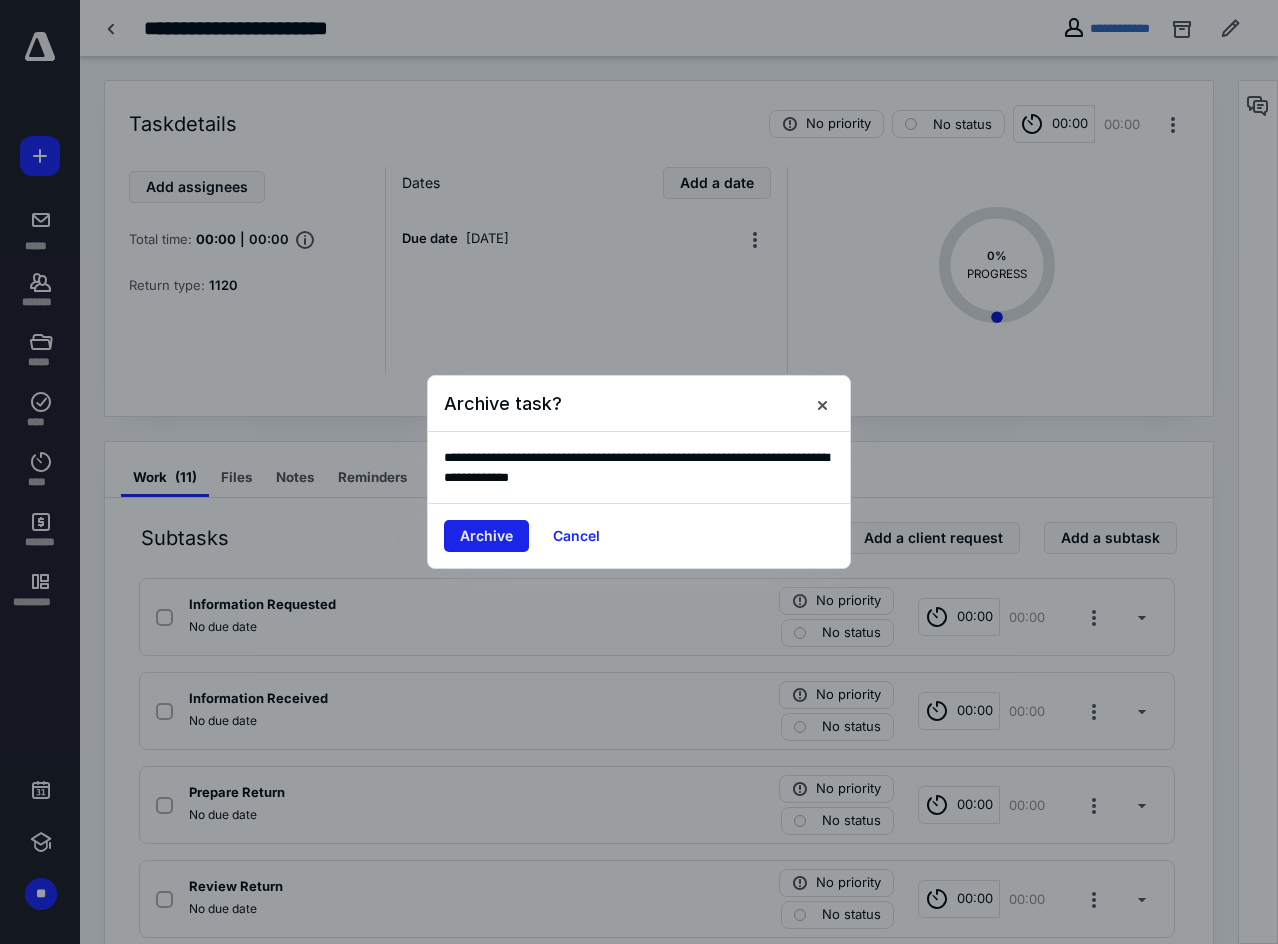 click on "Archive" at bounding box center (486, 536) 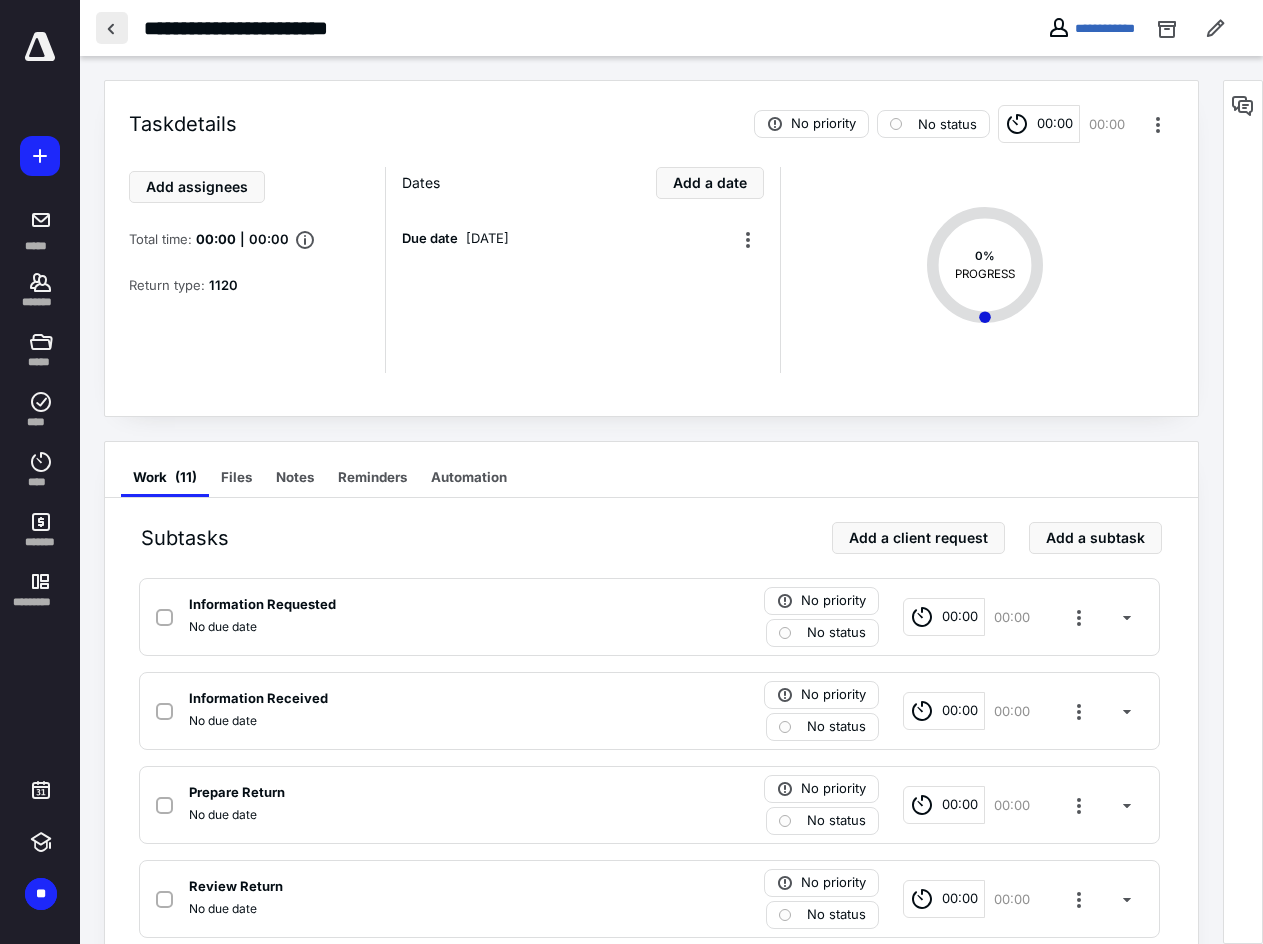 click at bounding box center (112, 28) 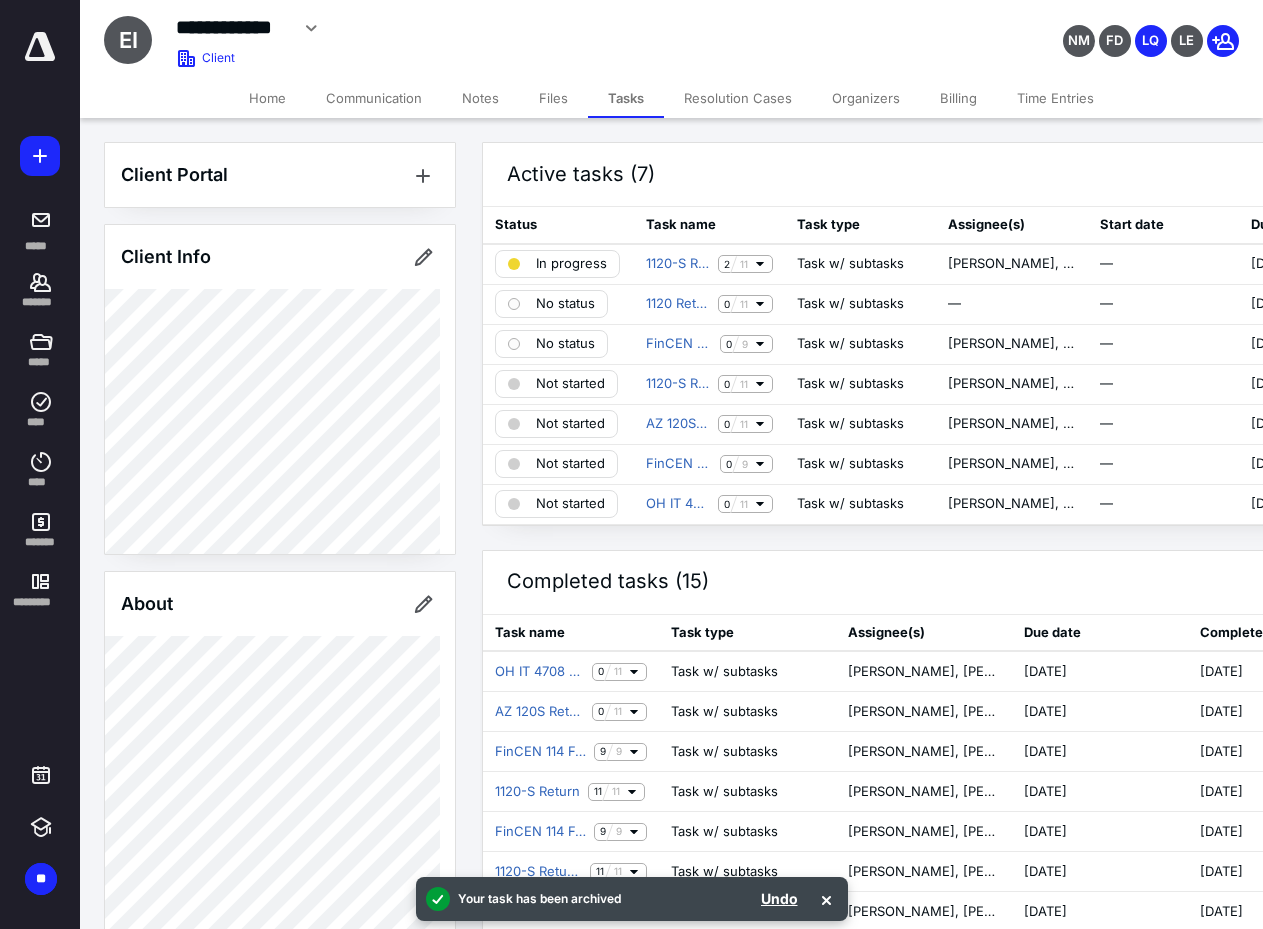 click on "Home" at bounding box center [267, 98] 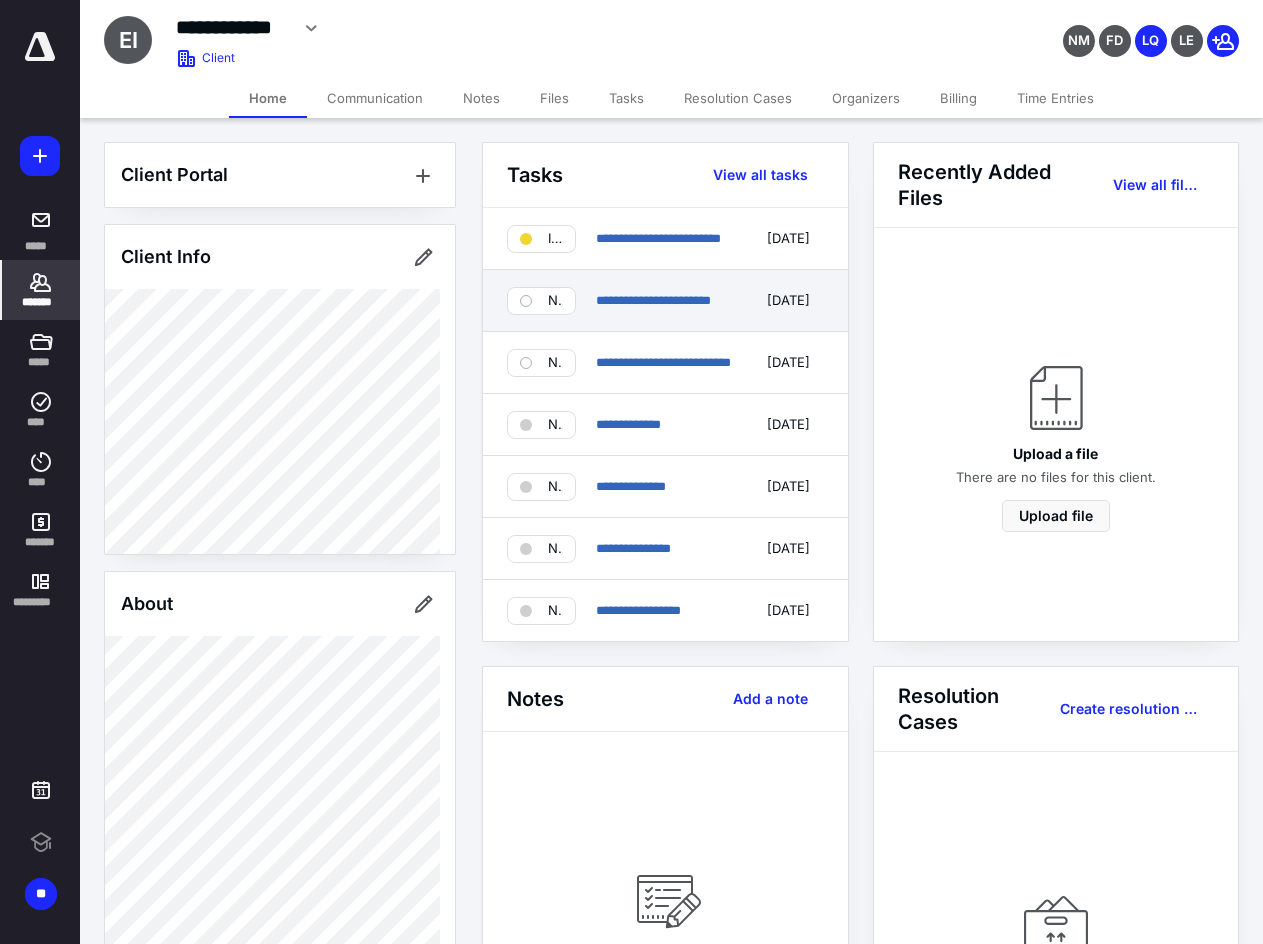 scroll, scrollTop: 0, scrollLeft: 0, axis: both 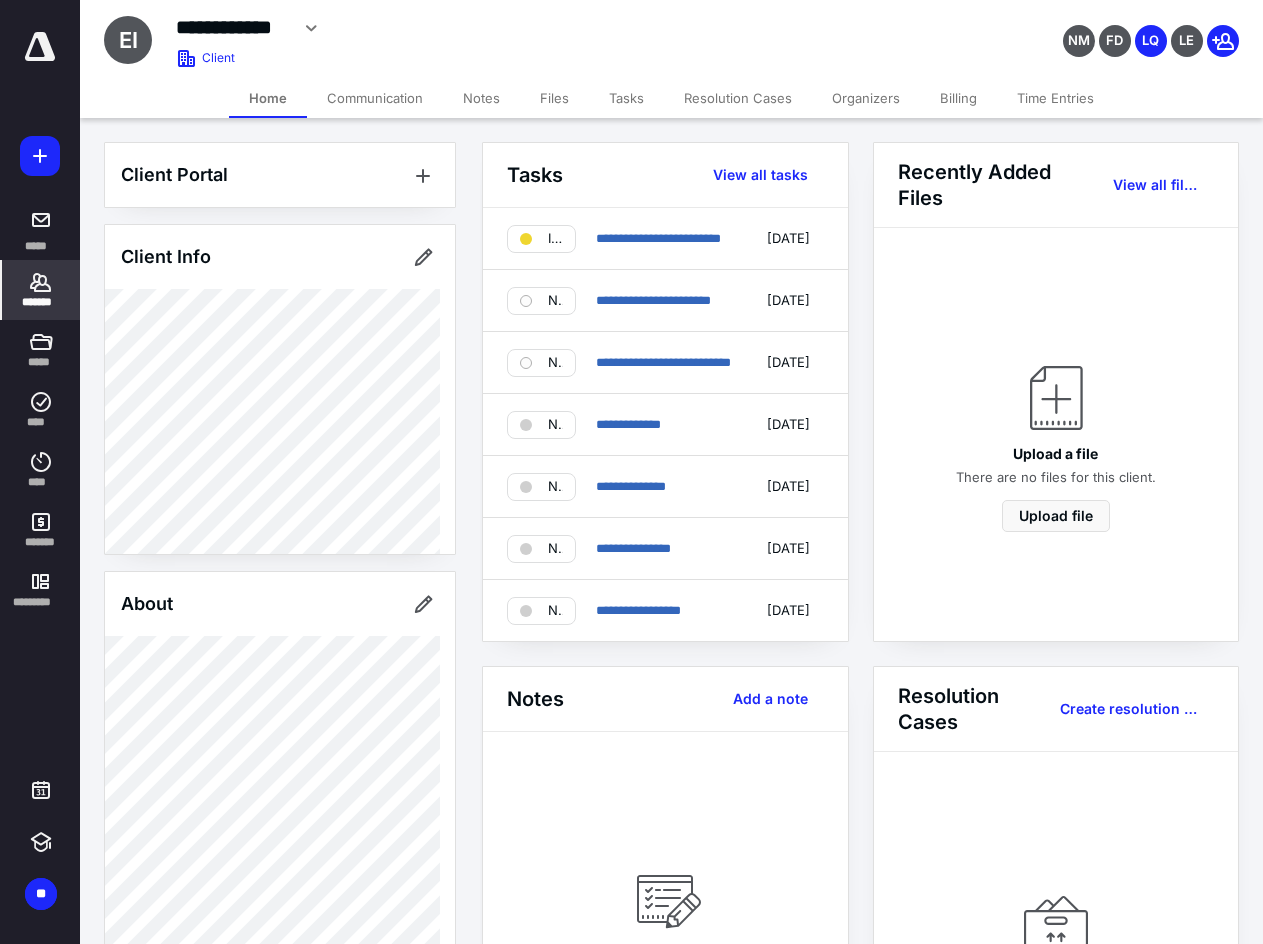 click on "*******" at bounding box center (41, 290) 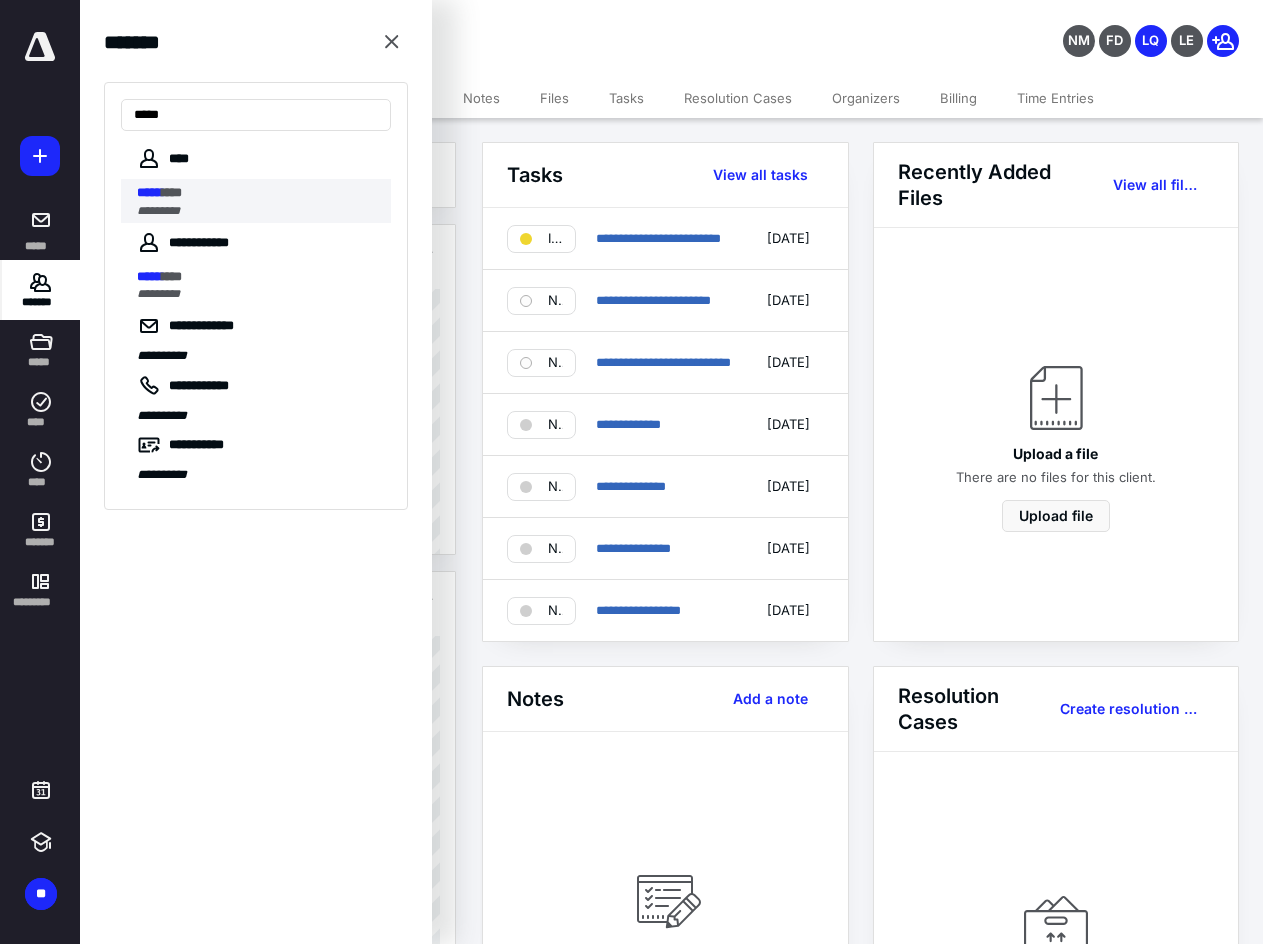 type on "*****" 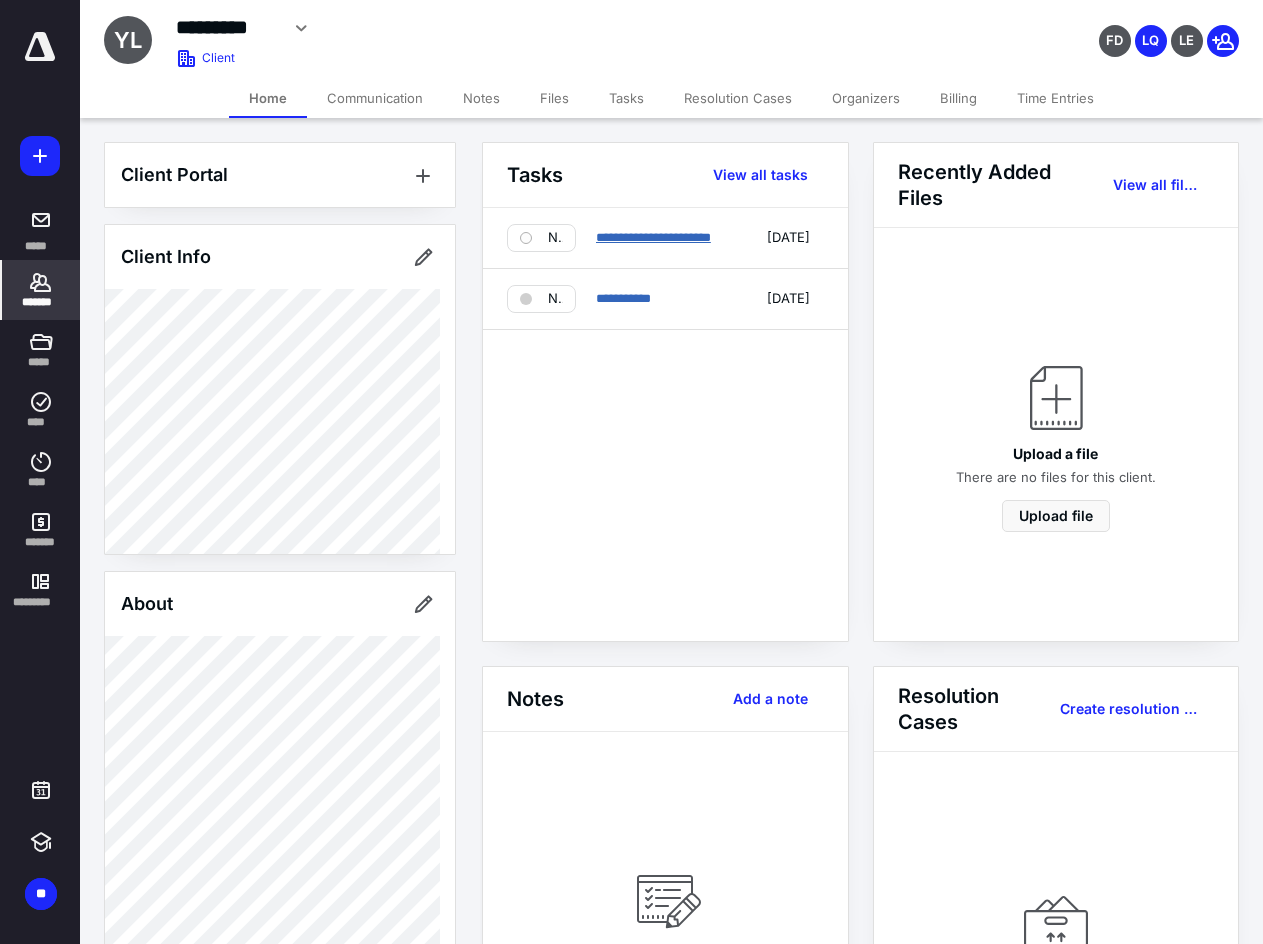click on "**********" at bounding box center [653, 237] 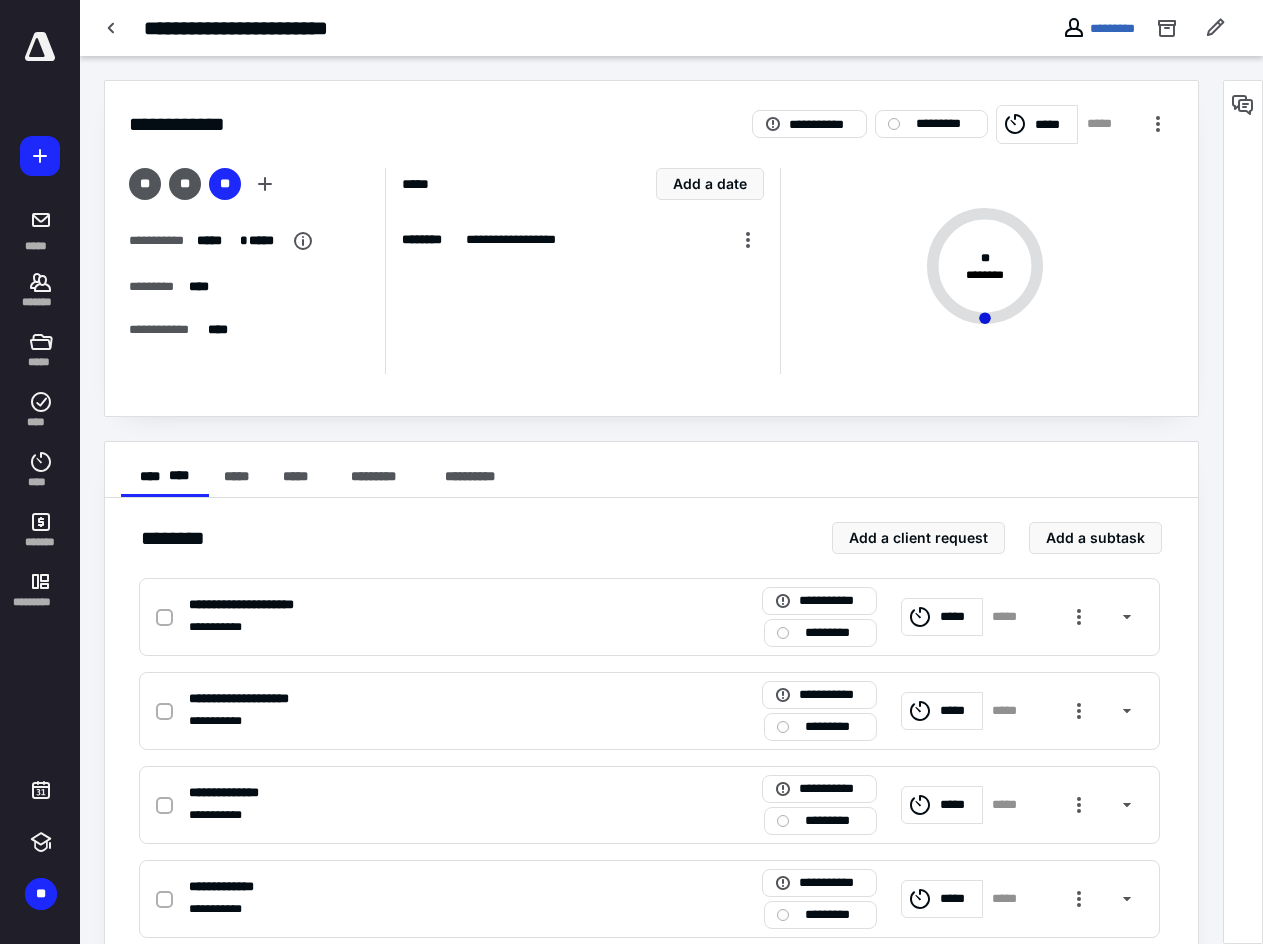 click 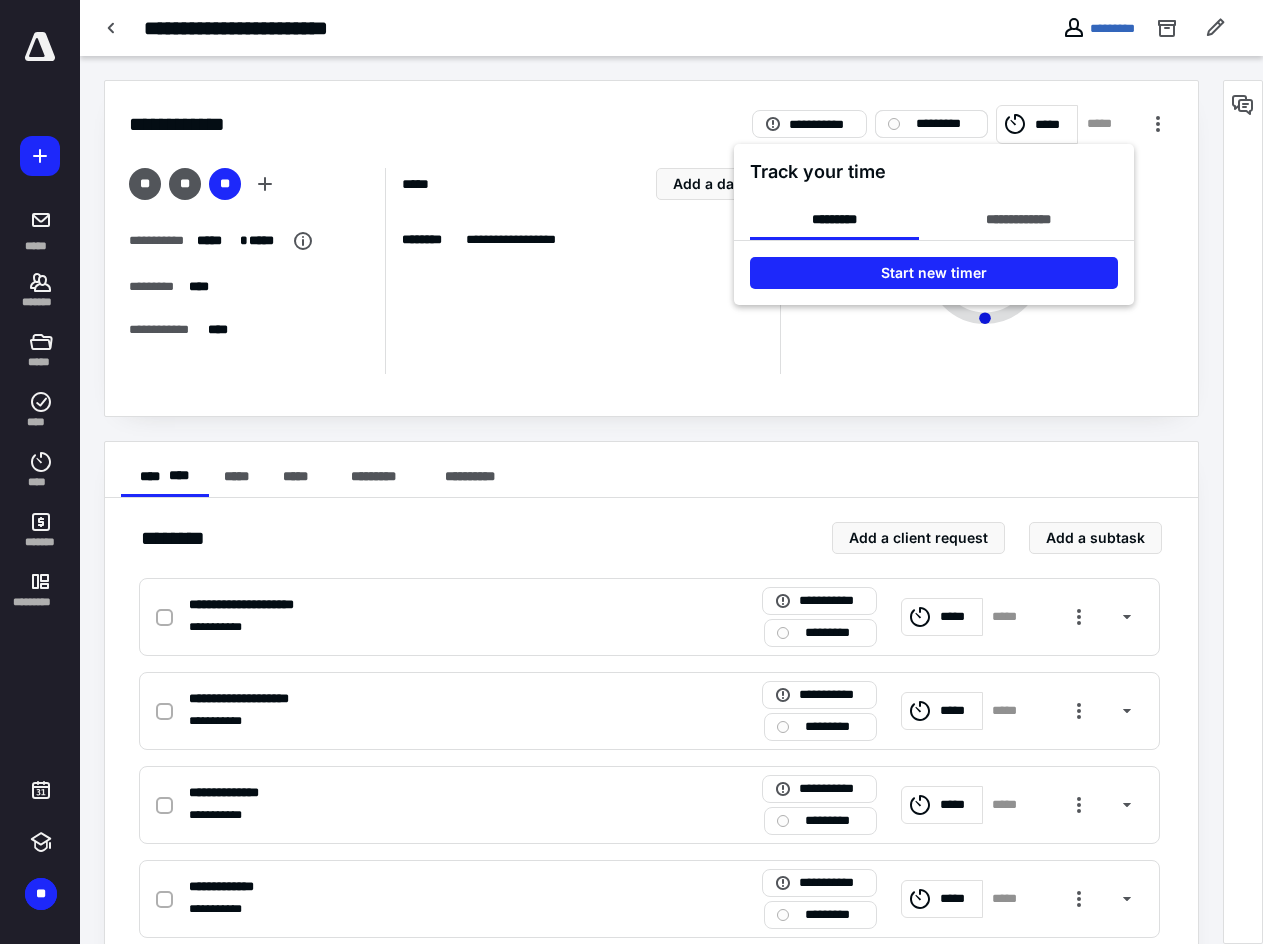 click at bounding box center (631, 472) 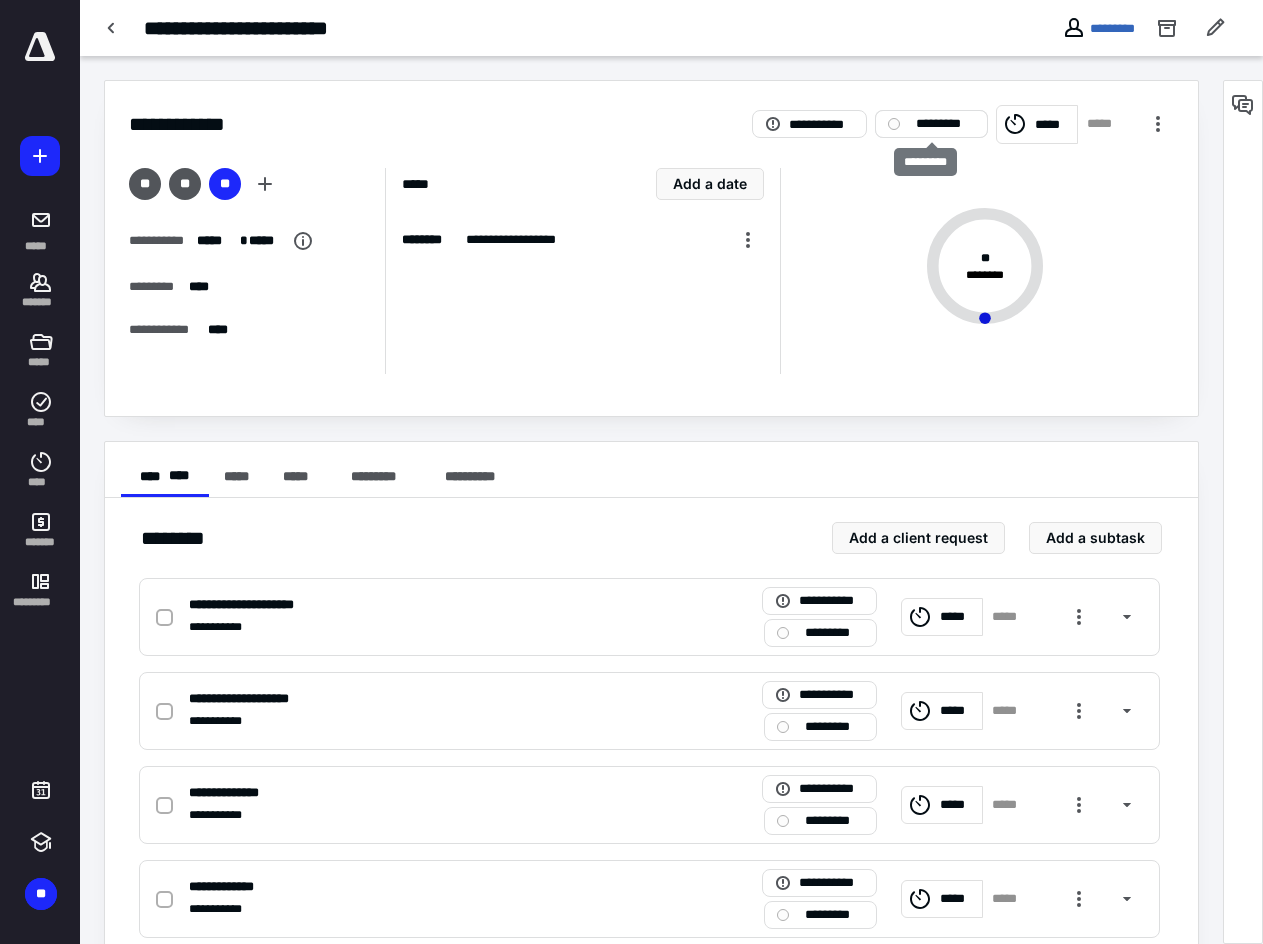 click on "*********" at bounding box center (945, 124) 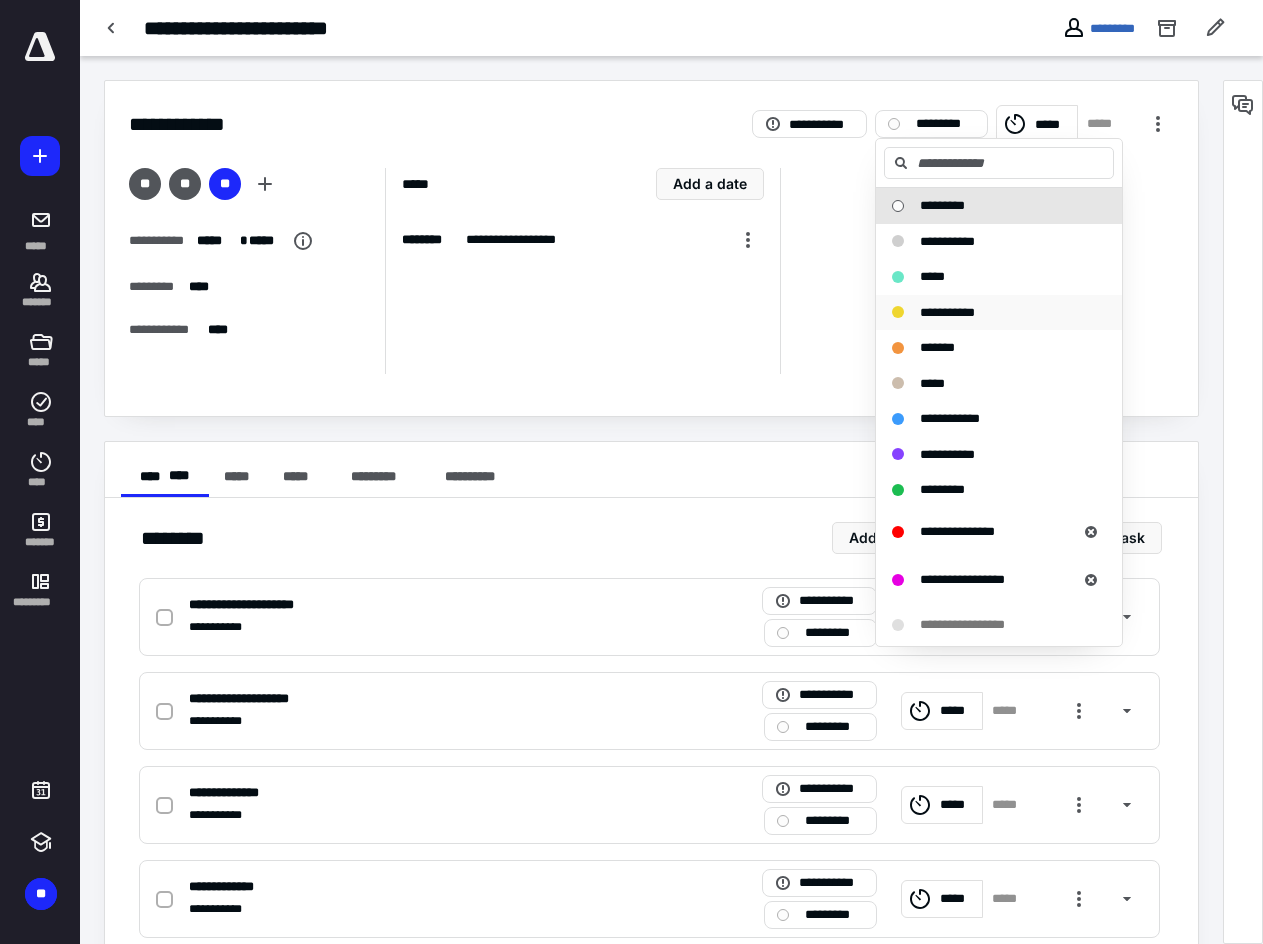 click on "**********" at bounding box center (947, 312) 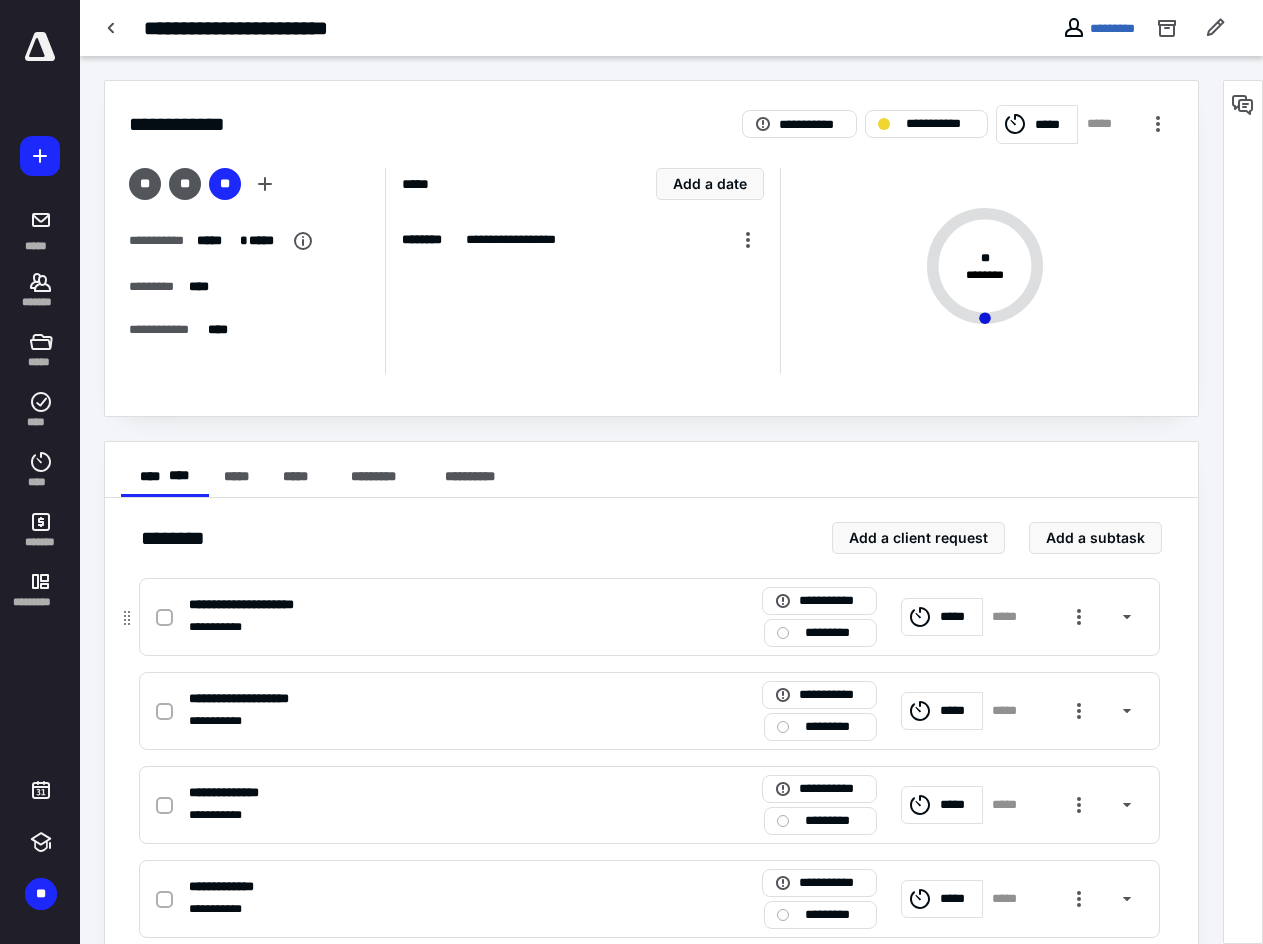 click at bounding box center [164, 618] 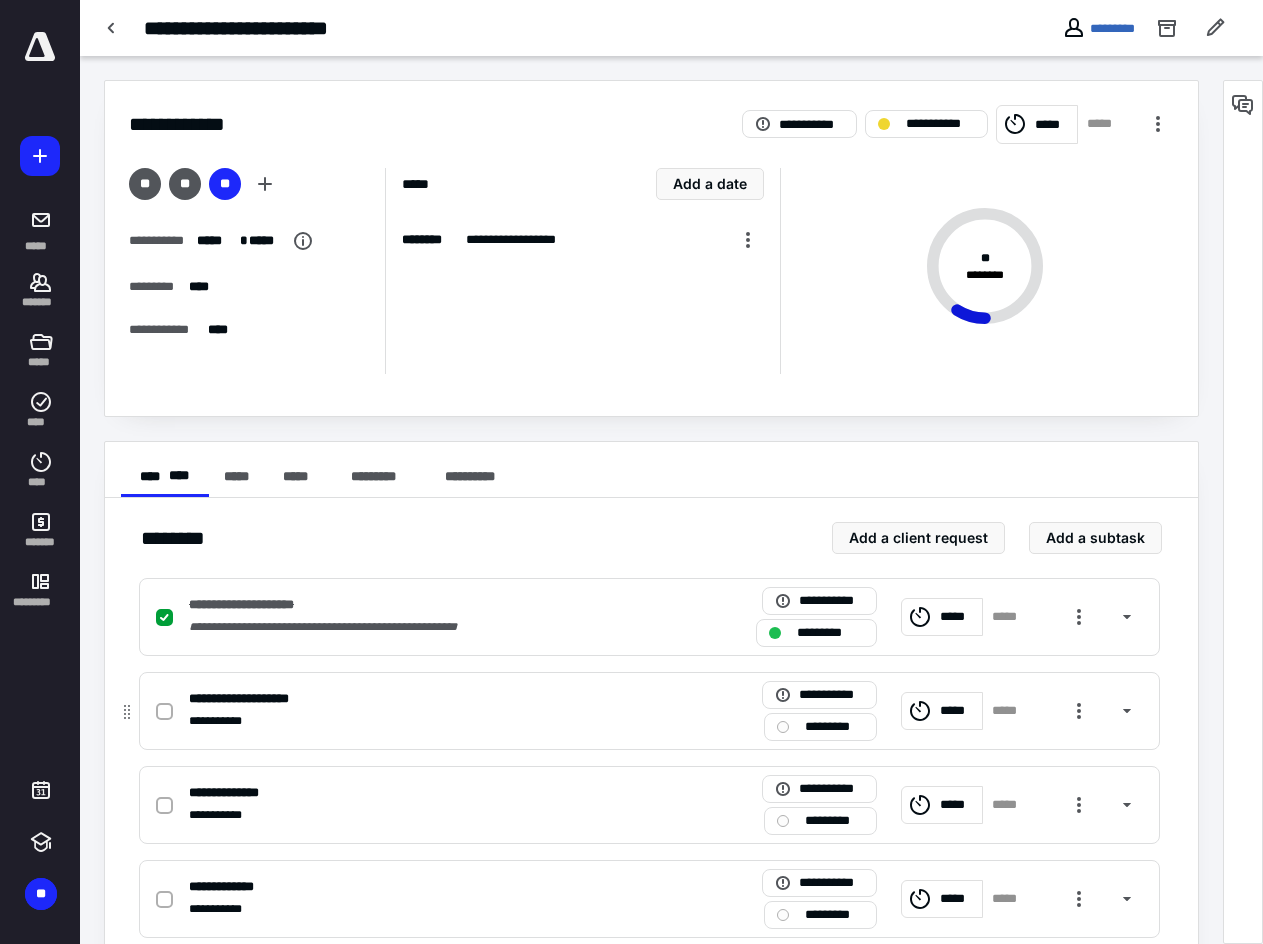 click at bounding box center [164, 712] 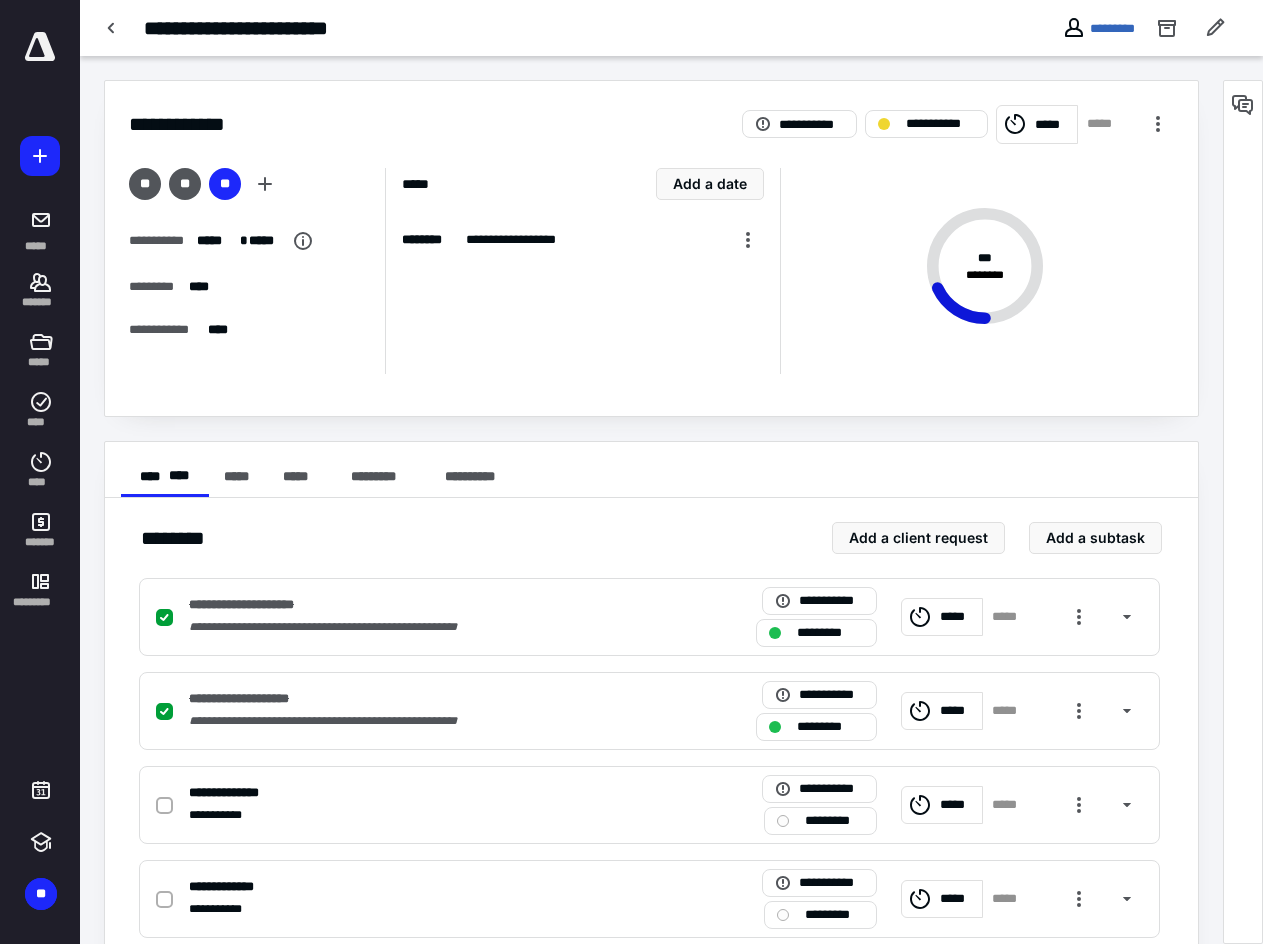 click at bounding box center [112, 28] 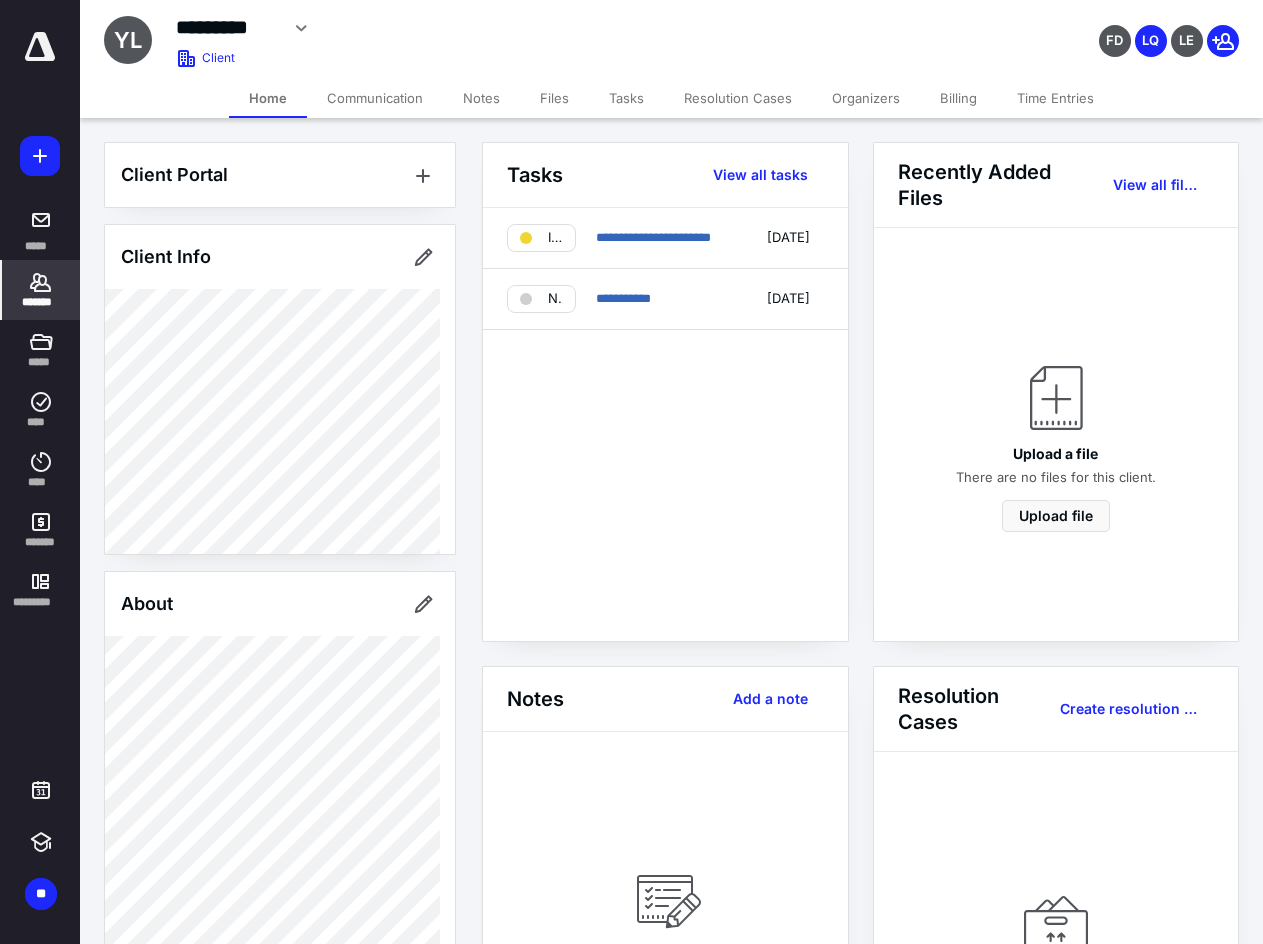click on "*******" at bounding box center [41, 290] 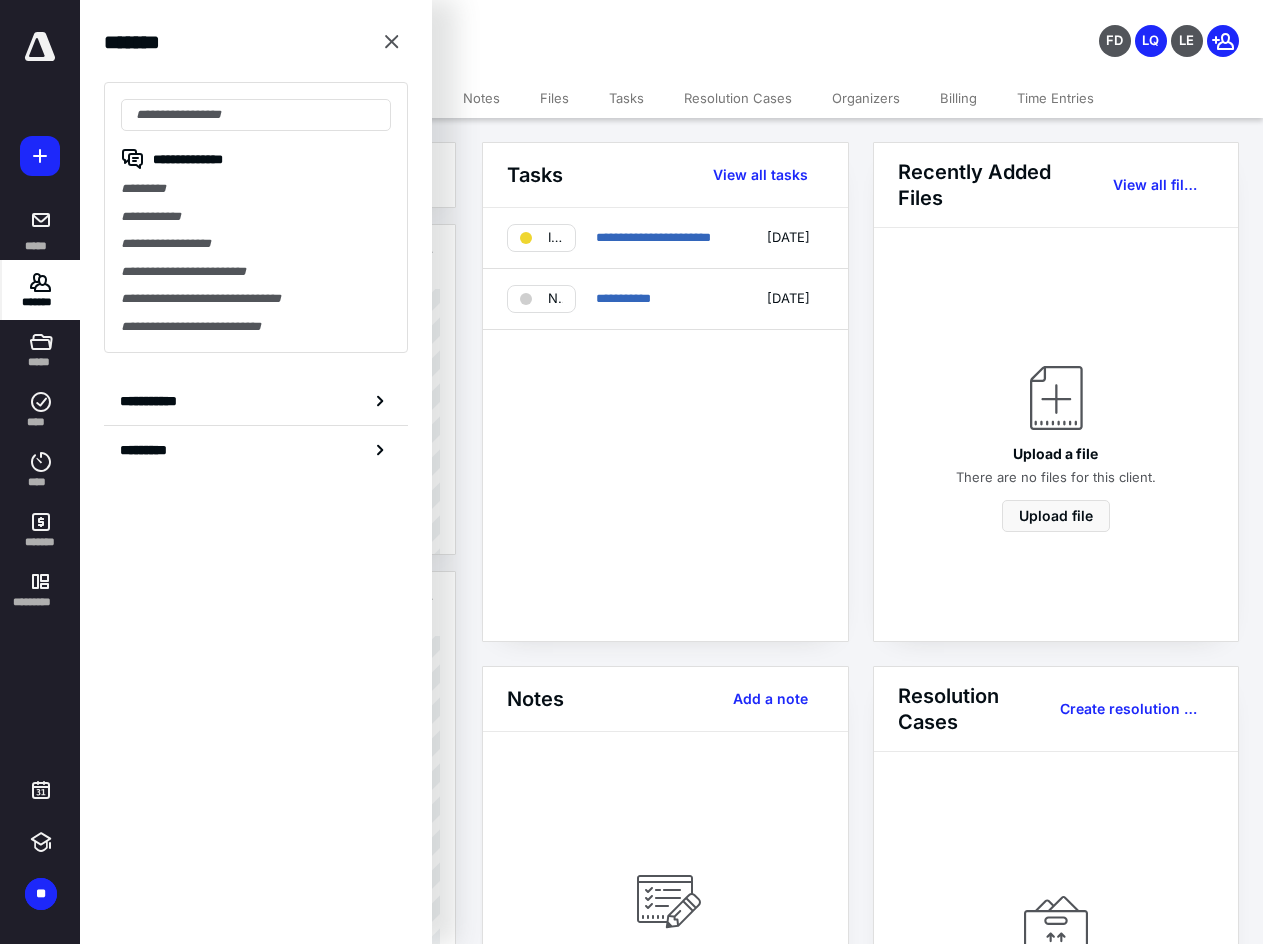 click on "YL ********* Edit Archive Client" at bounding box center [479, 25] 